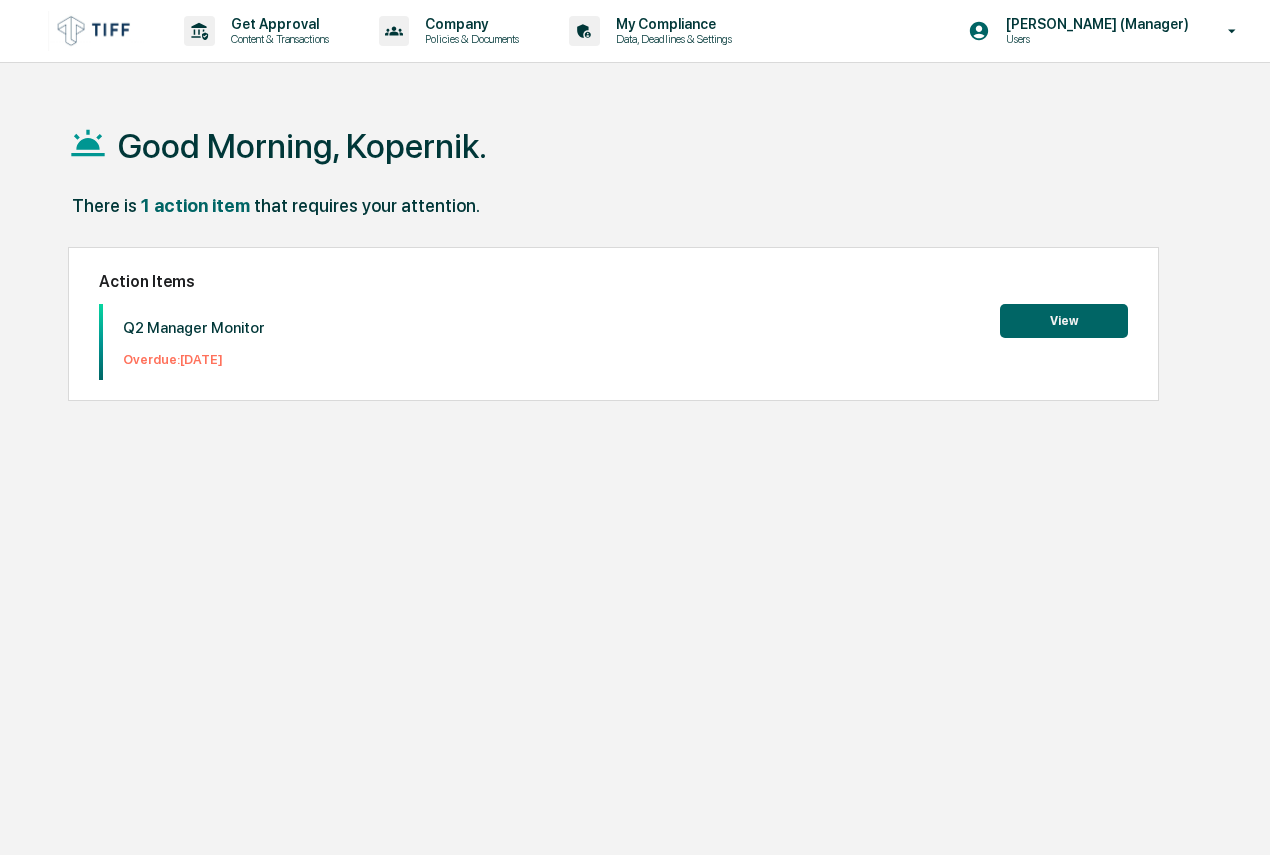 scroll, scrollTop: 0, scrollLeft: 0, axis: both 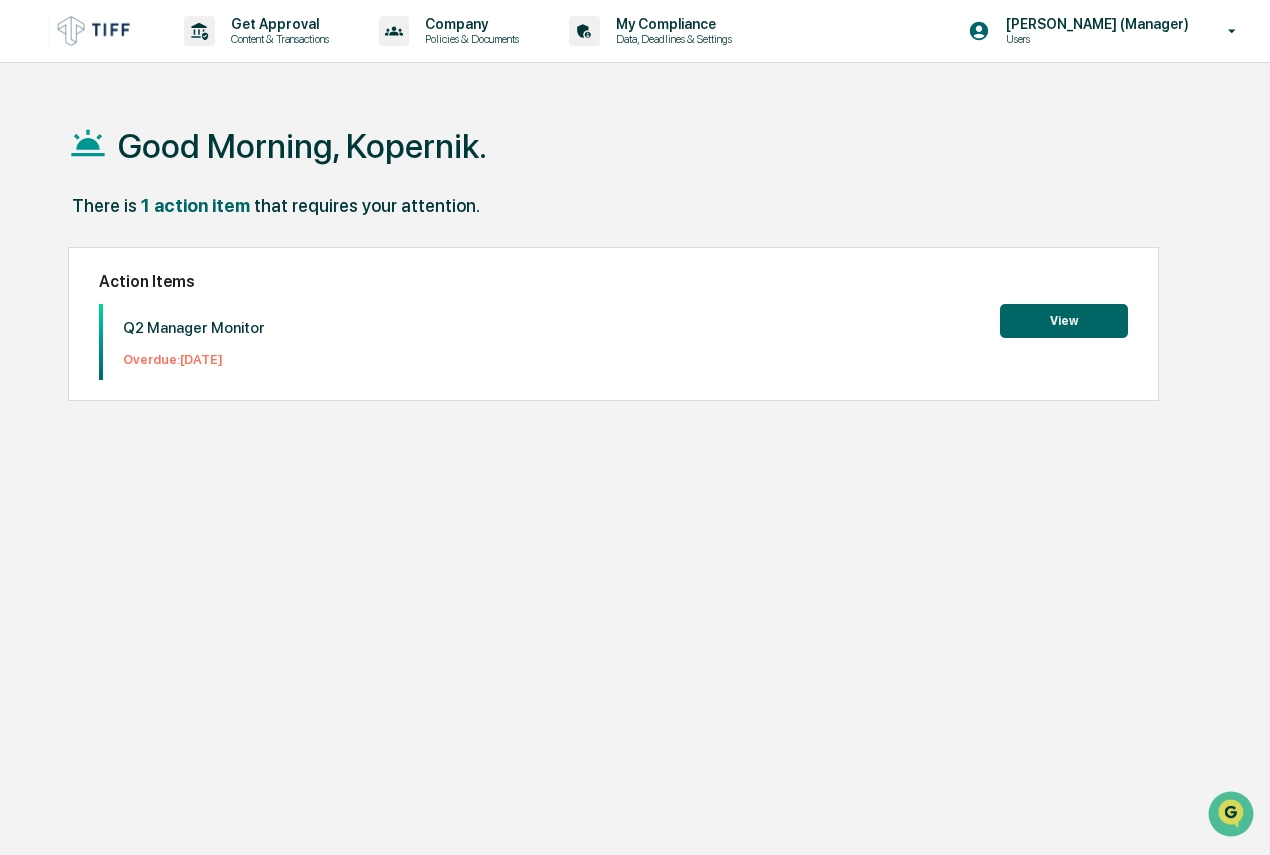click on "View" at bounding box center (1064, 321) 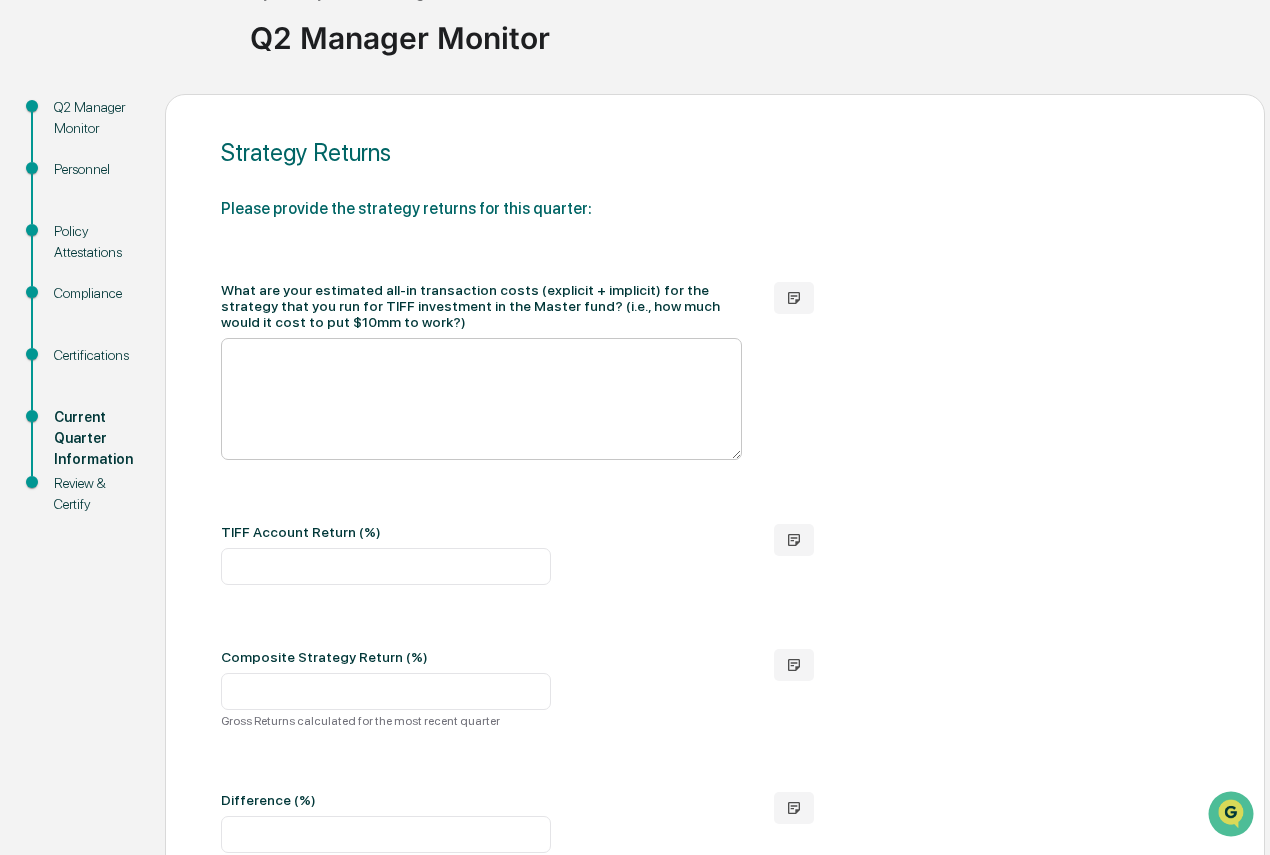 scroll, scrollTop: 200, scrollLeft: 0, axis: vertical 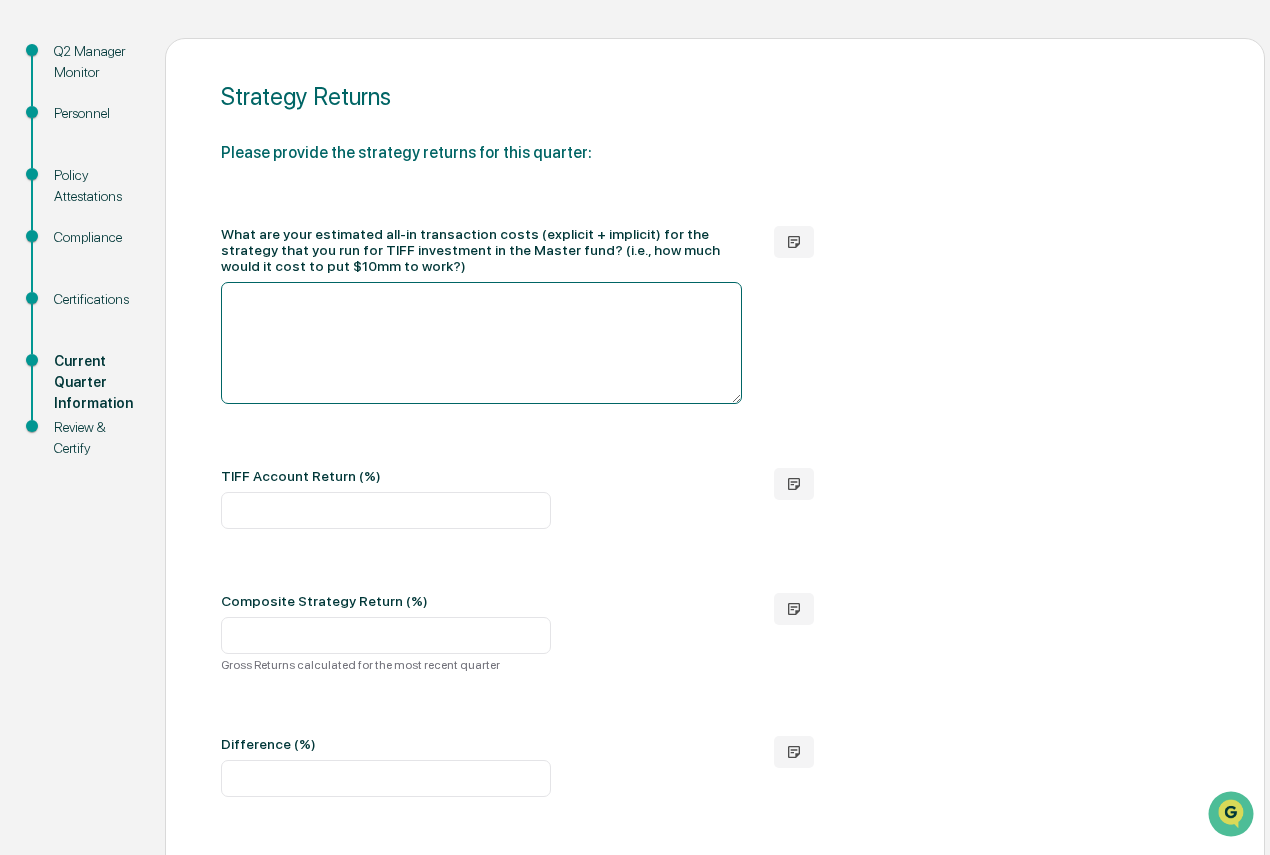 click at bounding box center [481, 343] 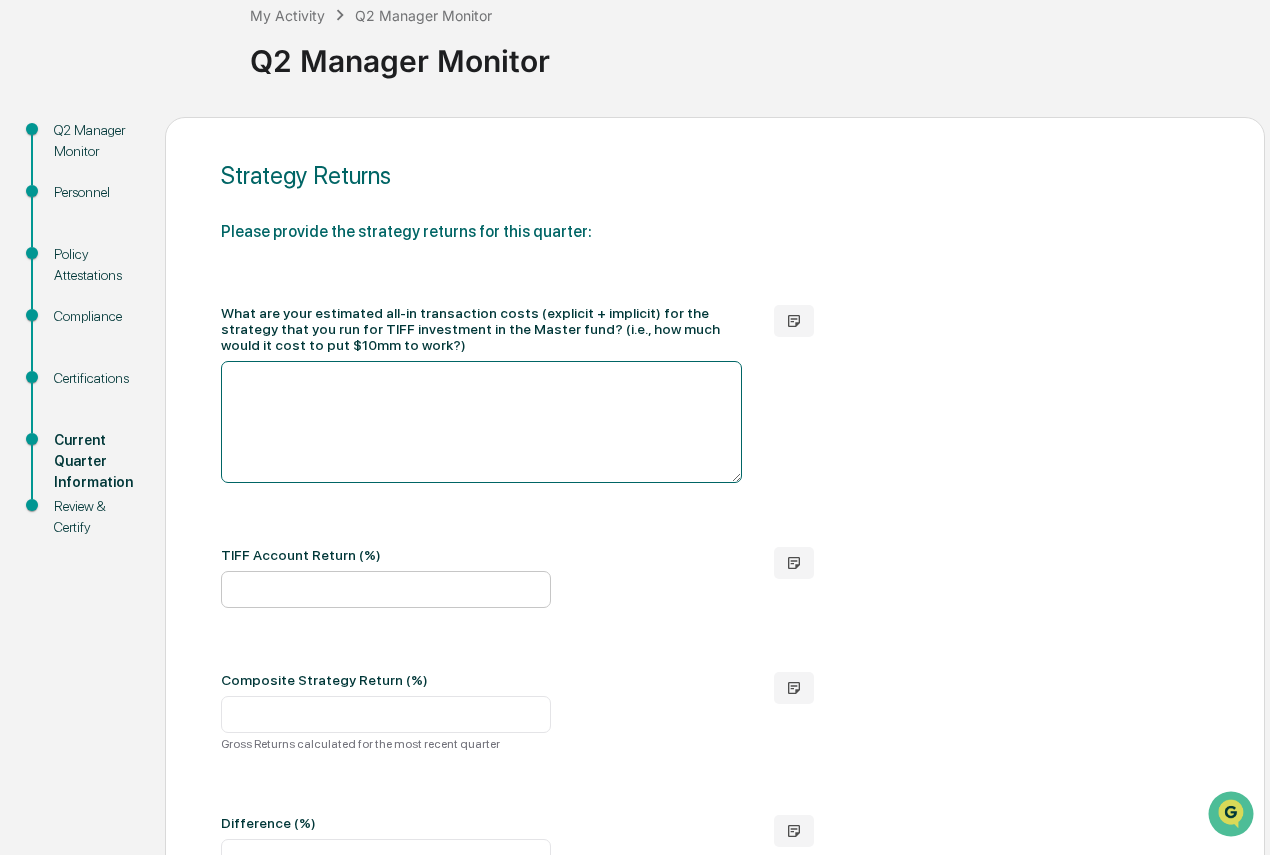 scroll, scrollTop: 0, scrollLeft: 0, axis: both 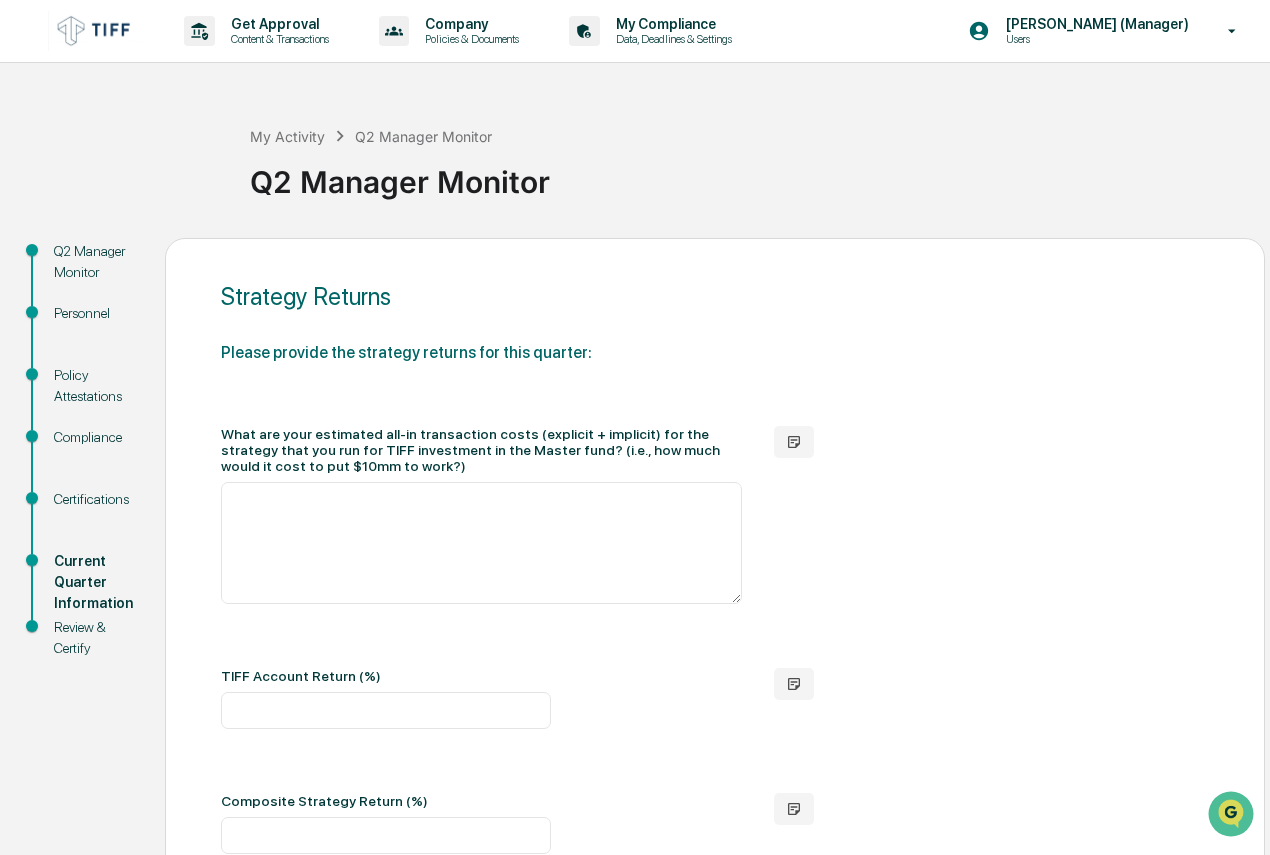 click on "Q2 Manager Monitor" at bounding box center (93, 262) 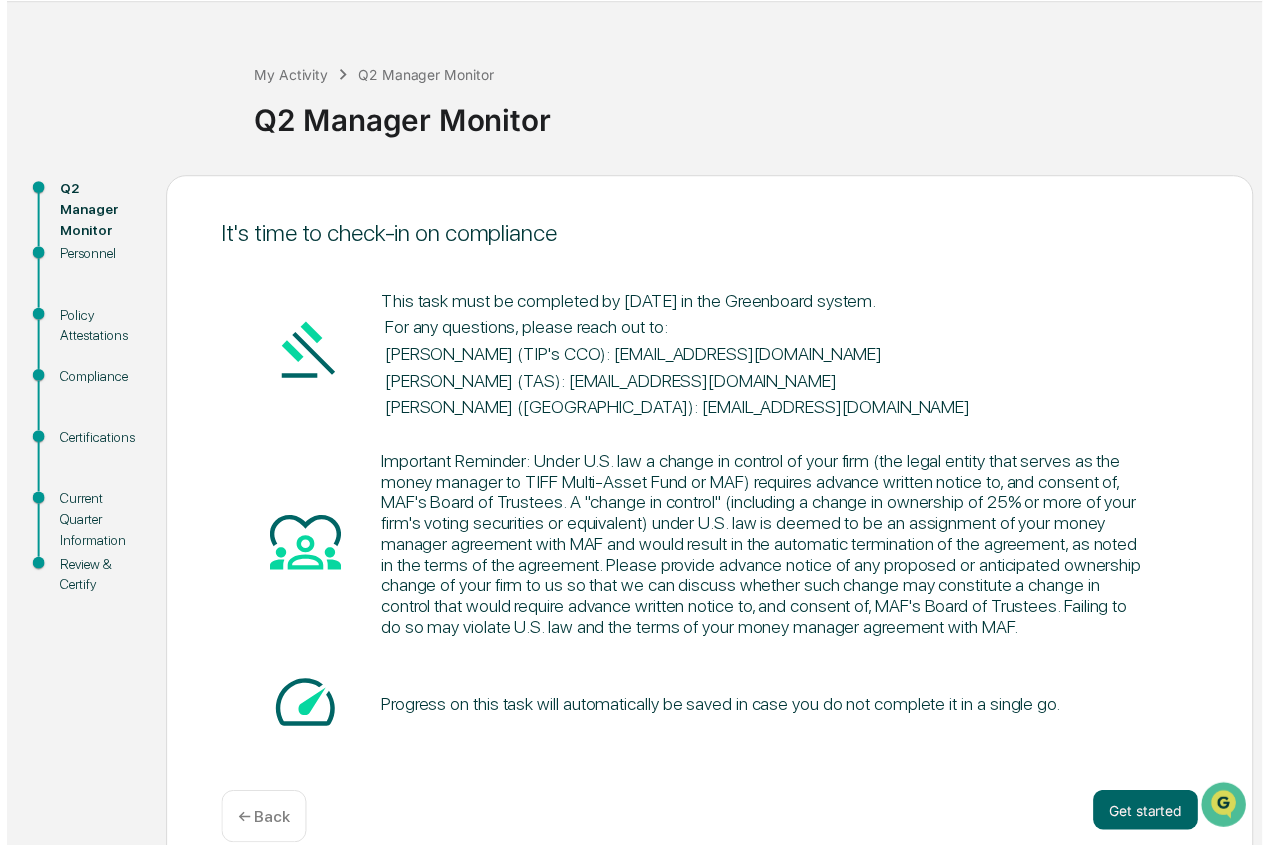 scroll, scrollTop: 92, scrollLeft: 0, axis: vertical 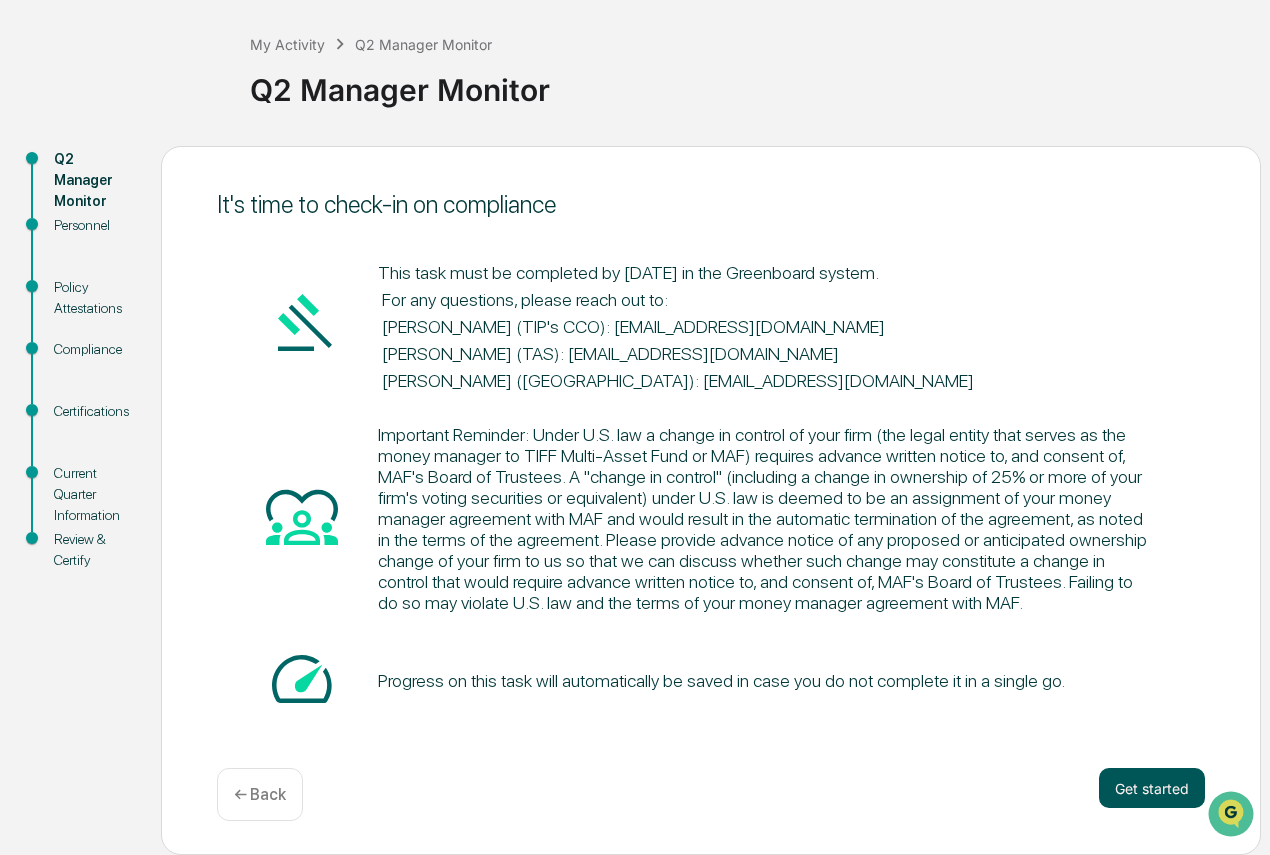 click on "Get started" at bounding box center [1152, 788] 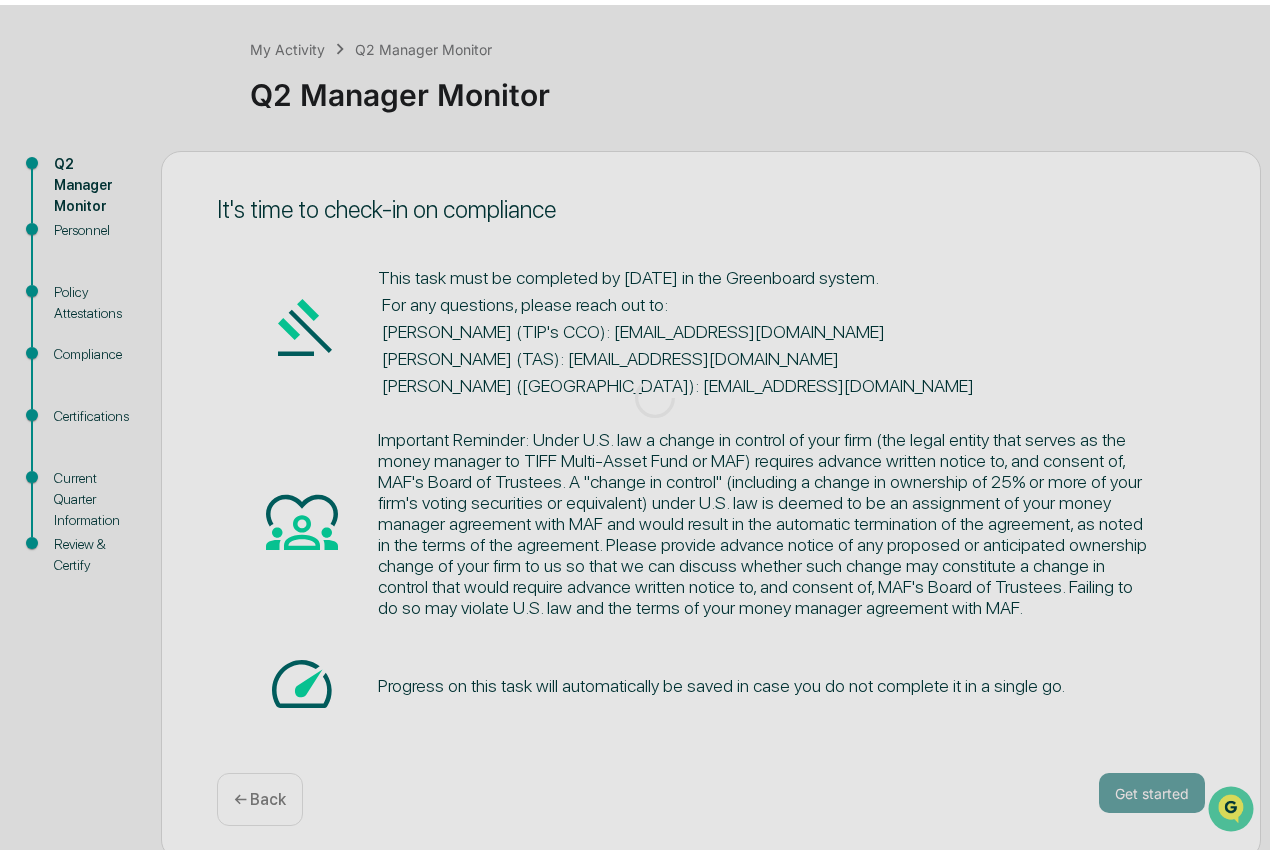 scroll, scrollTop: 0, scrollLeft: 0, axis: both 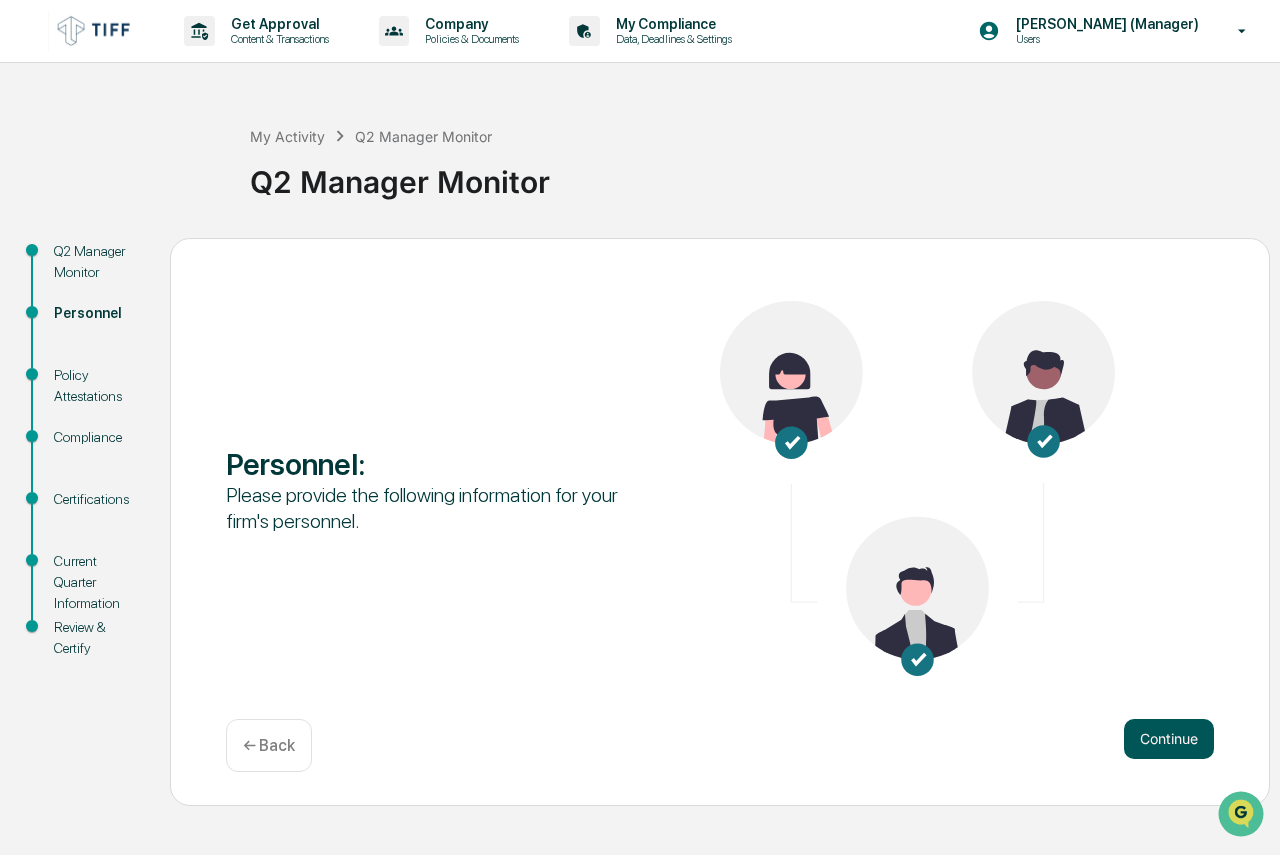 click on "Continue" at bounding box center [1169, 739] 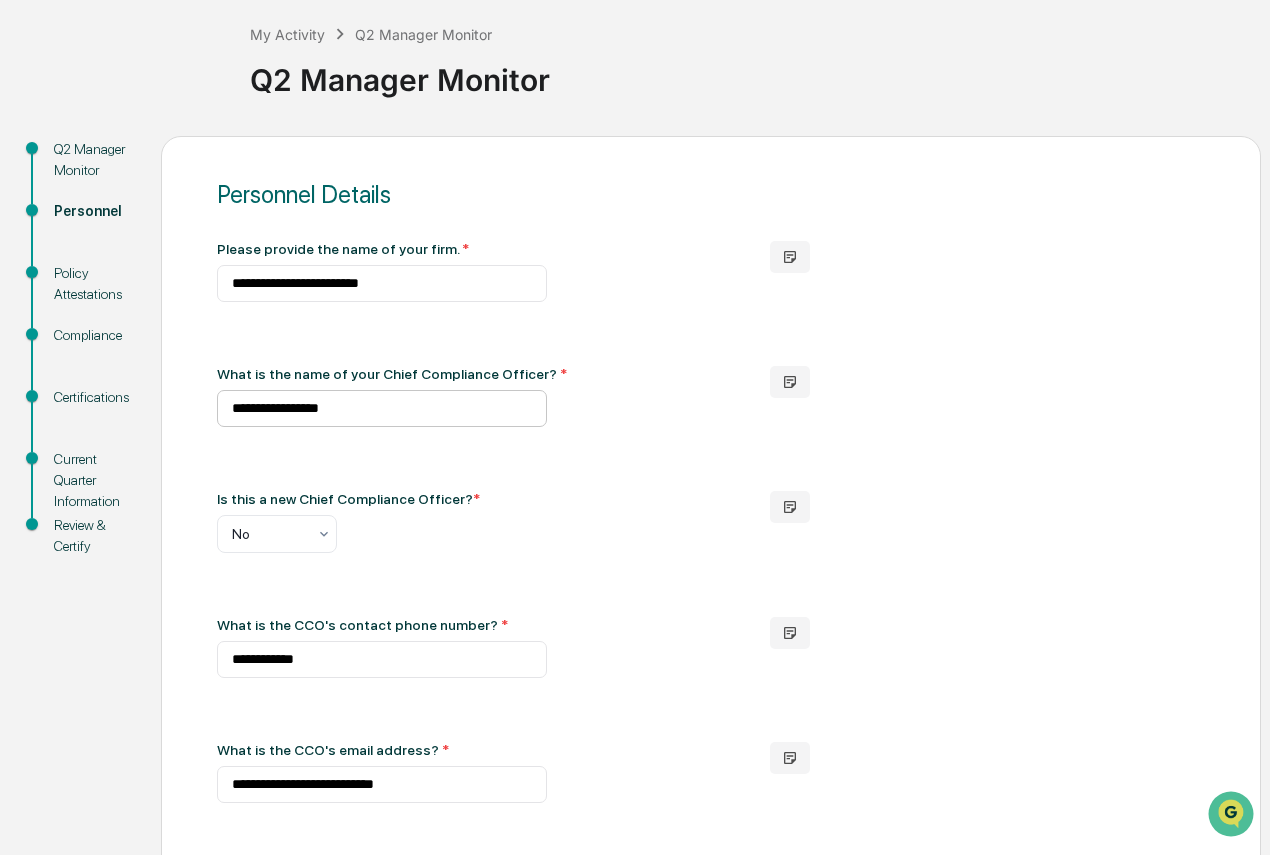 scroll, scrollTop: 100, scrollLeft: 0, axis: vertical 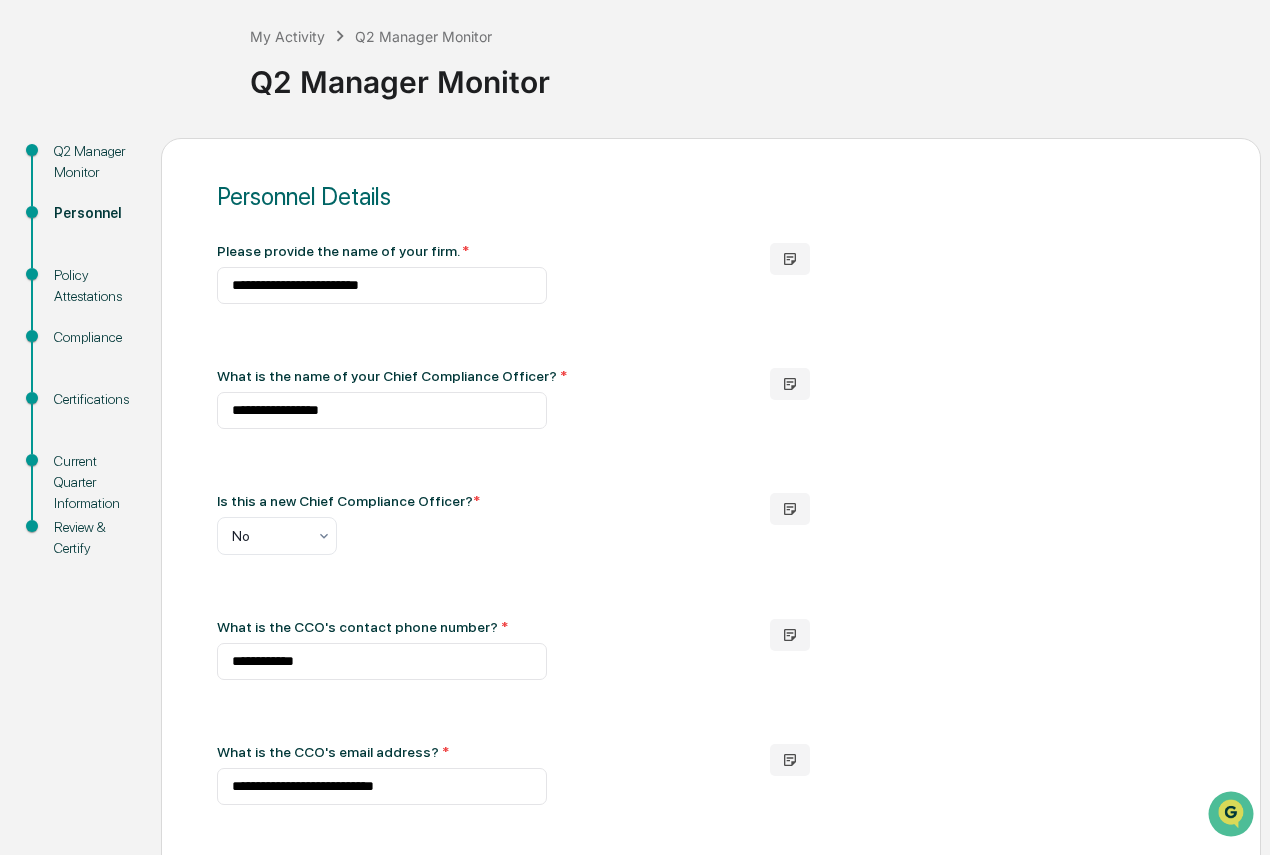 click on "Policy Attestations" at bounding box center (91, 286) 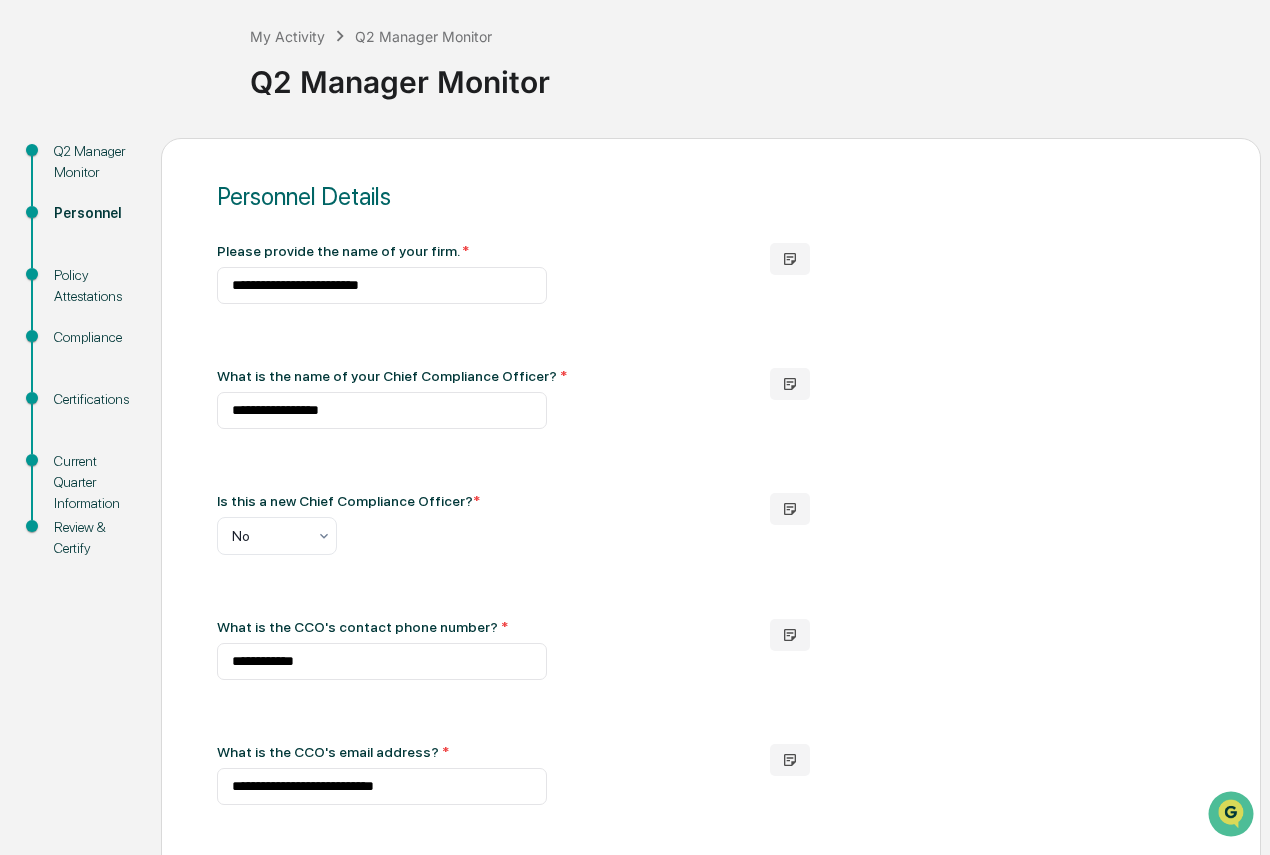 click on "Compliance" at bounding box center (91, 337) 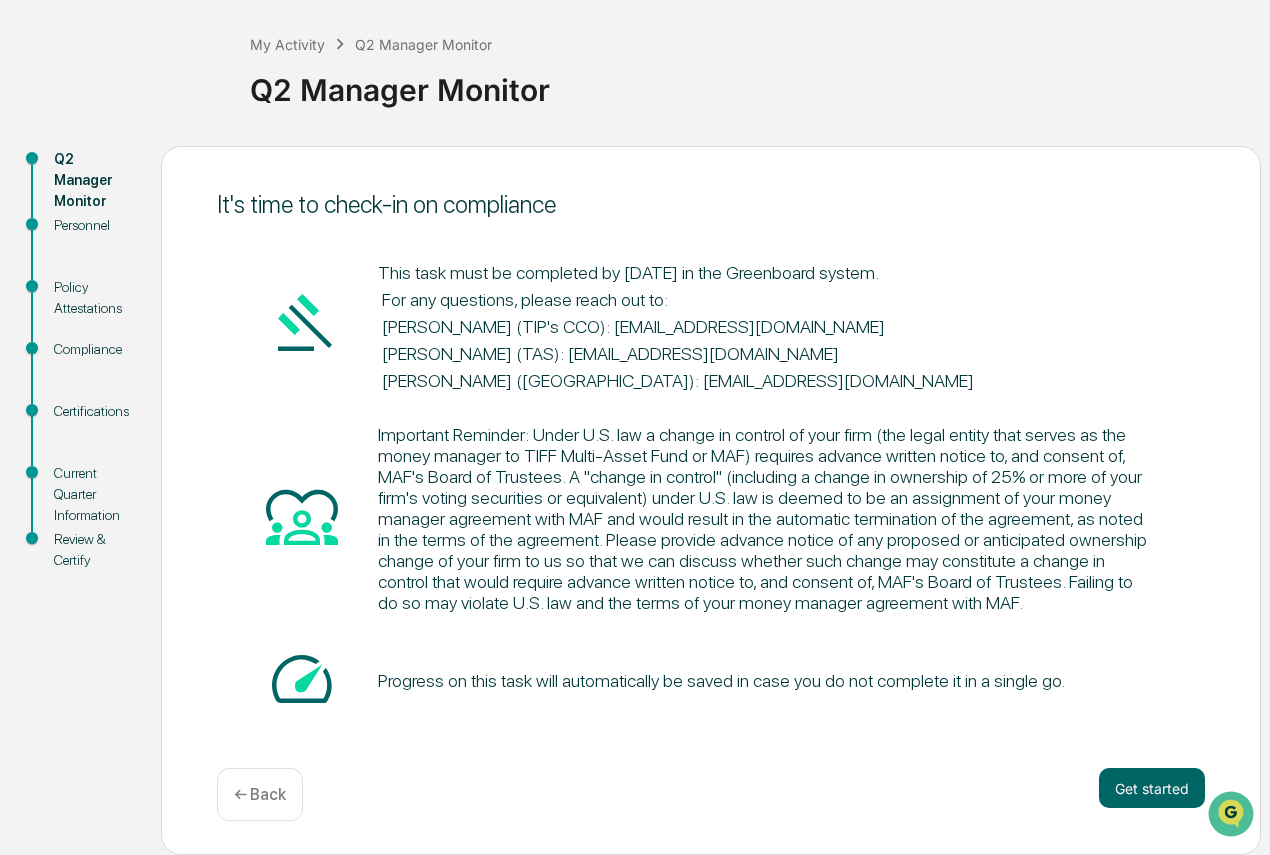 click on "Compliance" at bounding box center (91, 349) 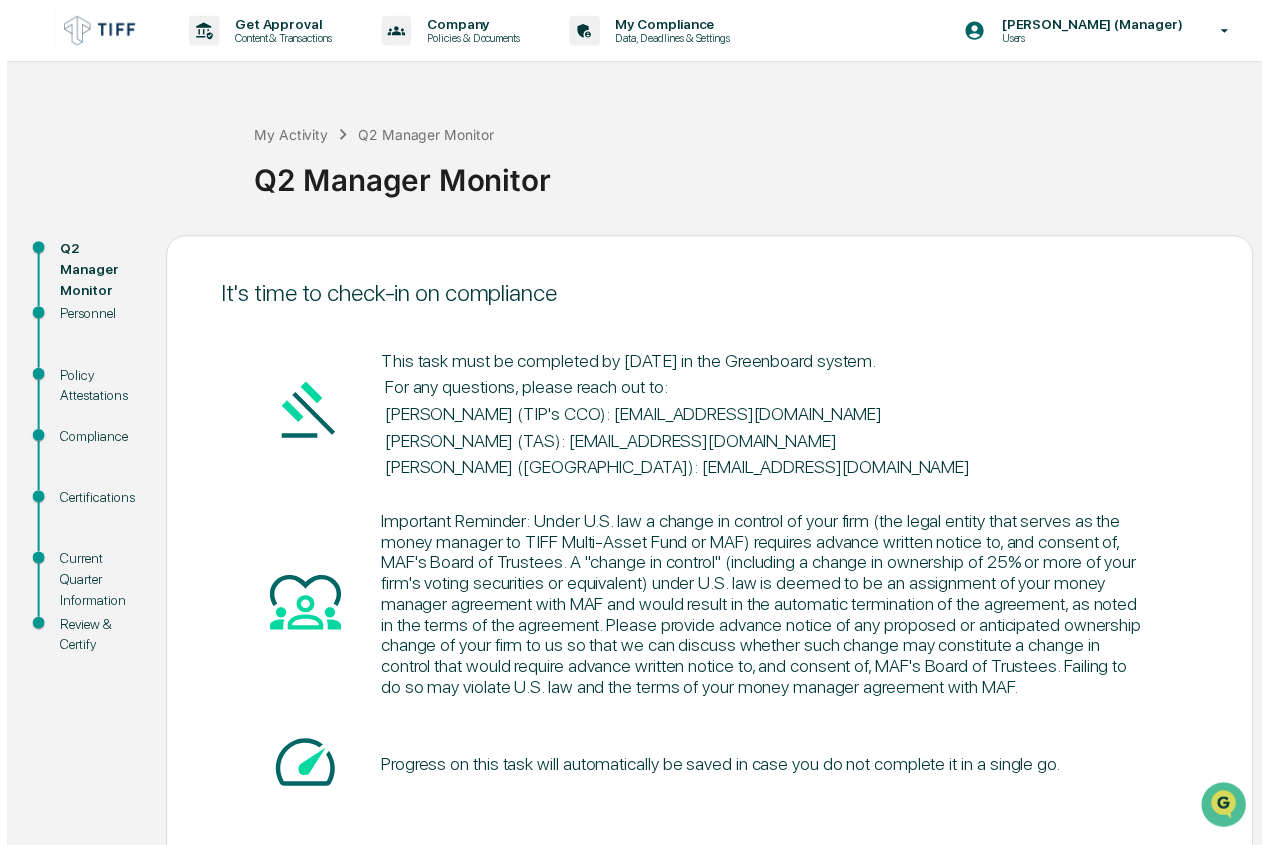 scroll, scrollTop: 92, scrollLeft: 0, axis: vertical 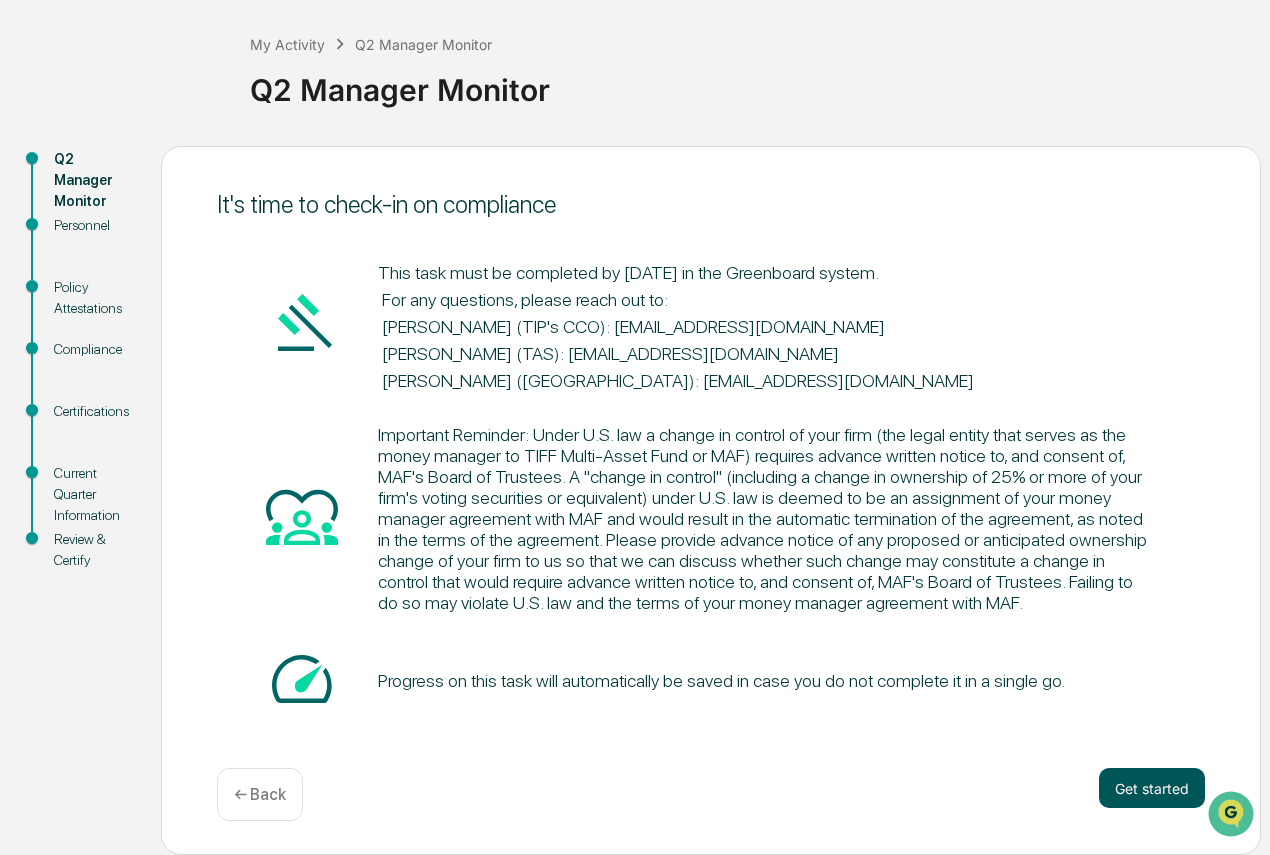 click on "Get started" at bounding box center (1152, 788) 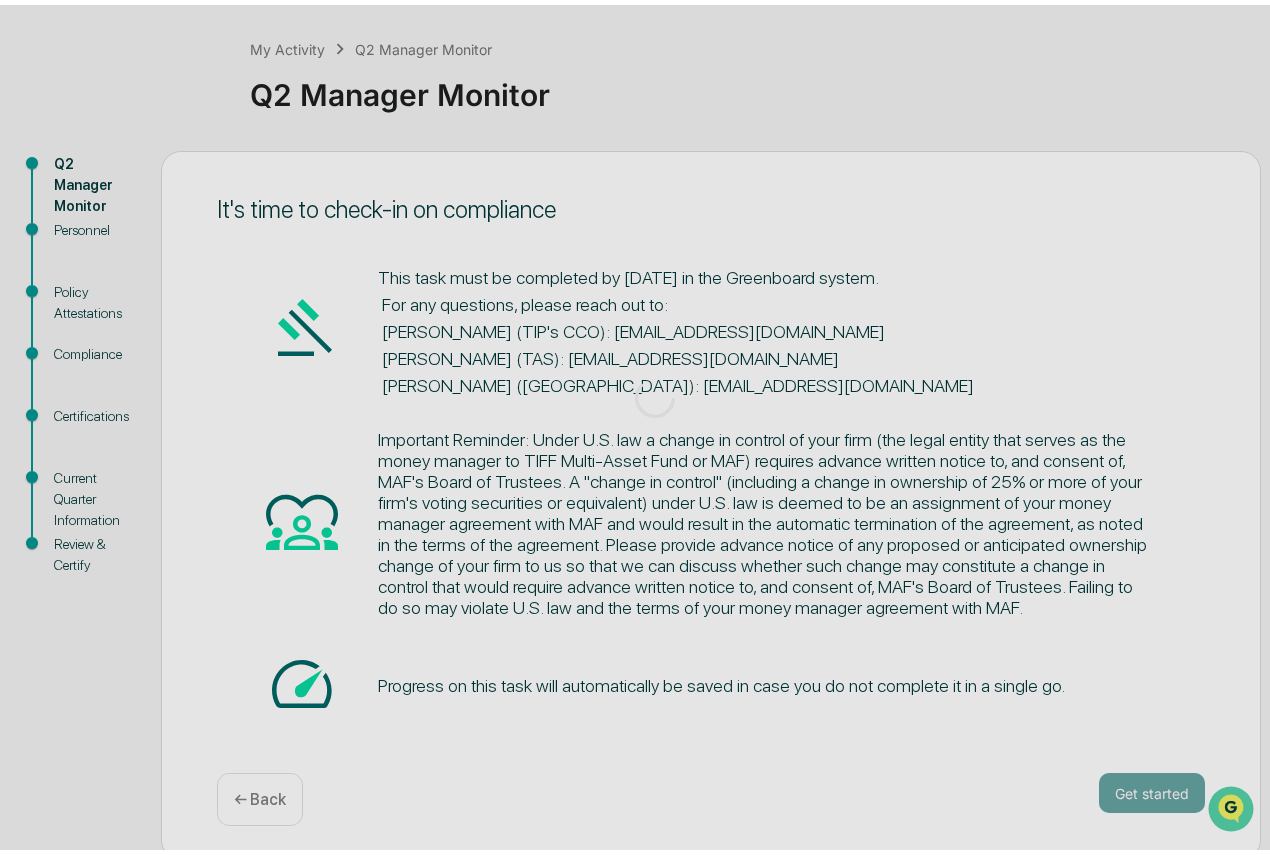 scroll, scrollTop: 0, scrollLeft: 0, axis: both 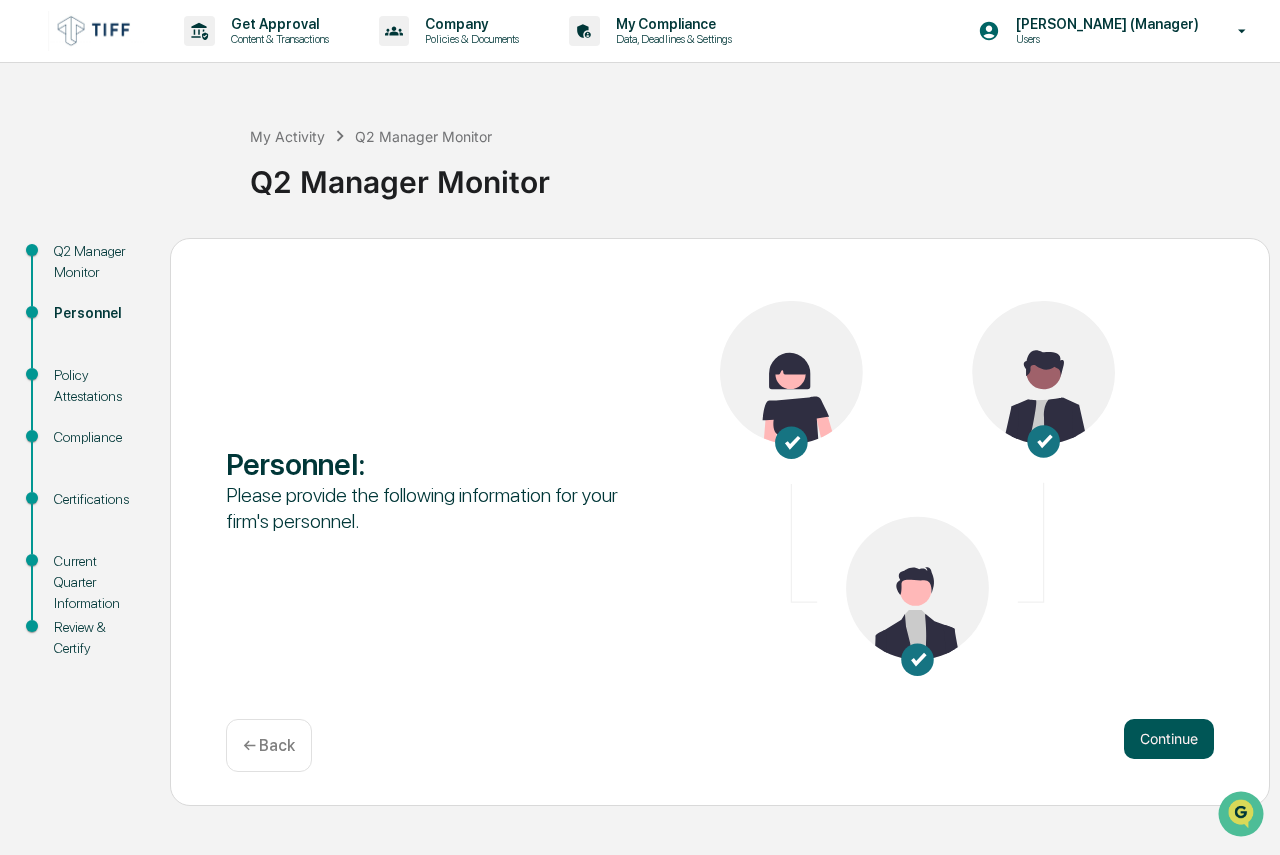 click on "Continue" at bounding box center (1169, 739) 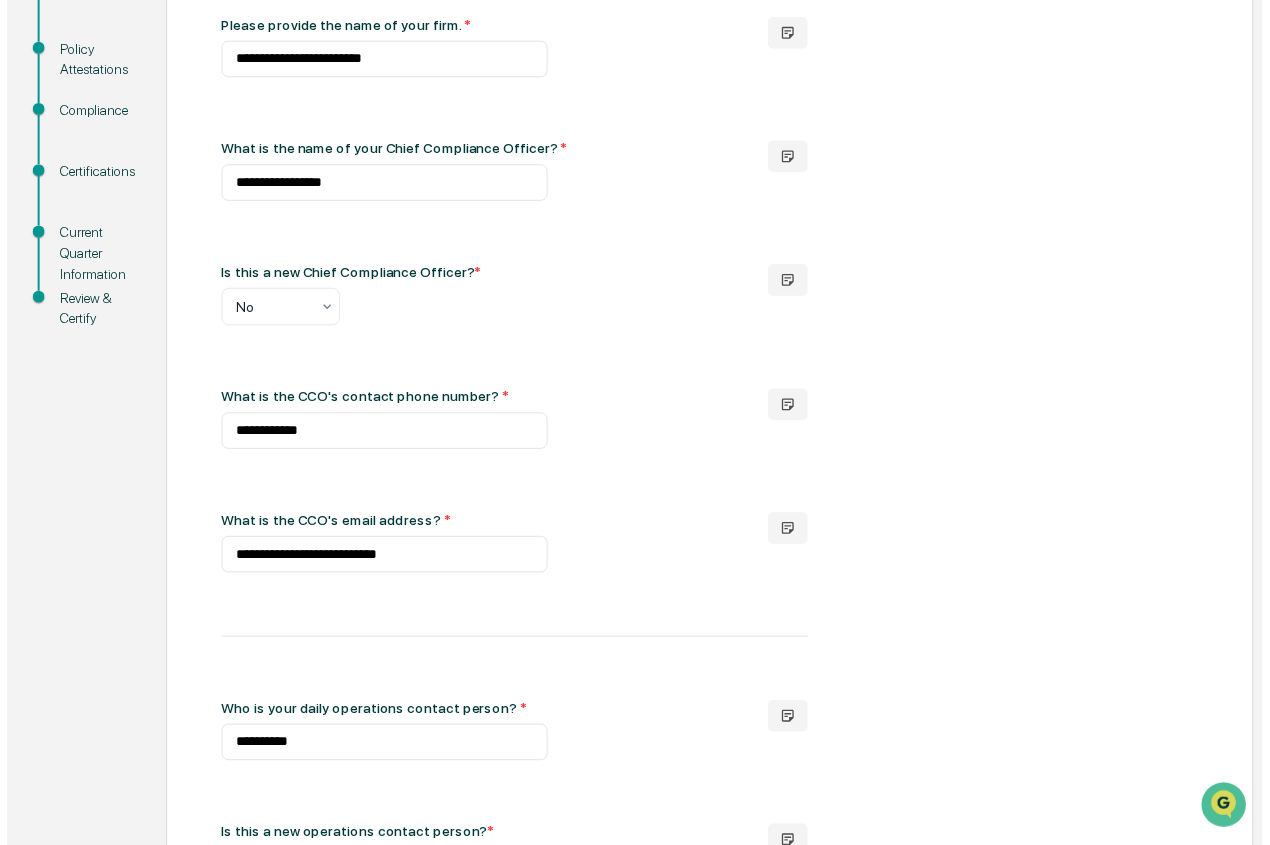 scroll, scrollTop: 745, scrollLeft: 0, axis: vertical 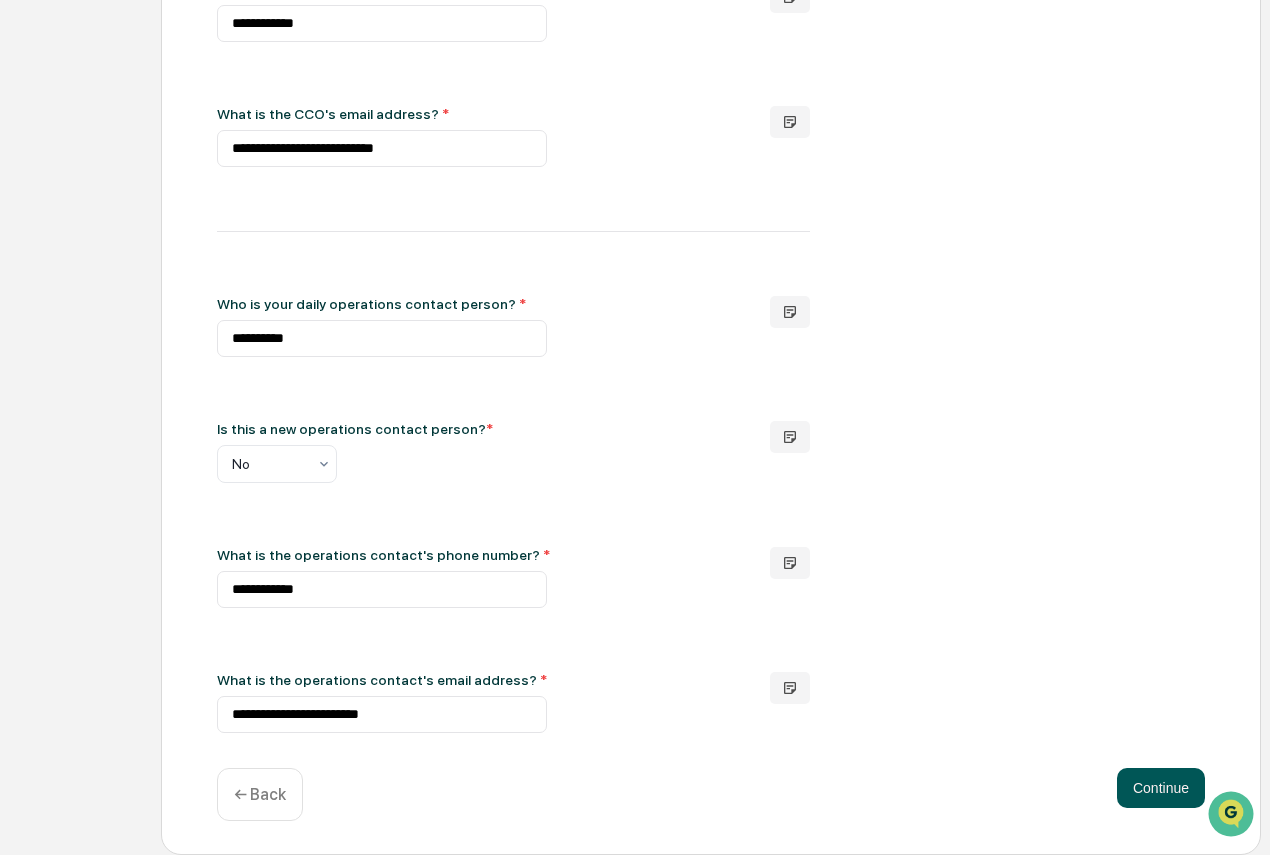 click on "Continue" at bounding box center (1161, 788) 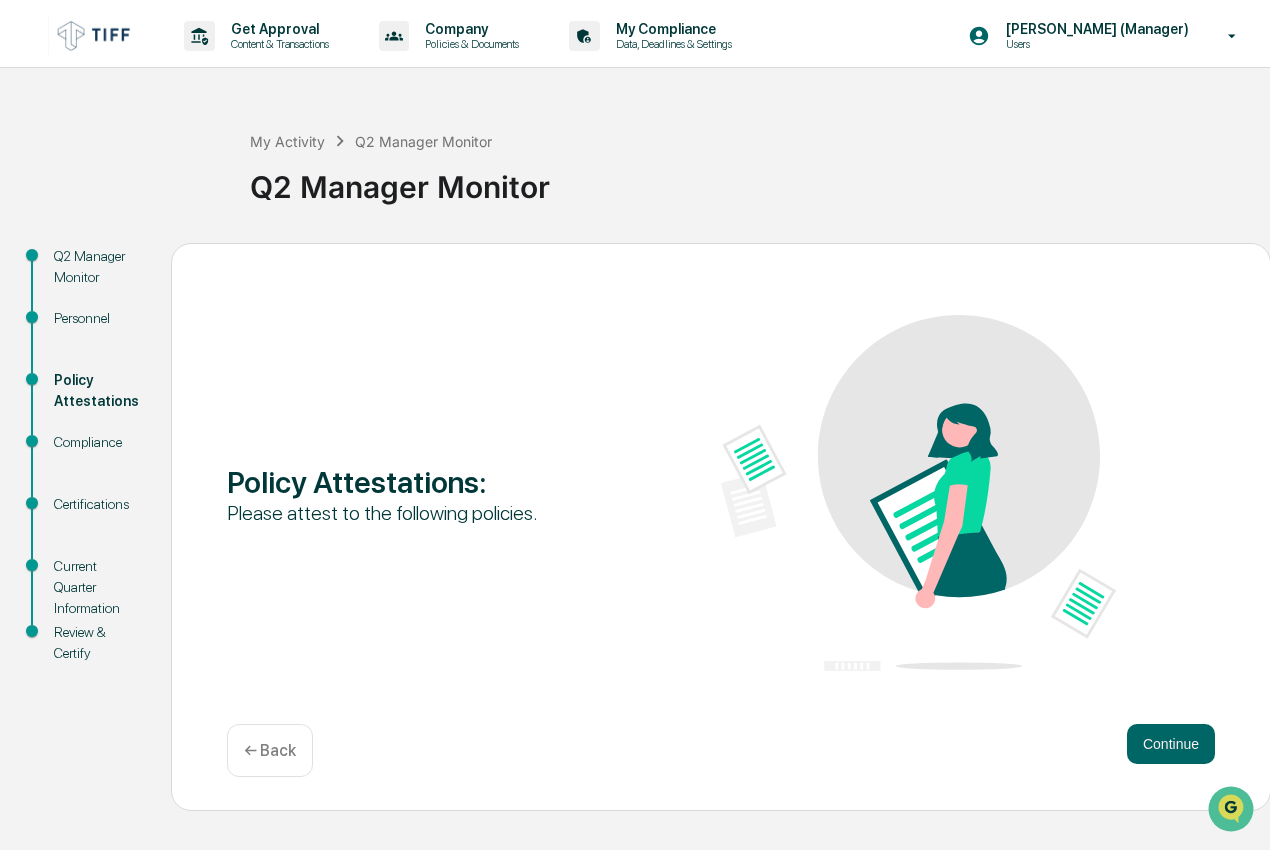 scroll, scrollTop: 0, scrollLeft: 0, axis: both 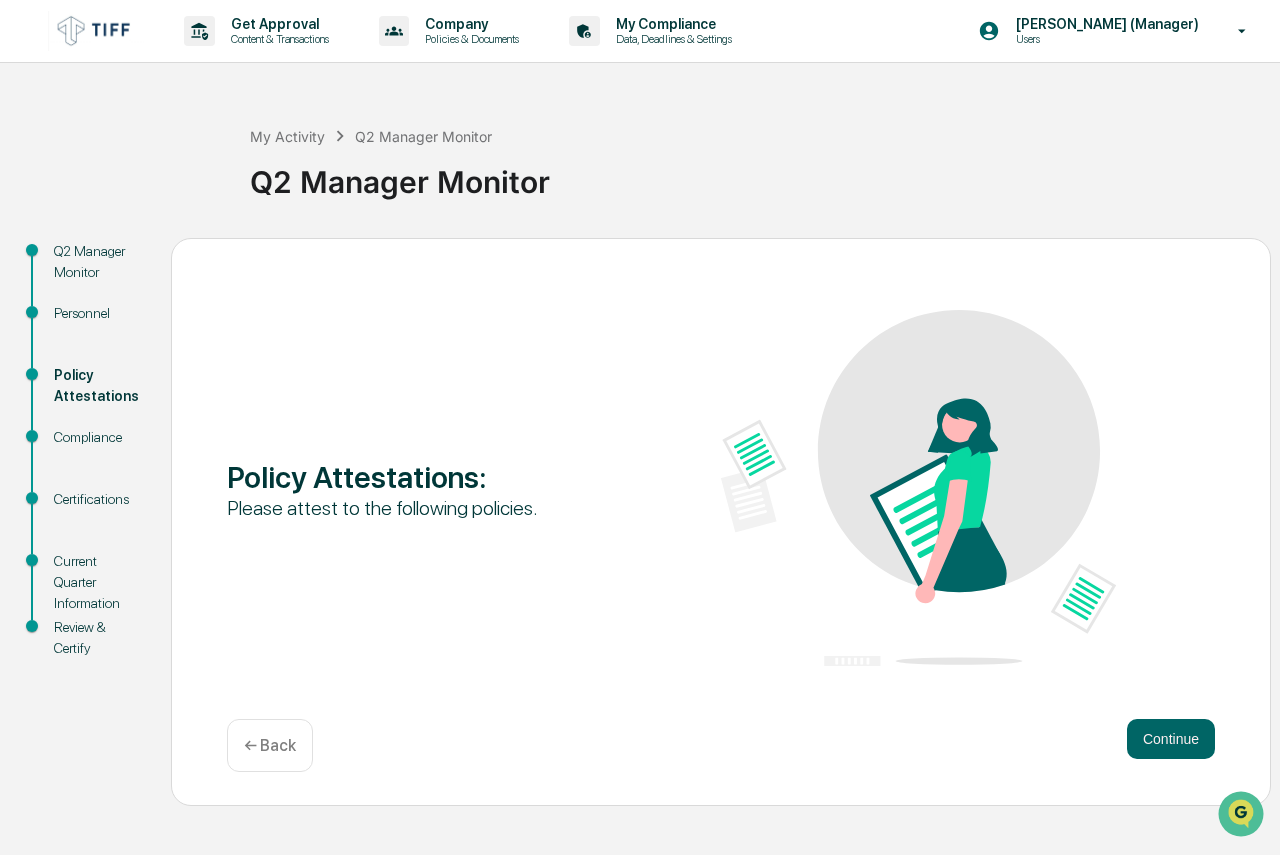 click at bounding box center [0, 855] 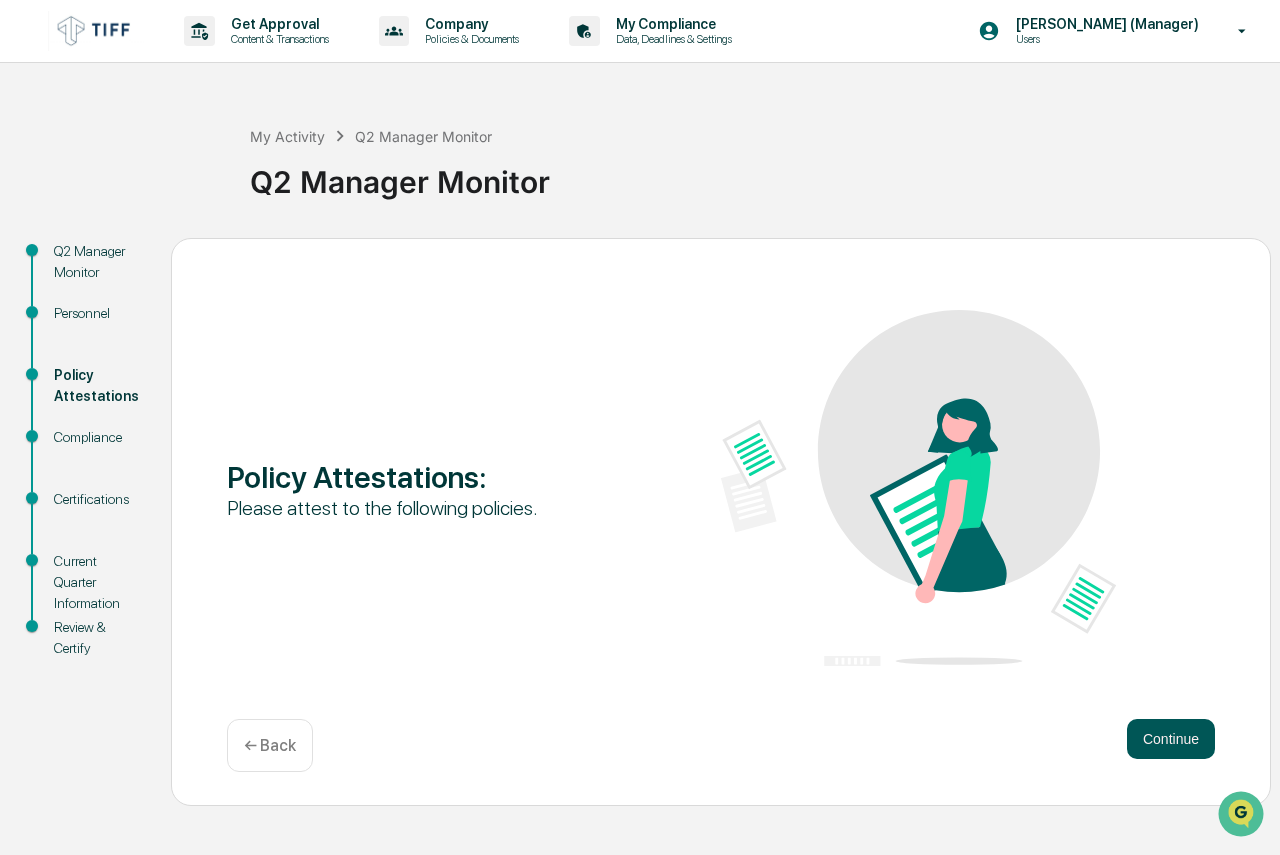 click on "Continue" at bounding box center [1171, 739] 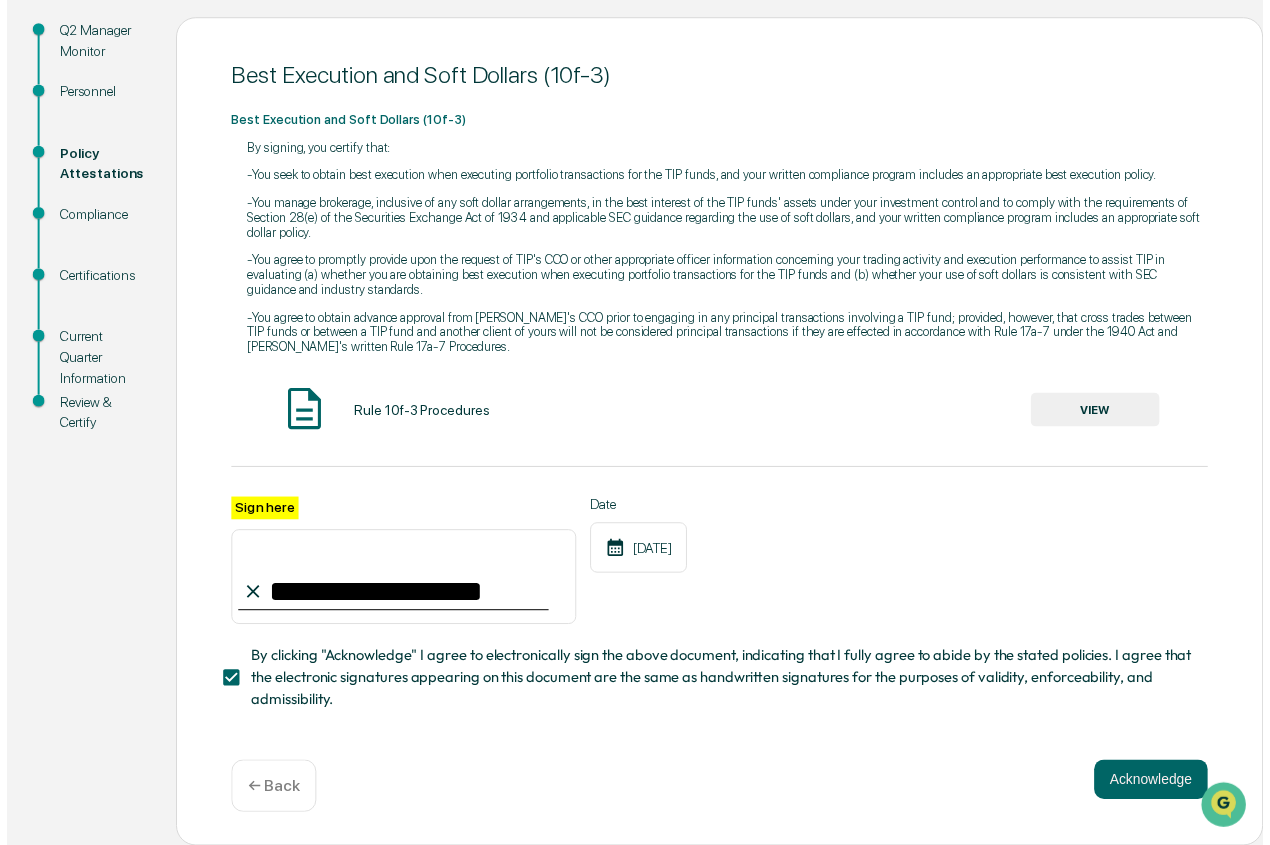 scroll, scrollTop: 227, scrollLeft: 0, axis: vertical 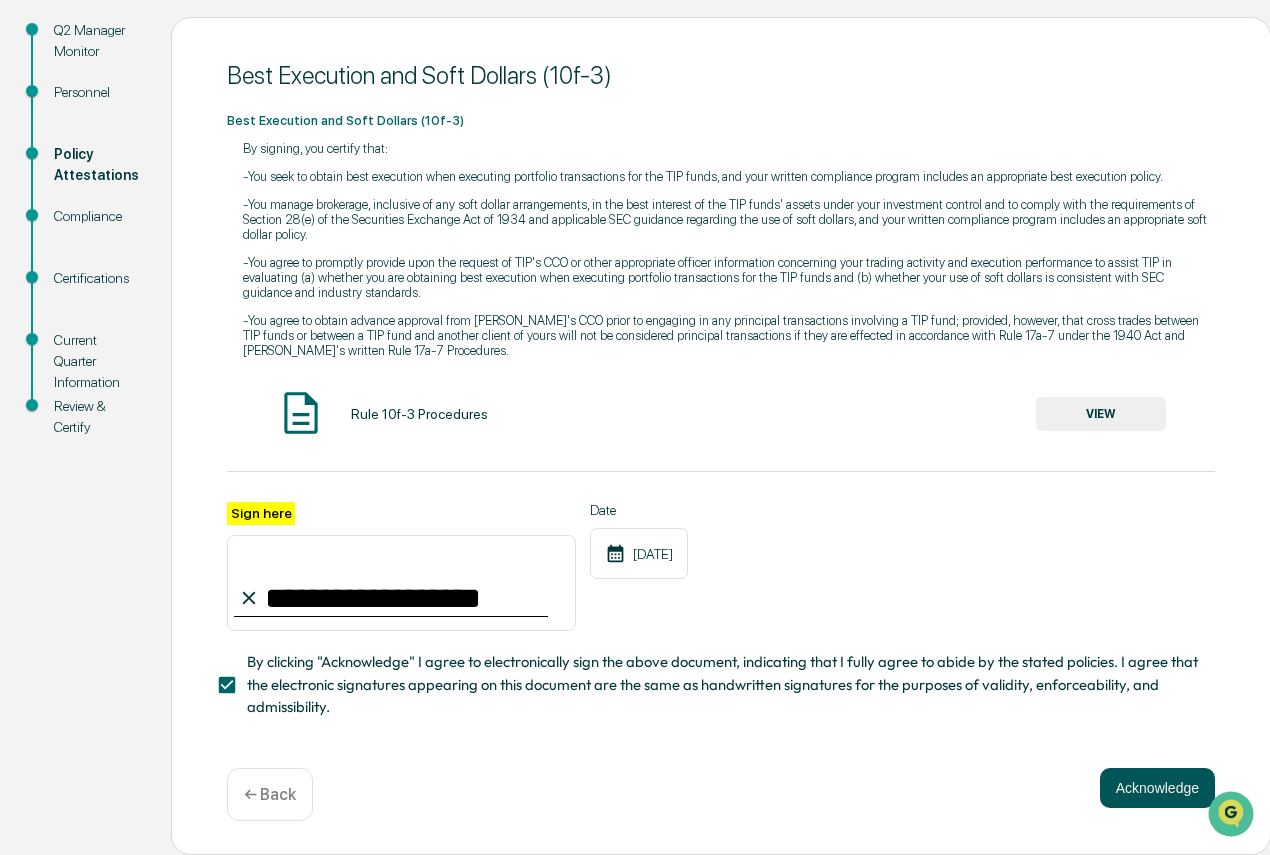 click on "Acknowledge" at bounding box center (1157, 788) 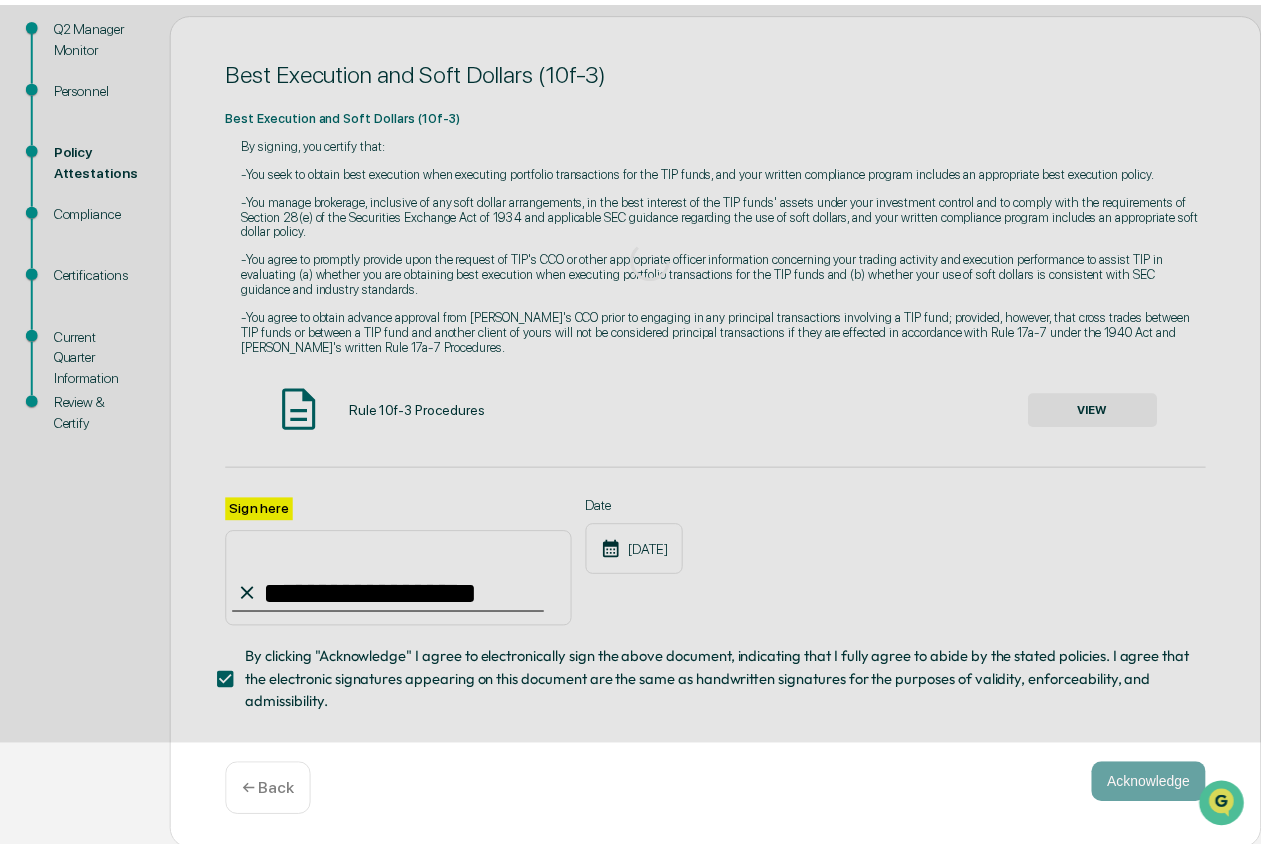 scroll, scrollTop: 0, scrollLeft: 0, axis: both 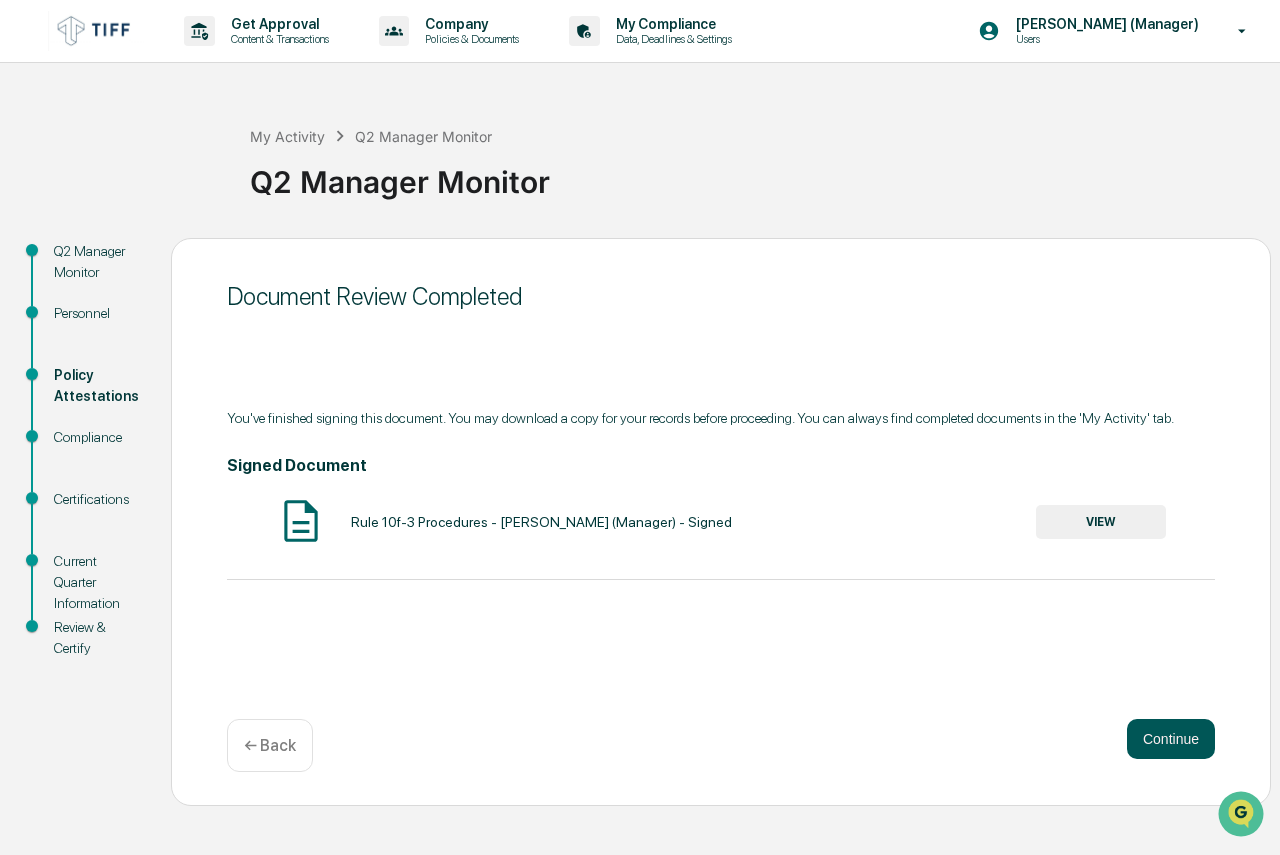 click on "Continue" at bounding box center (1171, 739) 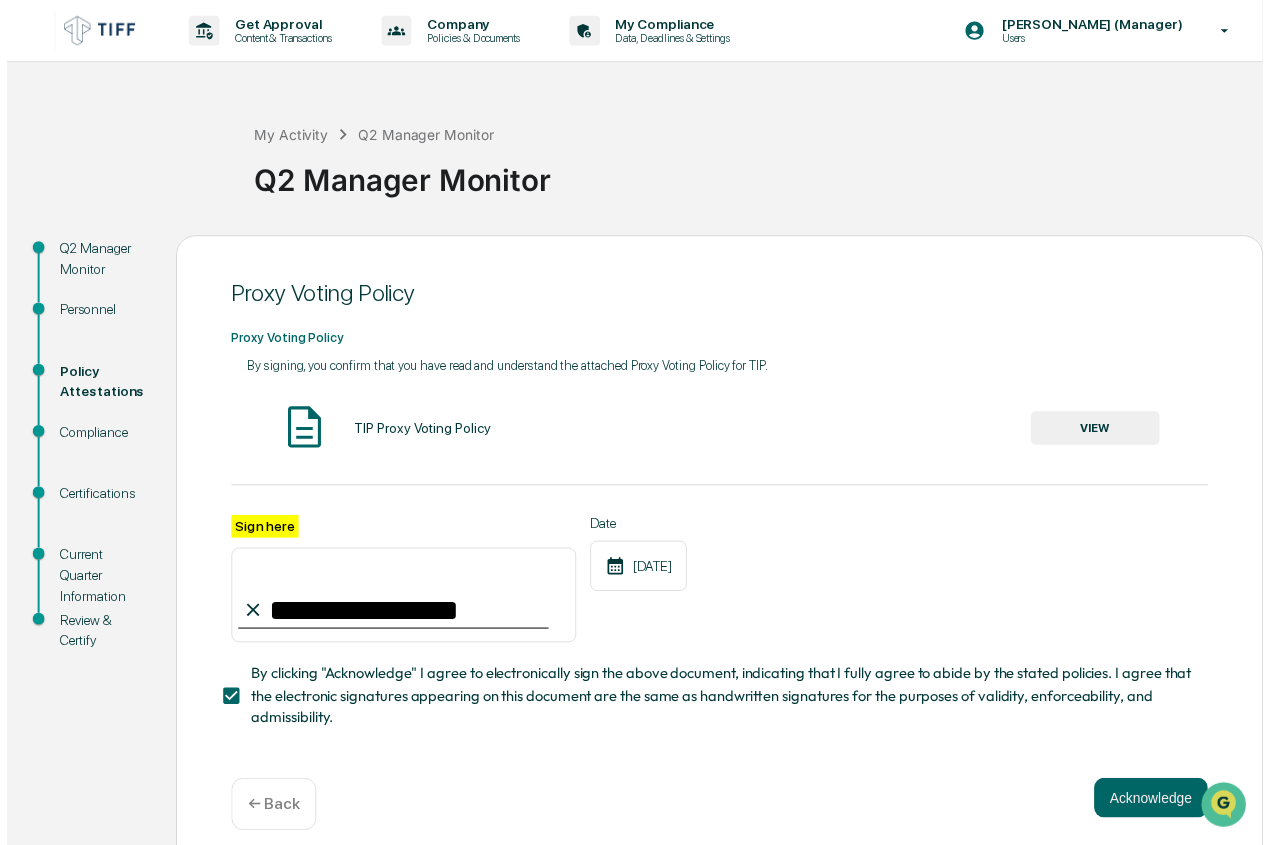 scroll, scrollTop: 25, scrollLeft: 0, axis: vertical 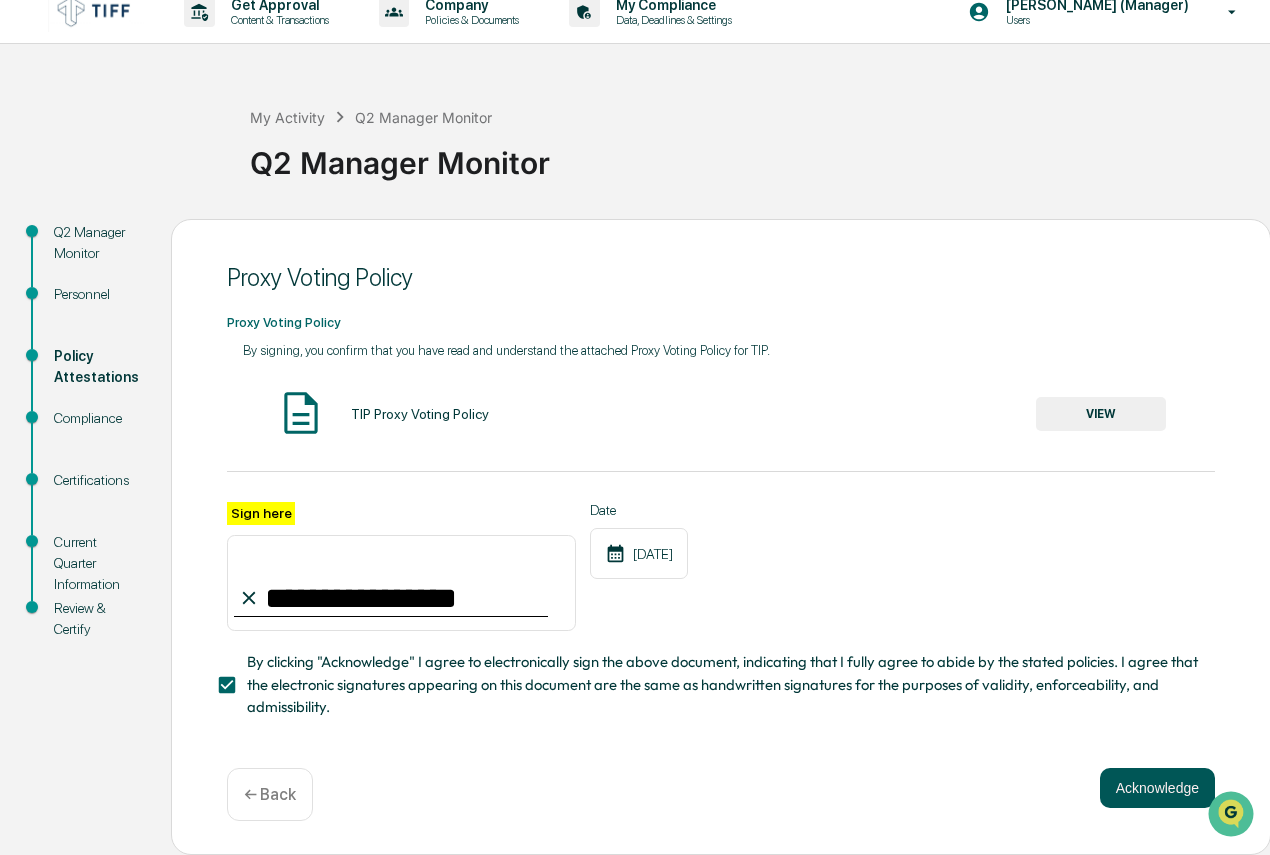 click on "Acknowledge" at bounding box center (1157, 788) 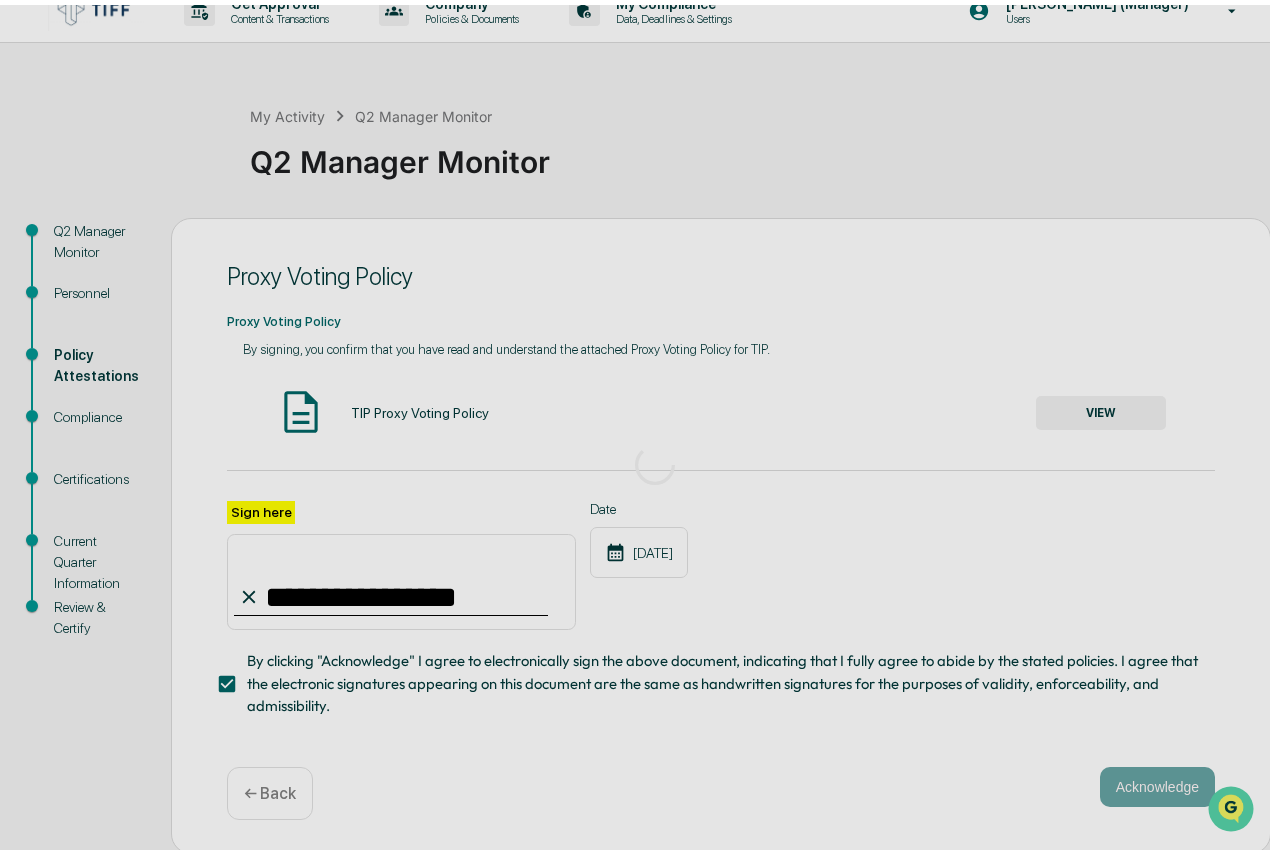 scroll, scrollTop: 0, scrollLeft: 0, axis: both 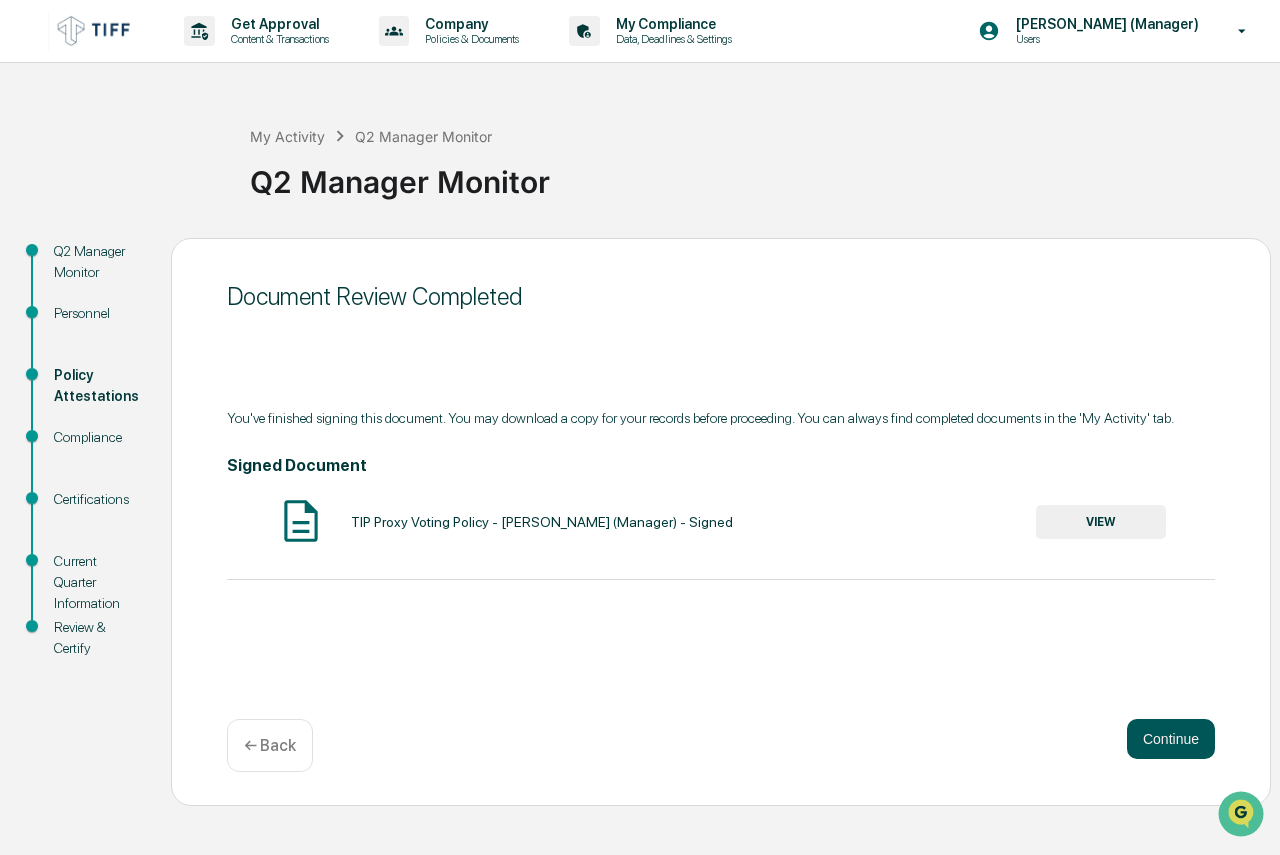 click on "Continue" at bounding box center [1171, 739] 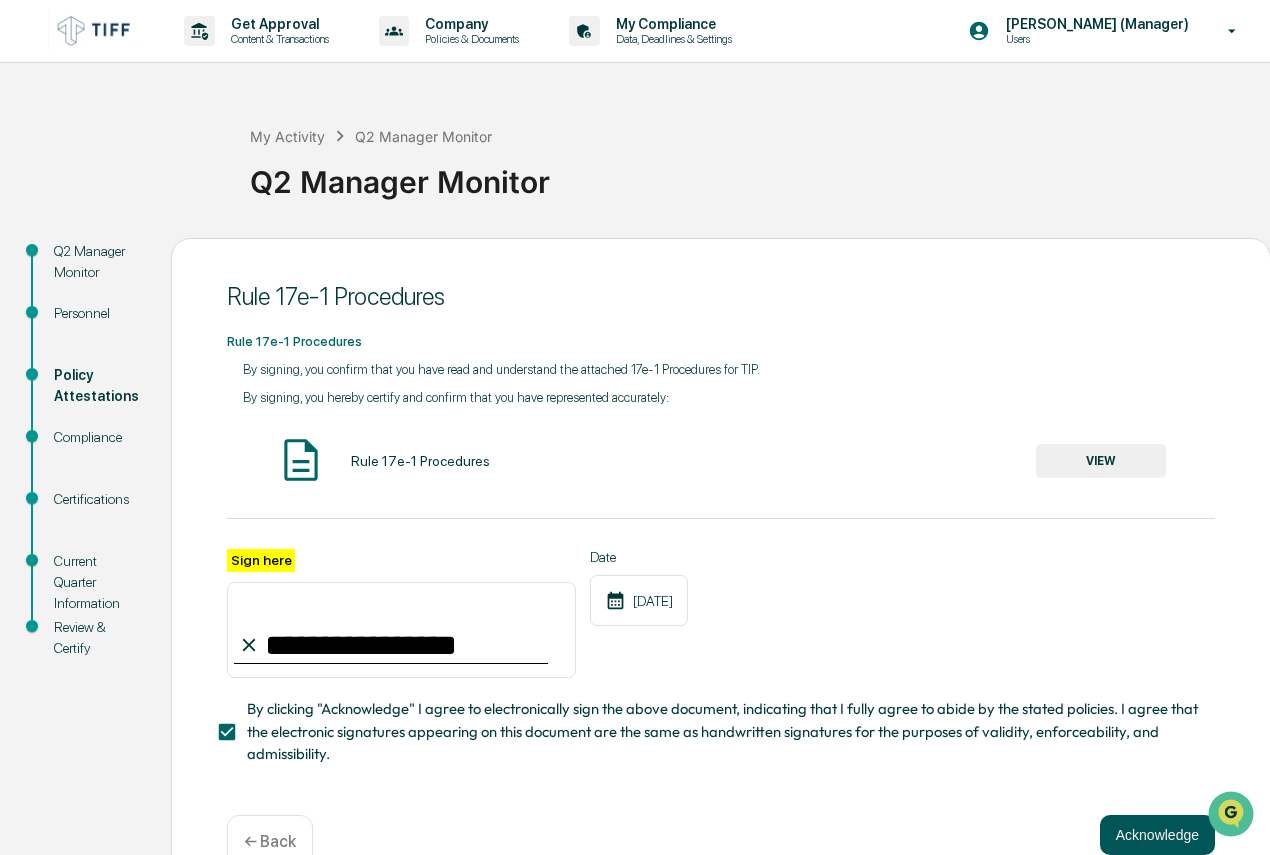 click on "Acknowledge" at bounding box center [1157, 835] 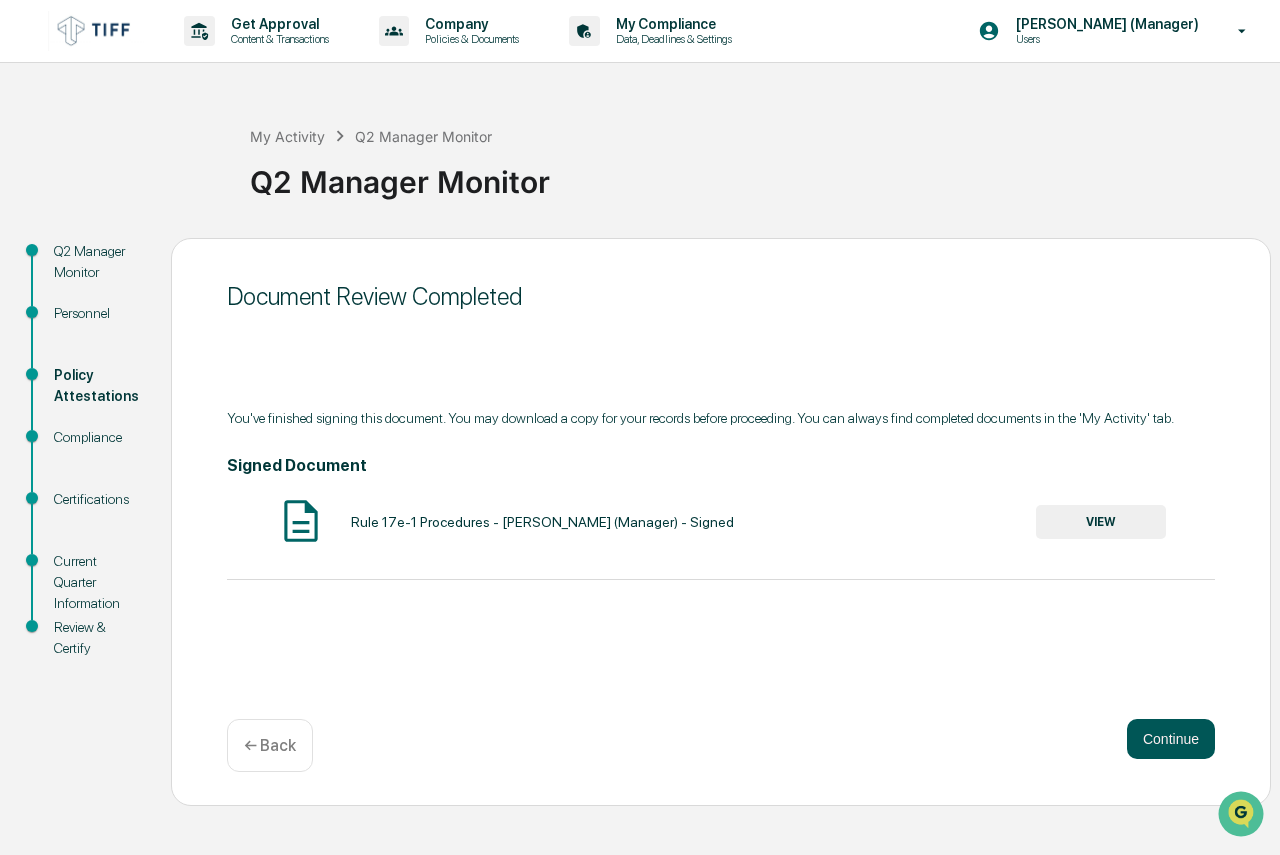 click on "Continue" at bounding box center (1171, 739) 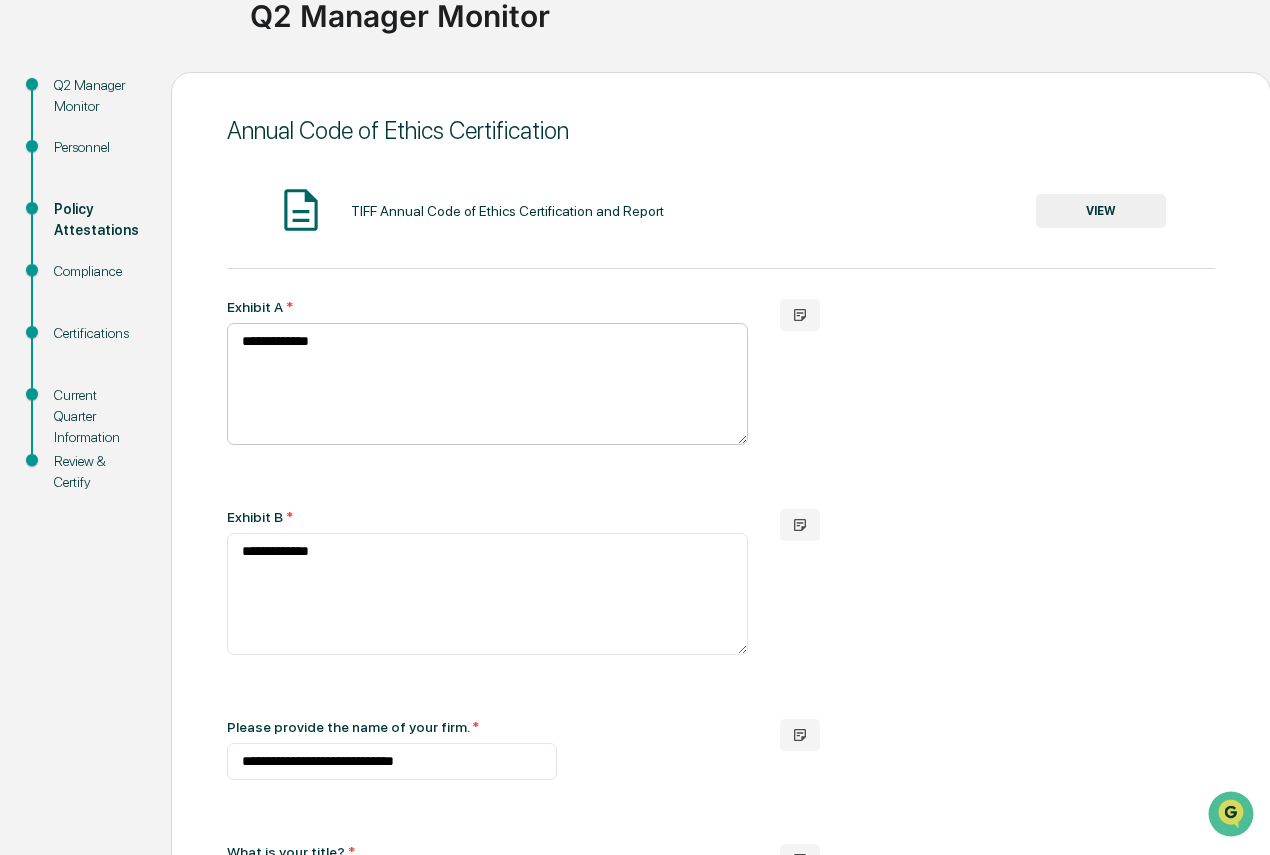 scroll, scrollTop: 200, scrollLeft: 0, axis: vertical 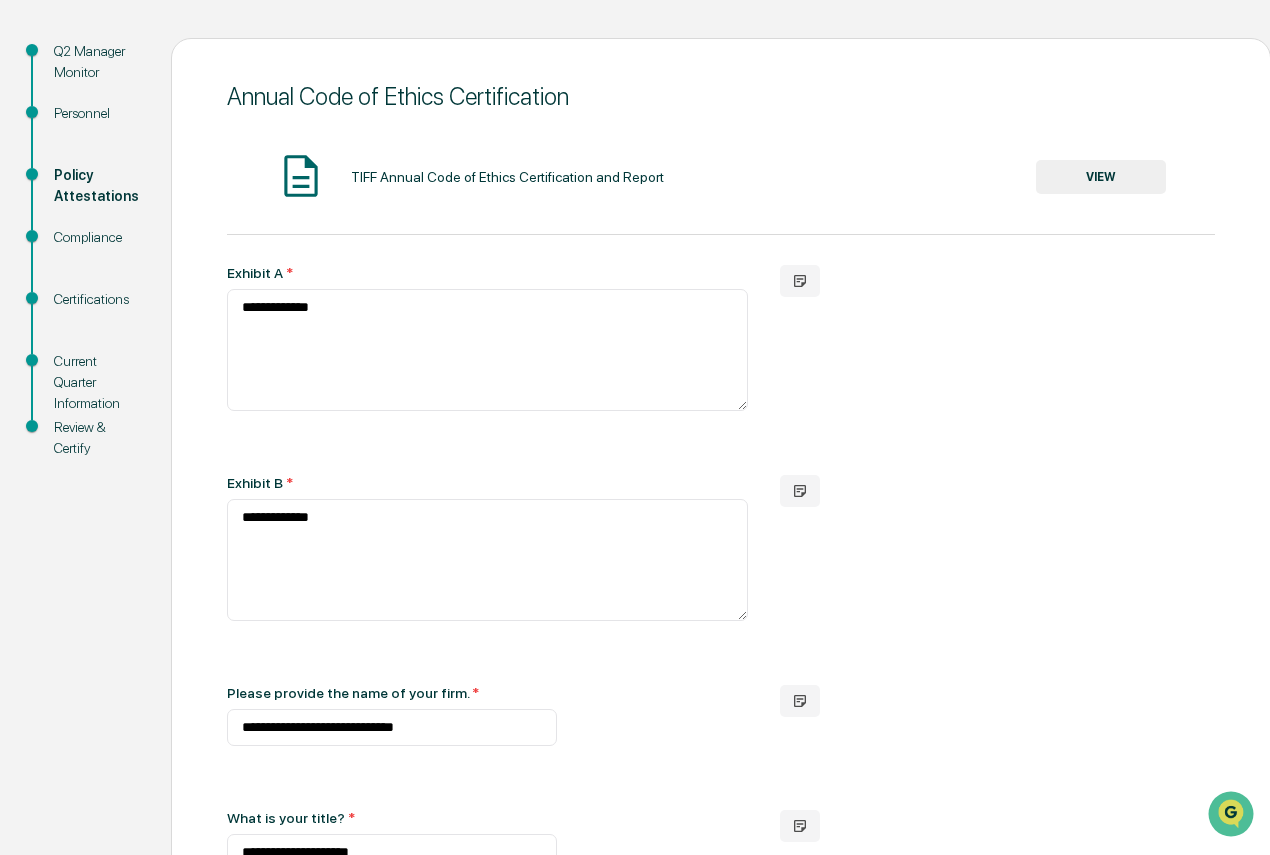click on "VIEW" at bounding box center [1101, 177] 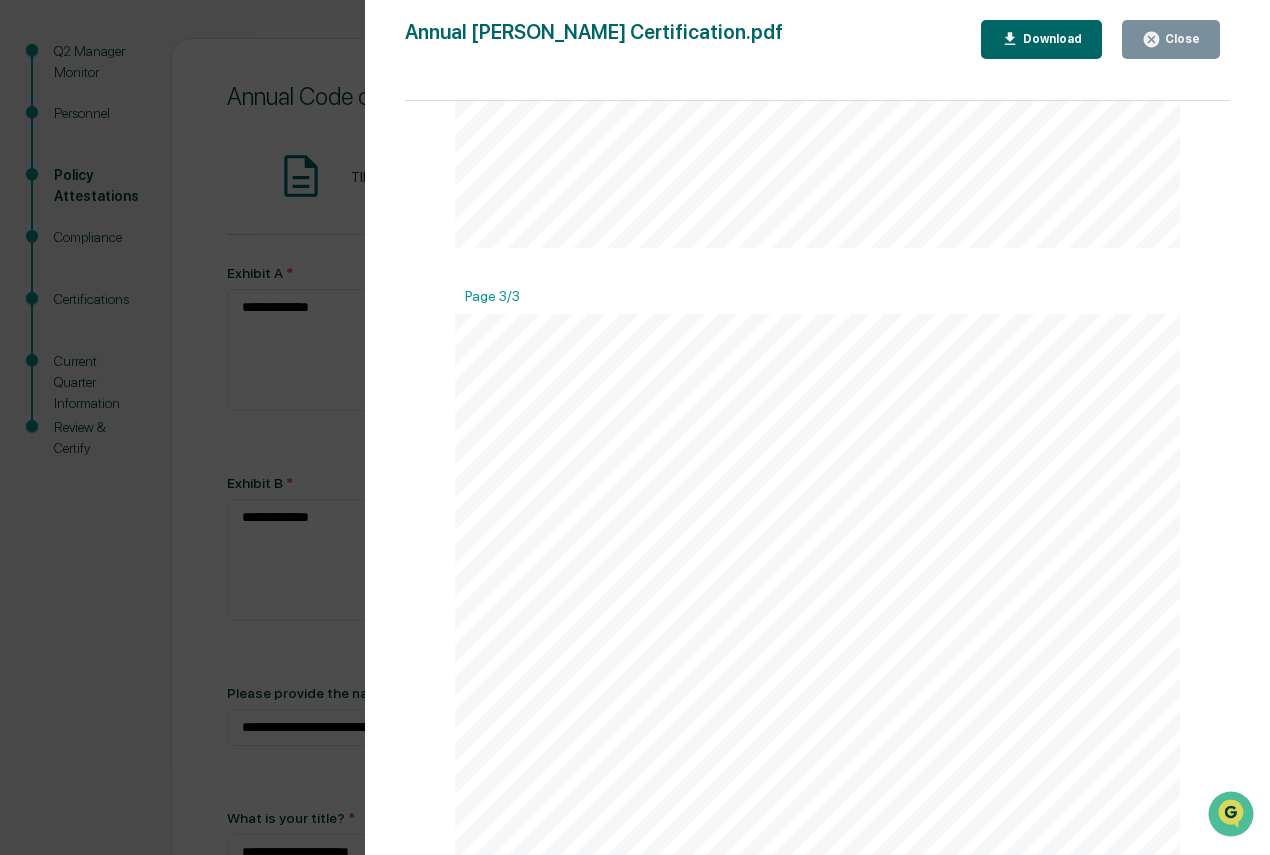 scroll, scrollTop: 1838, scrollLeft: 0, axis: vertical 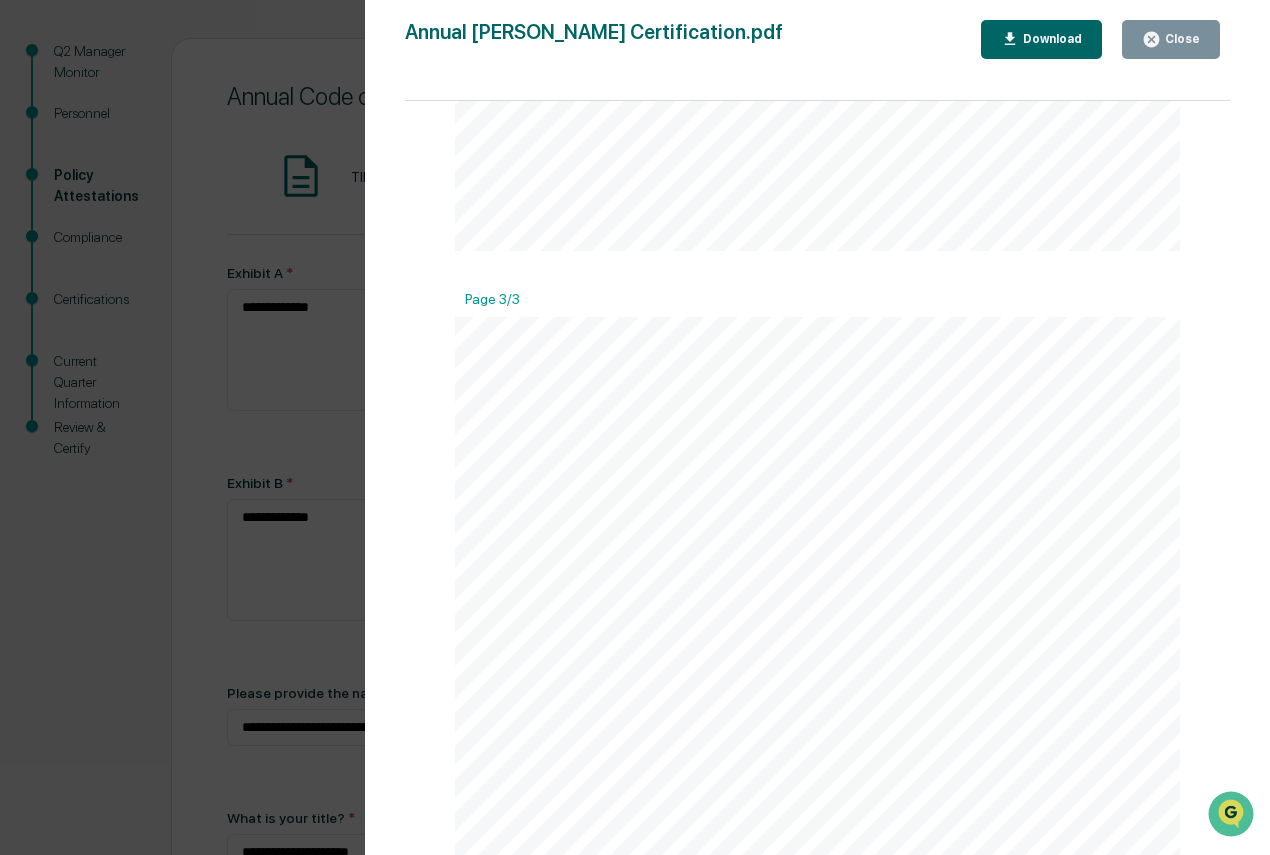 click on "Version History [DATE] 03:01 PM [DATE] 03:31 PM Annual [PERSON_NAME] Certification.pdf   Close   Download Page 1/3 ANNUAL CODE OF ETHICS CERTIFICATION AND REPORT I hereby cer ) fy to the board of trustees of TIFF Investment Program (“TIP”) as follows: 1)   ________________________________________   (the “Adviser”) has adopted a Code of Ethics mee ) ng the requirements of Rule 17j-1 under the Investment Company Act of 1940, as amended. 2)   The Adviser’s Code of Ethics contains provisions reasonably necessary to prevent “access persons” (as de fi [PERSON_NAME] in Rule 17j-1) from [PERSON_NAME] ) ng Rule 17j-1(b). 3)   The   Adviser   uses   reasonable   diligence   and   has   adopted   procedures   reasonably necessary to prevent [PERSON_NAME] ) ons of its Code of Ethics, including [PERSON_NAME] ) ons by “access persons” (as de fi [PERSON_NAME] in Rule 17j-1). 4)   Any material [PERSON_NAME] ) ons of the Adviser’s Code of Ethics or related procedures (including any sanc ) ons imposed in response to such material [PERSON_NAME] )   Exhibit A   a U )" at bounding box center [635, 427] 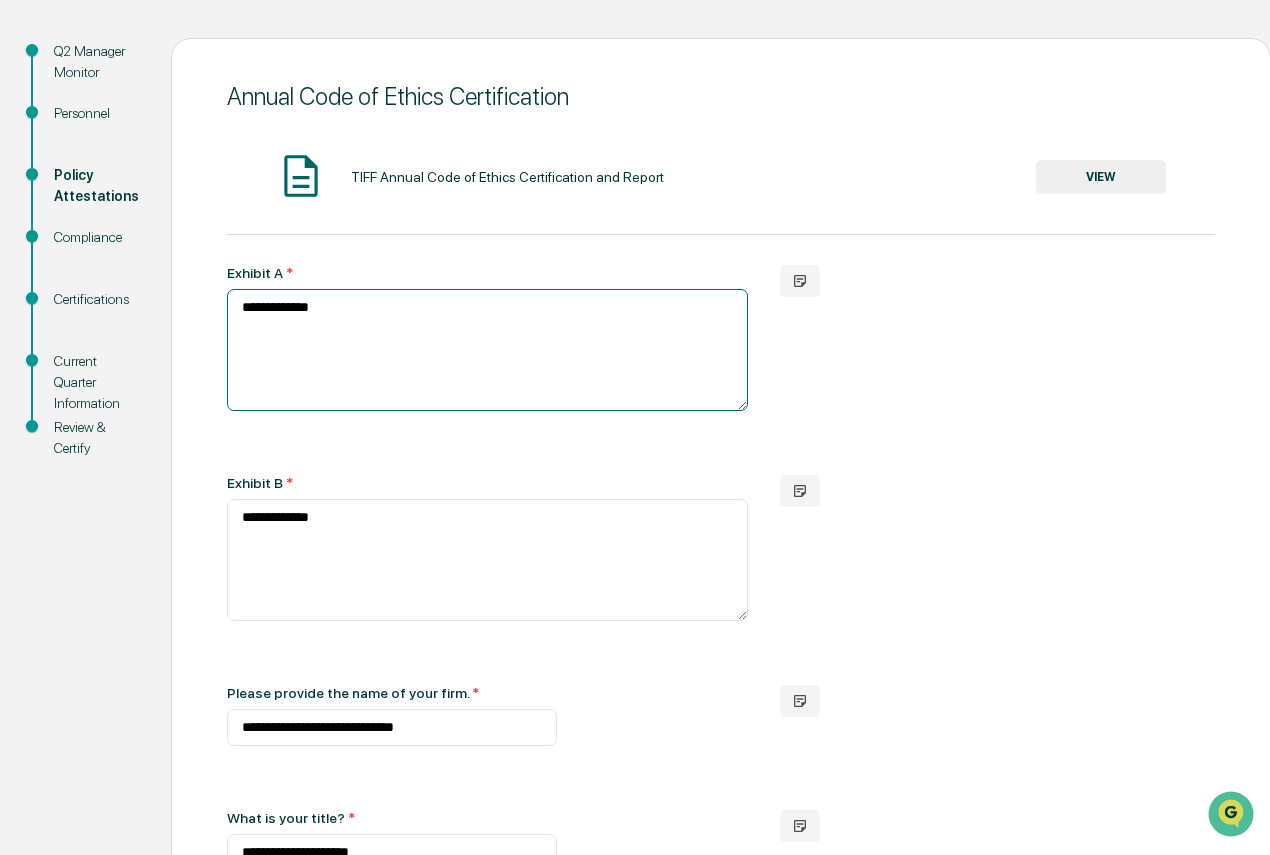 drag, startPoint x: 334, startPoint y: 321, endPoint x: 204, endPoint y: 312, distance: 130.31117 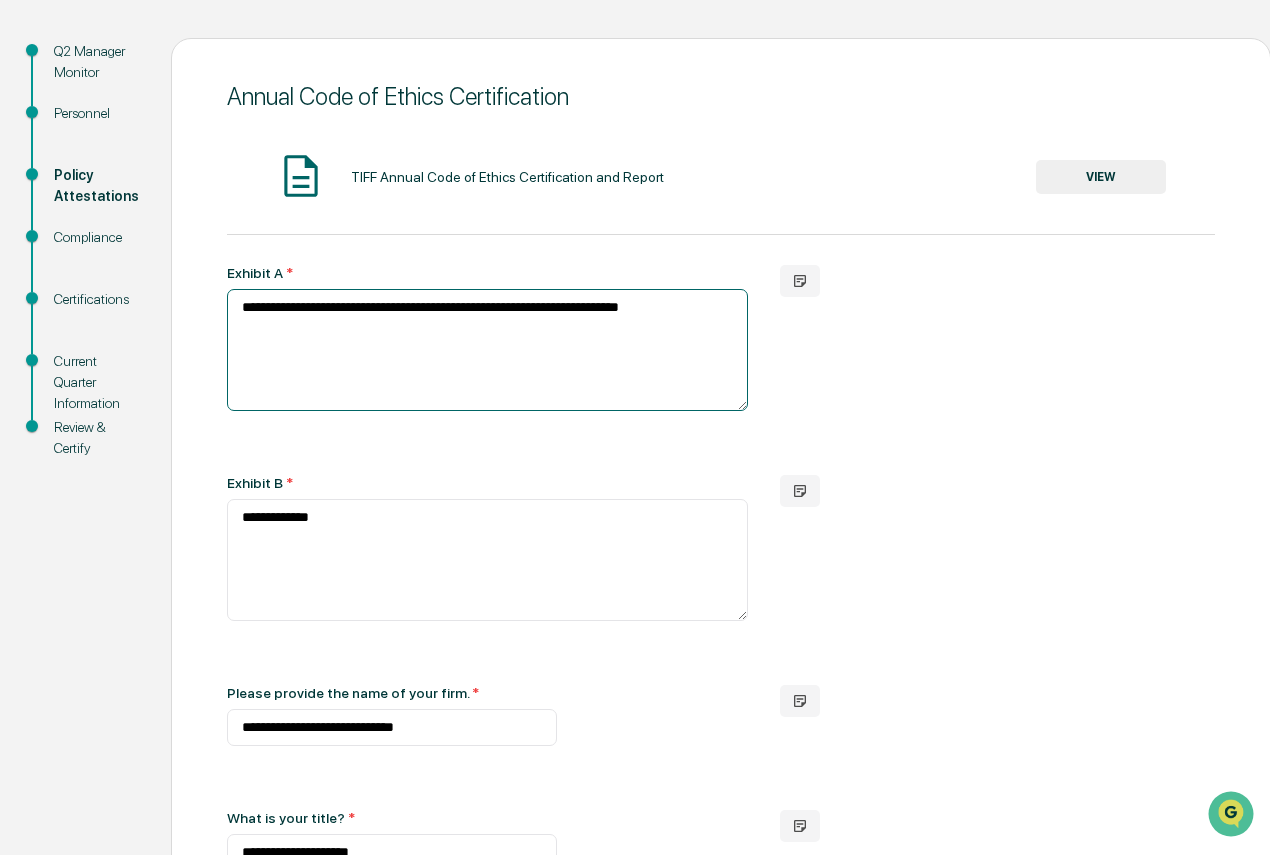type on "**********" 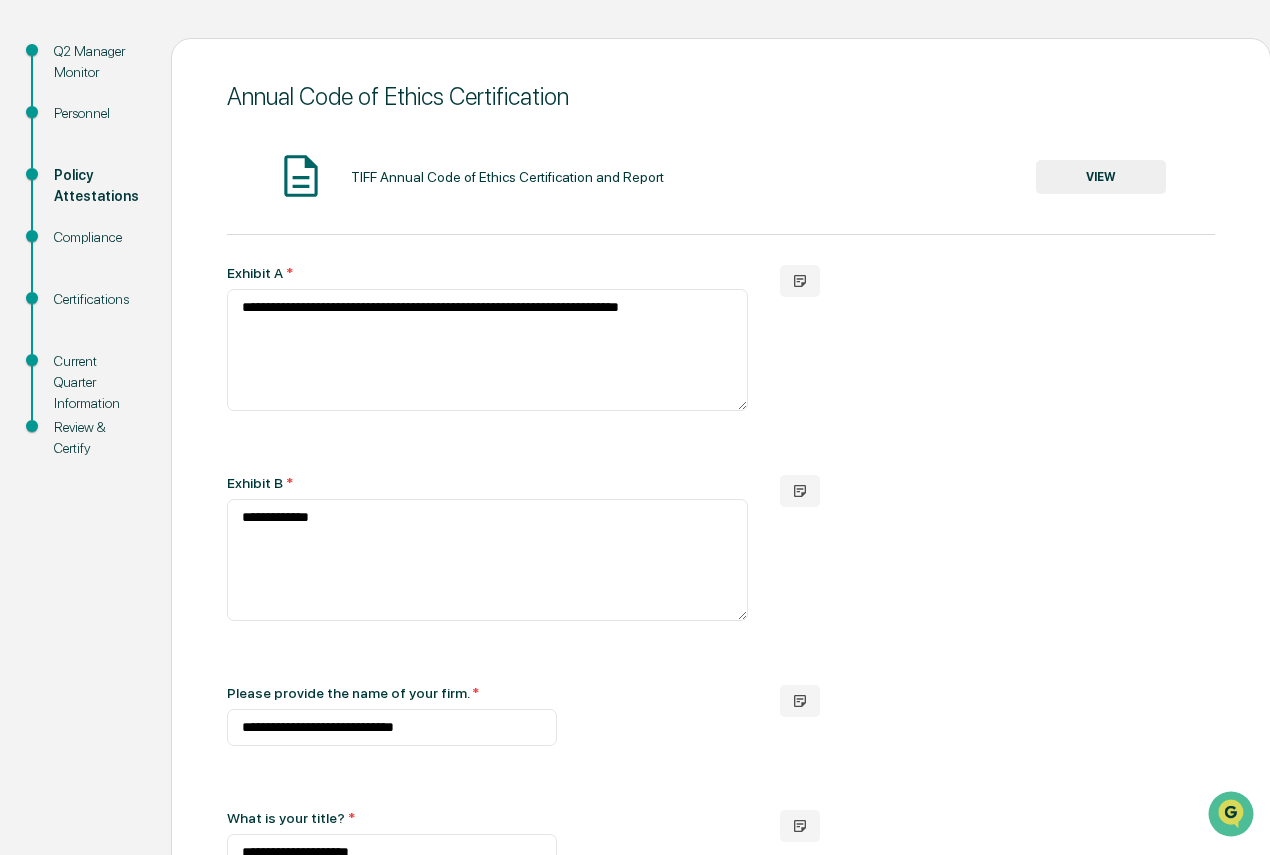click on "VIEW" at bounding box center (1101, 177) 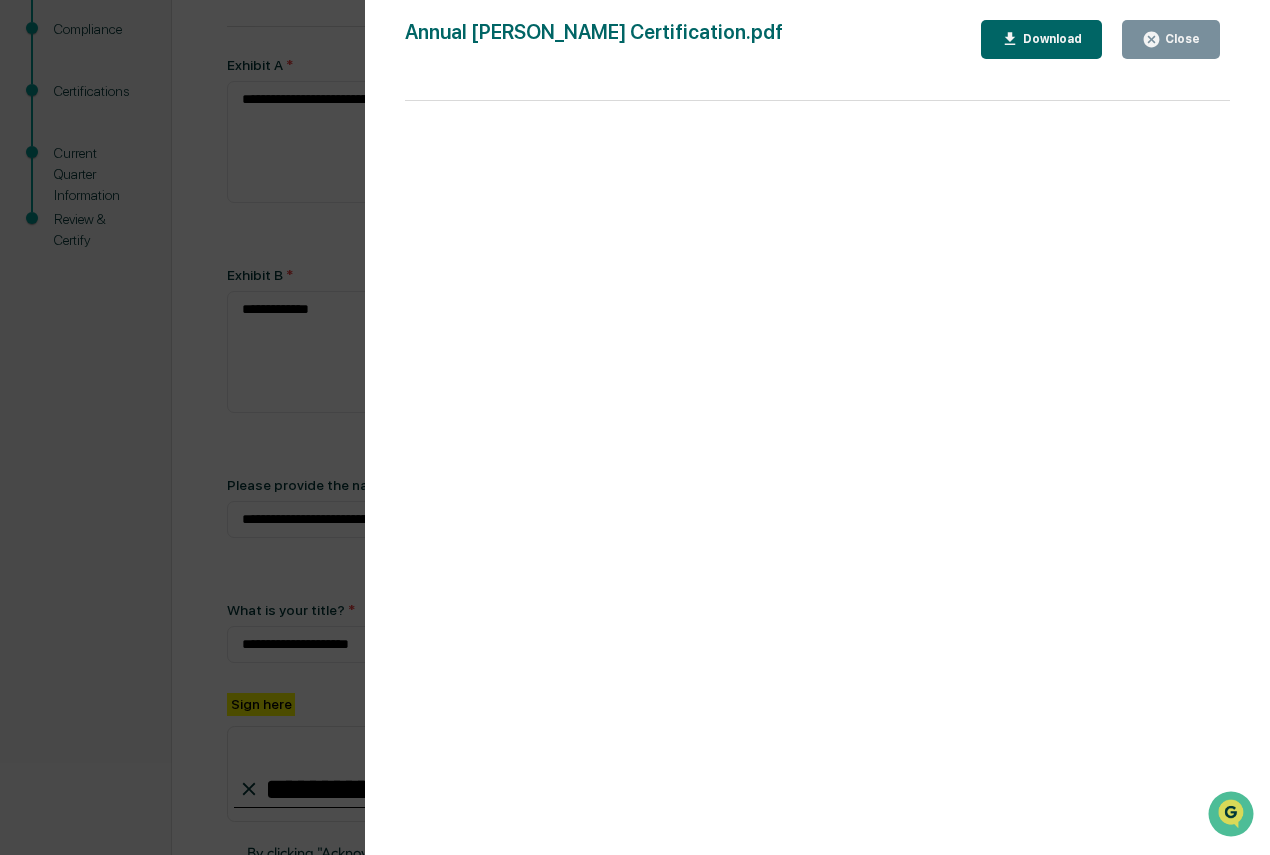 scroll, scrollTop: 617, scrollLeft: 0, axis: vertical 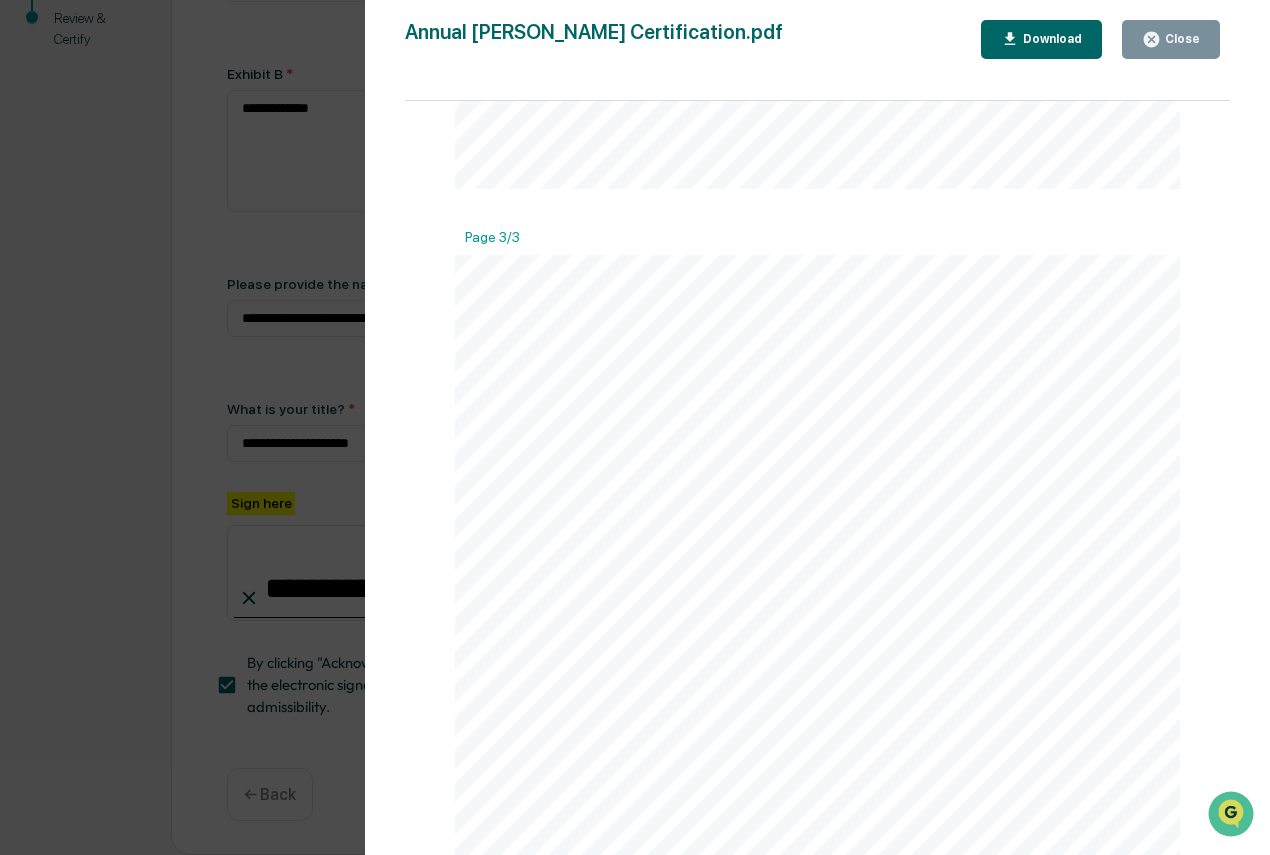 click 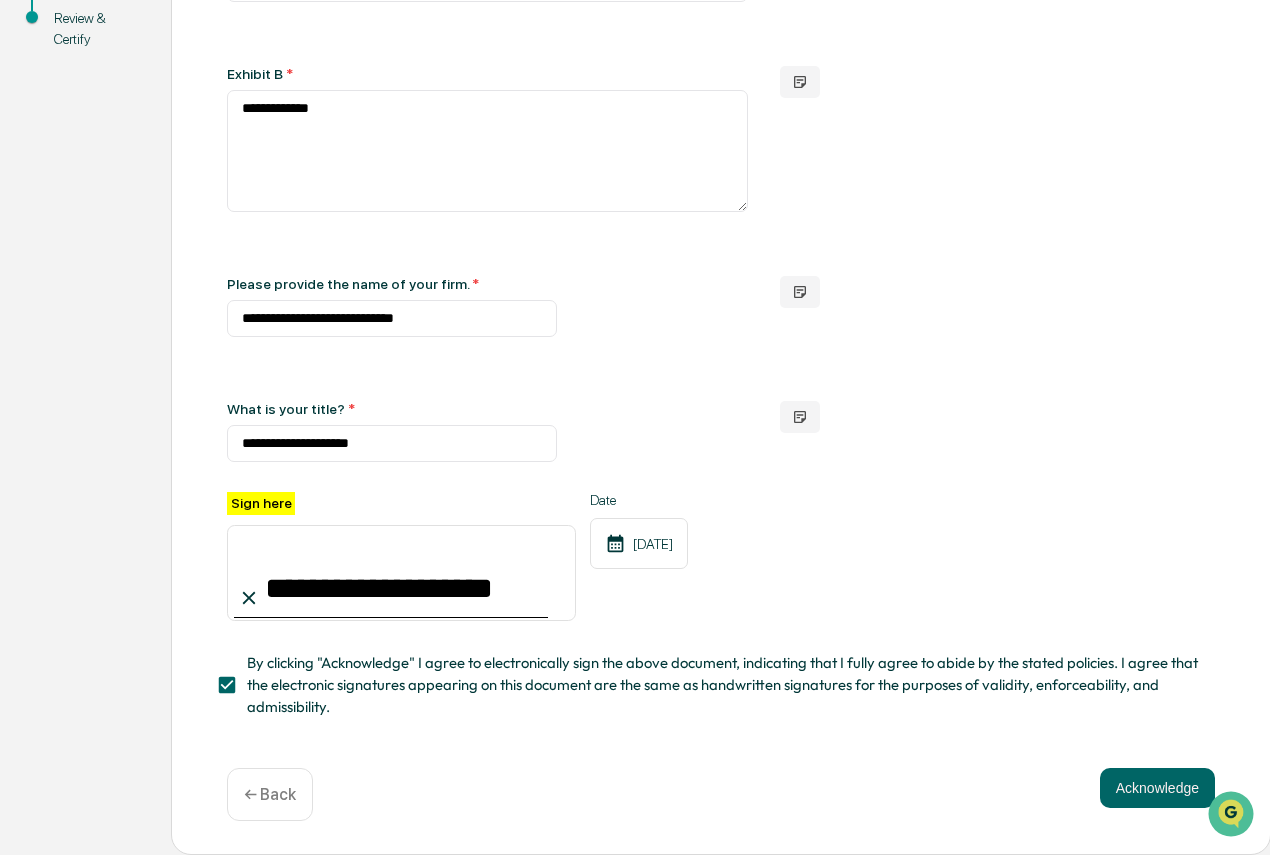 scroll, scrollTop: 0, scrollLeft: 0, axis: both 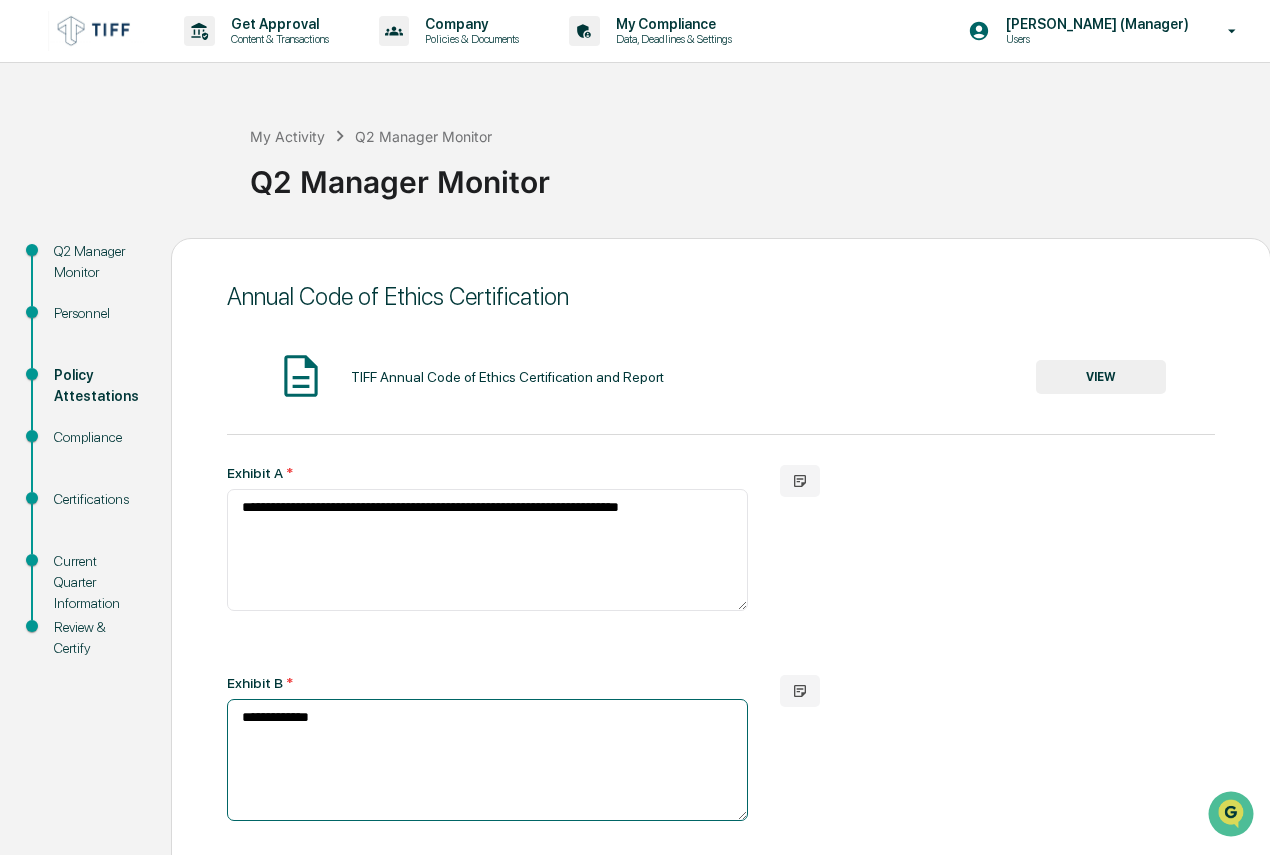 drag, startPoint x: 319, startPoint y: 731, endPoint x: 1223, endPoint y: 715, distance: 904.1416 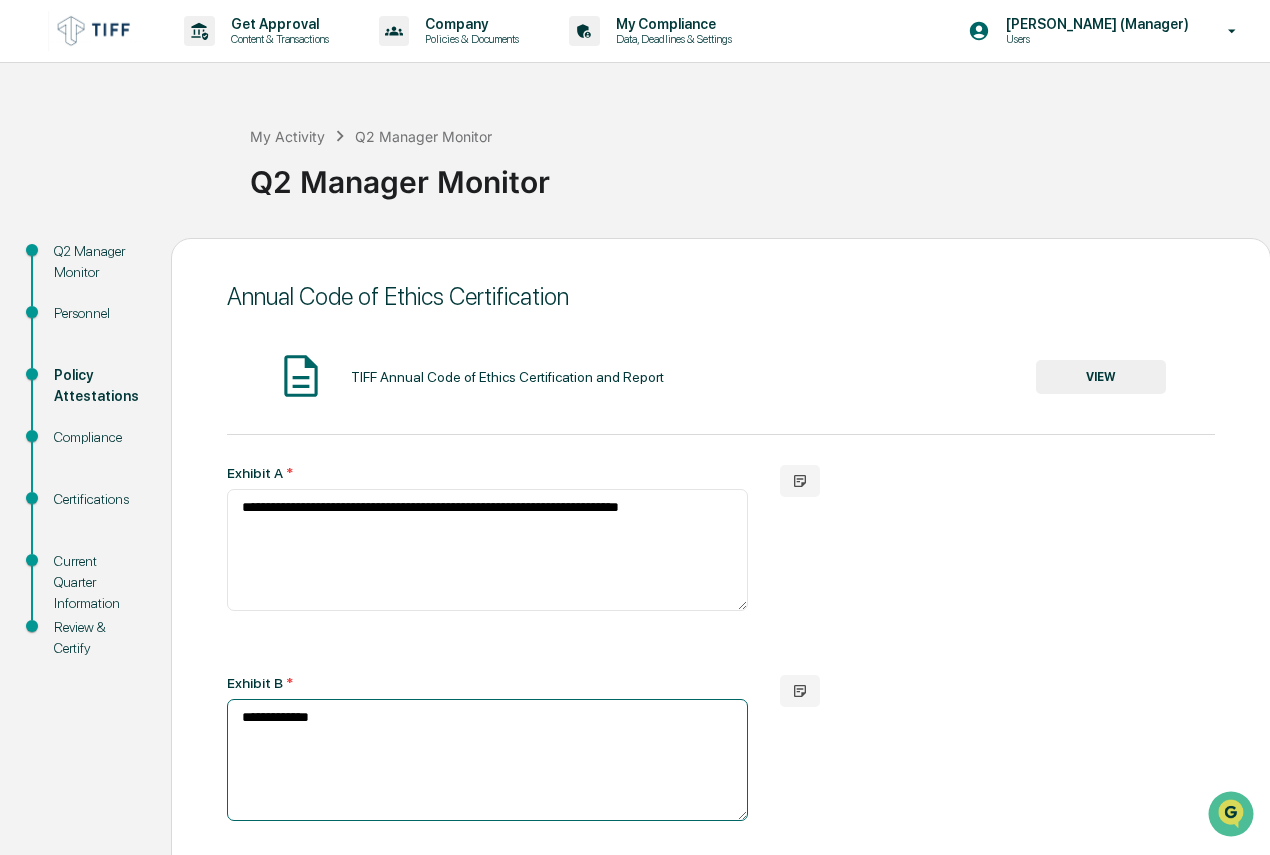 drag, startPoint x: 342, startPoint y: 708, endPoint x: 204, endPoint y: 715, distance: 138.17743 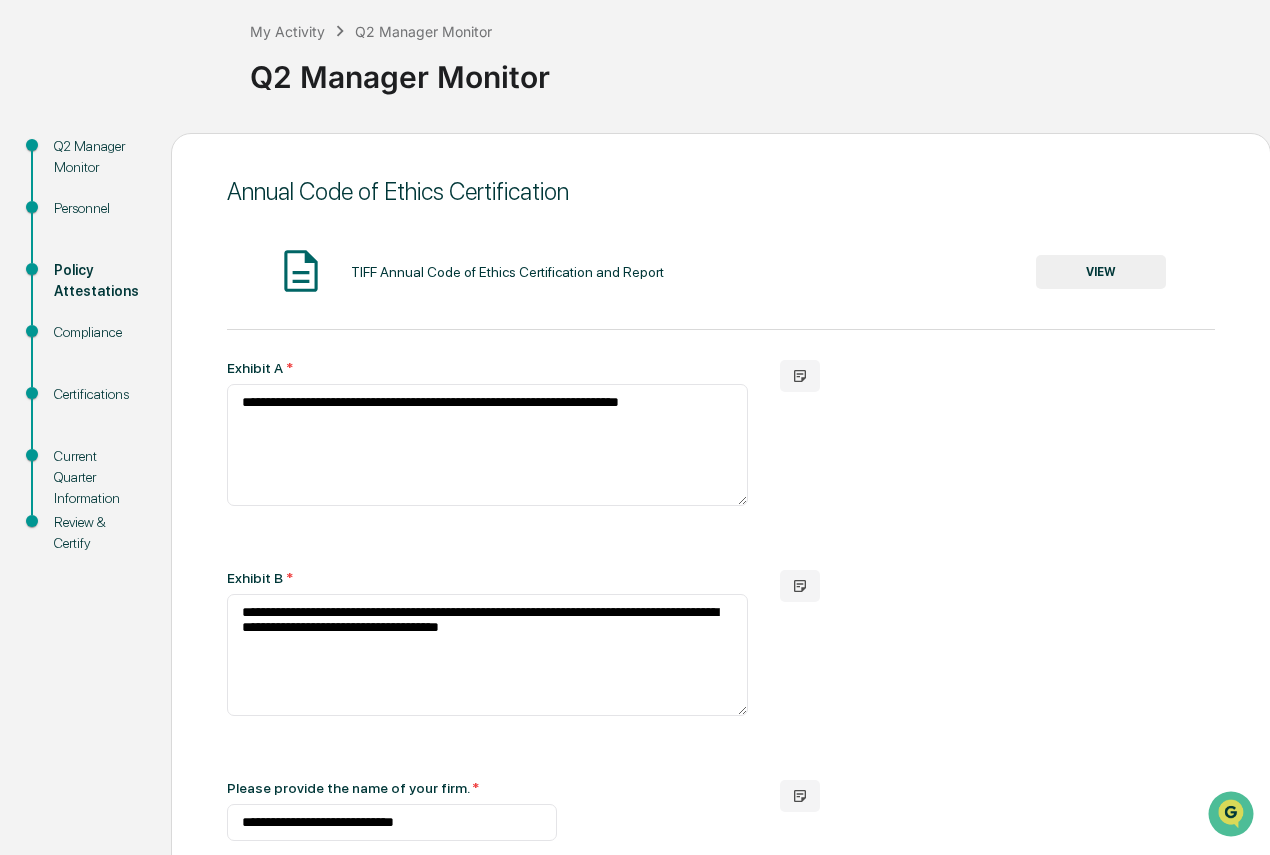 scroll, scrollTop: 100, scrollLeft: 0, axis: vertical 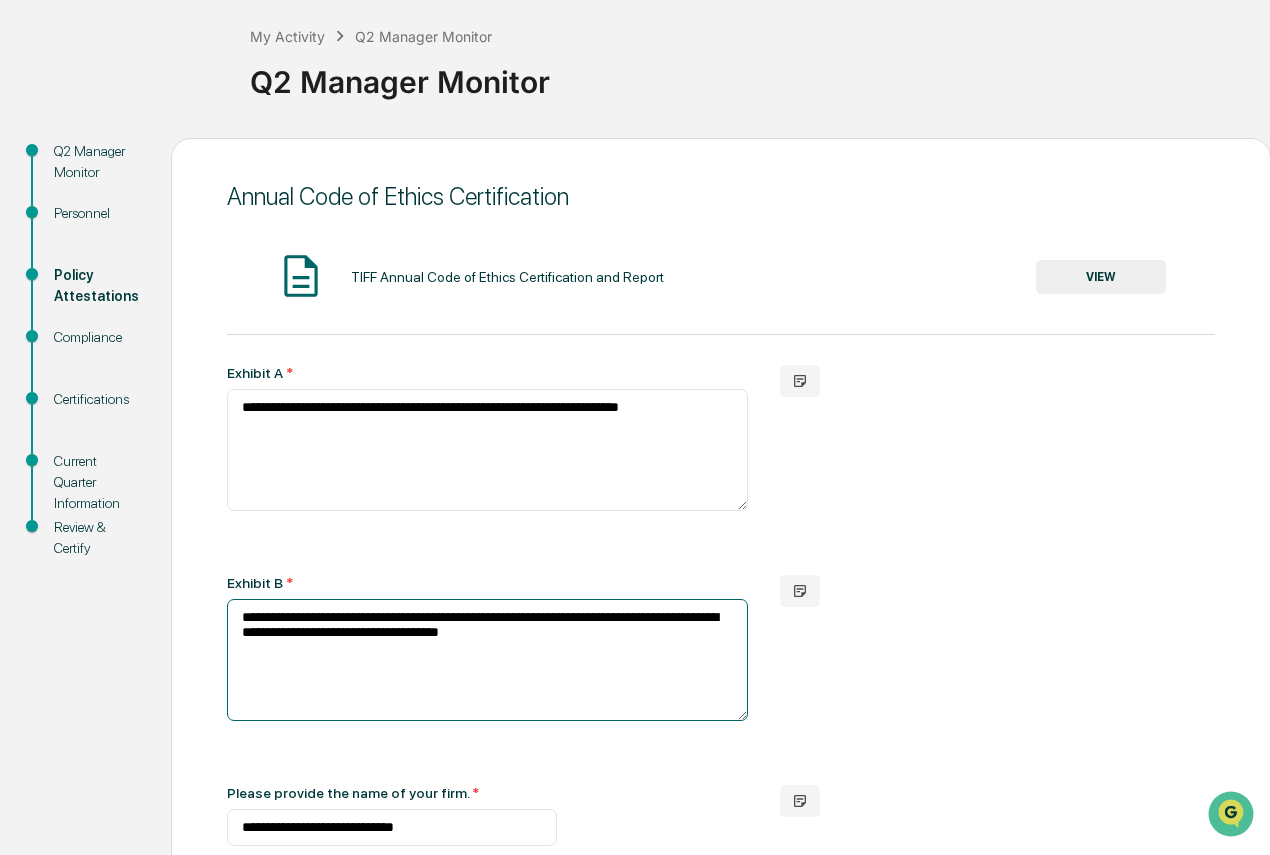 click on "**********" at bounding box center [487, 660] 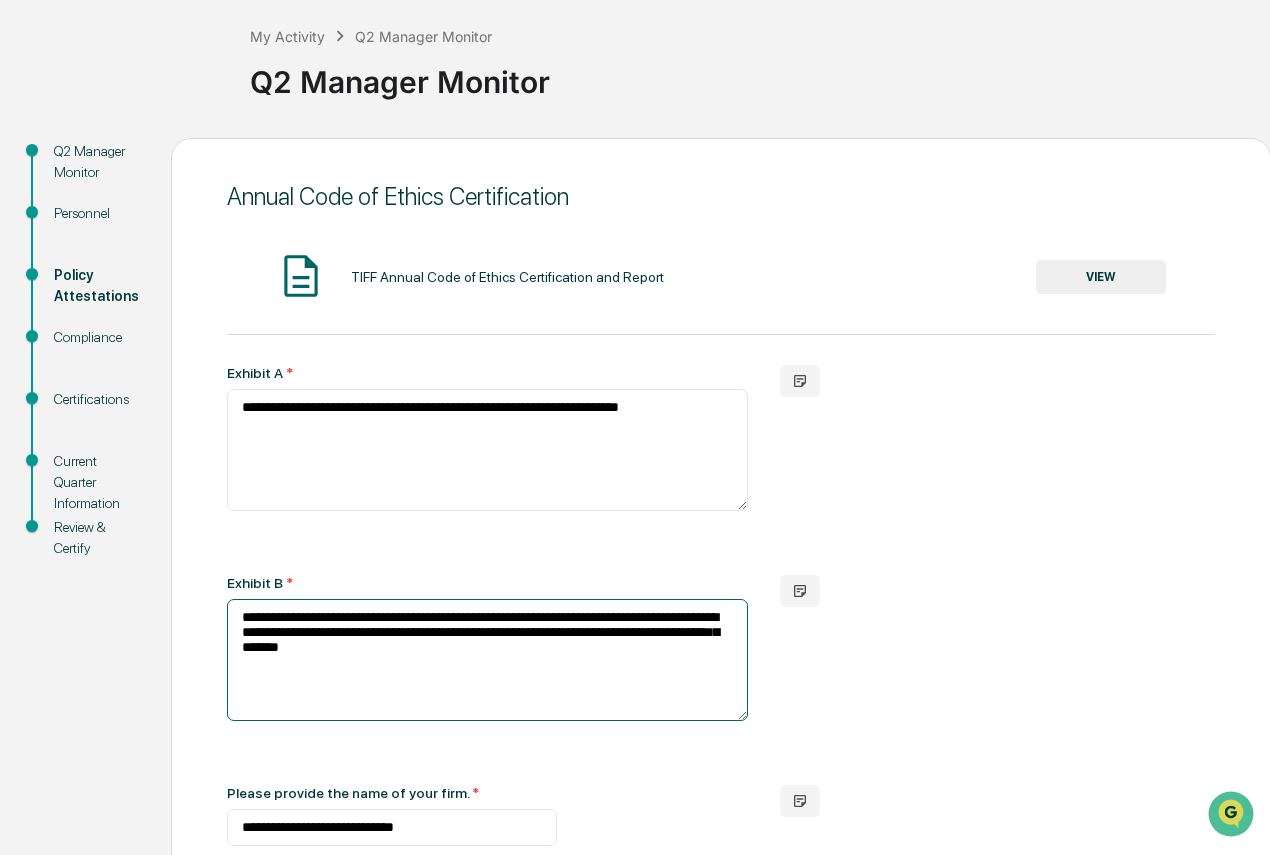 drag, startPoint x: 423, startPoint y: 653, endPoint x: 503, endPoint y: 634, distance: 82.2253 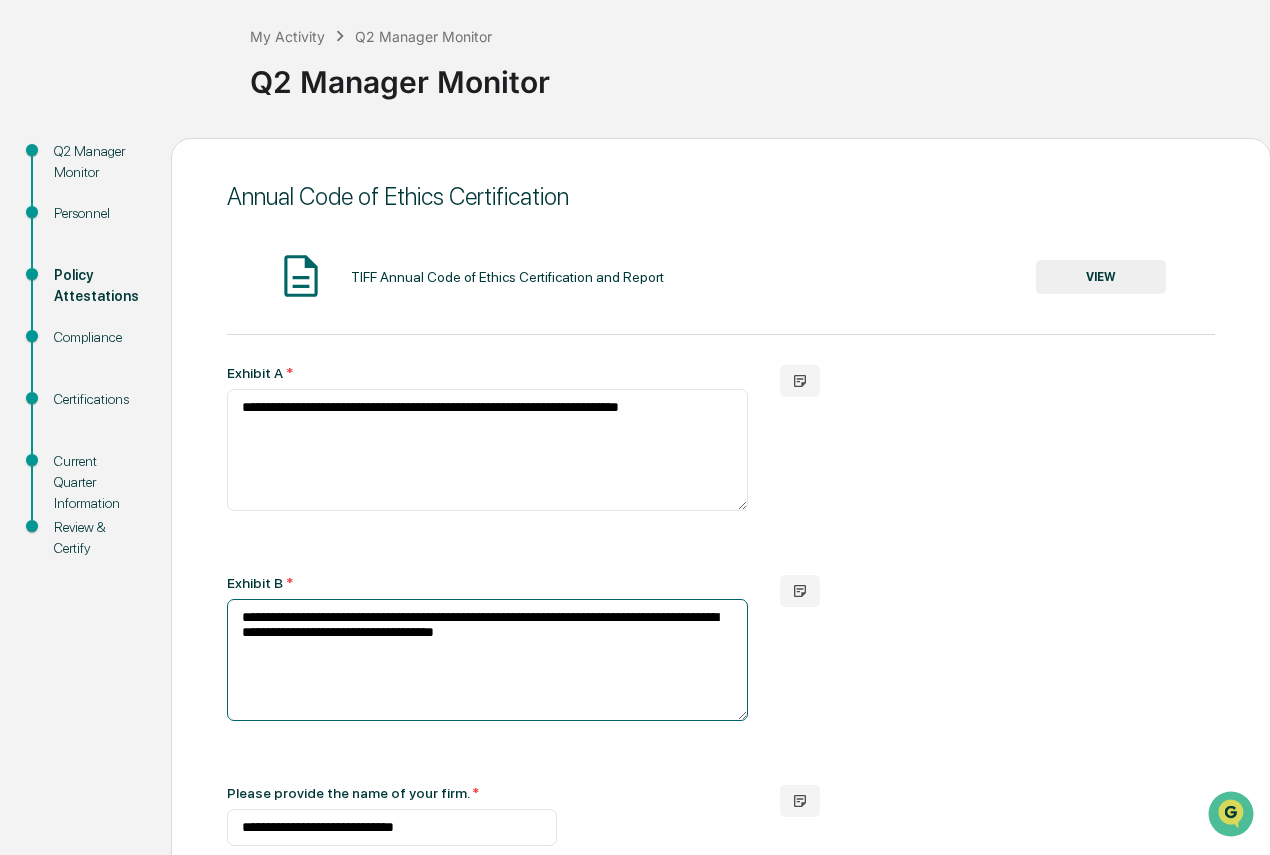 type on "**********" 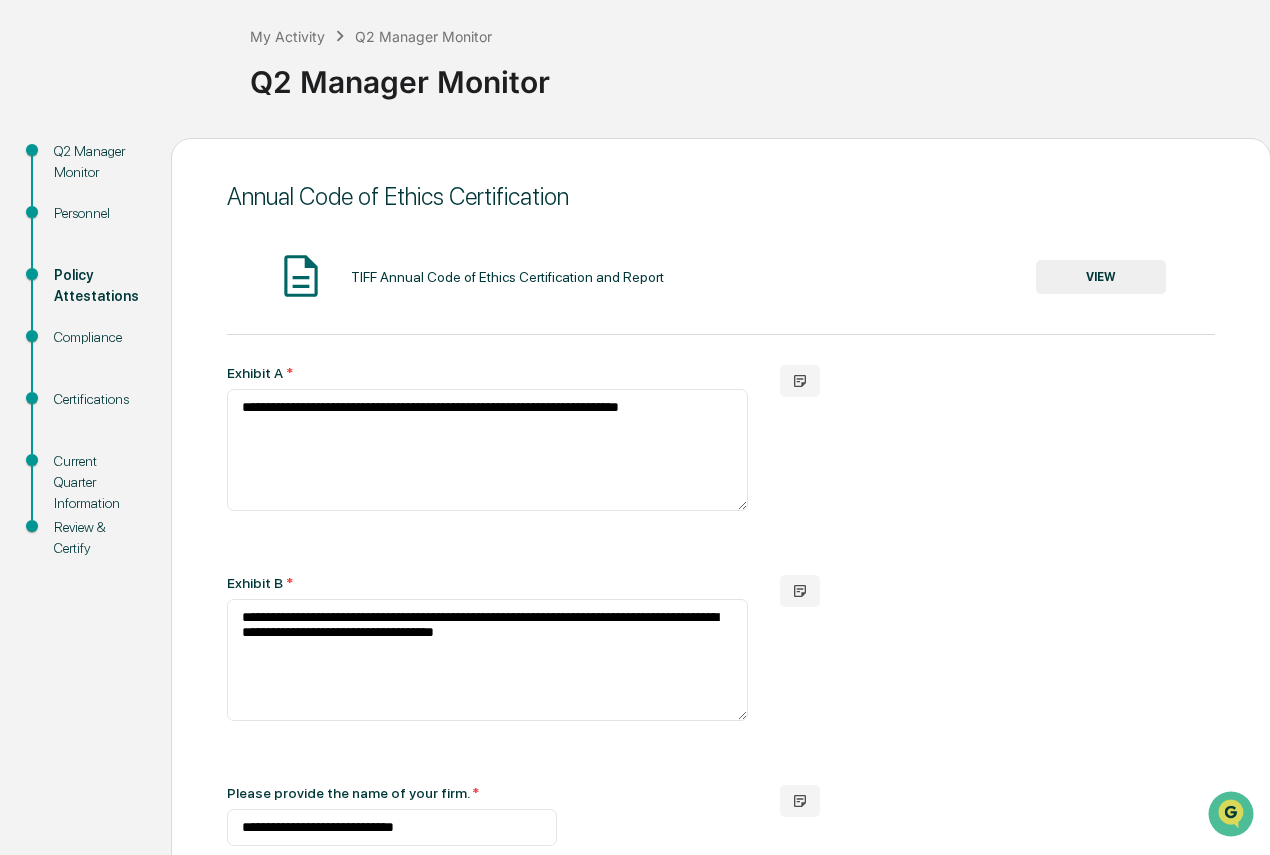 click on "**********" at bounding box center [721, 668] 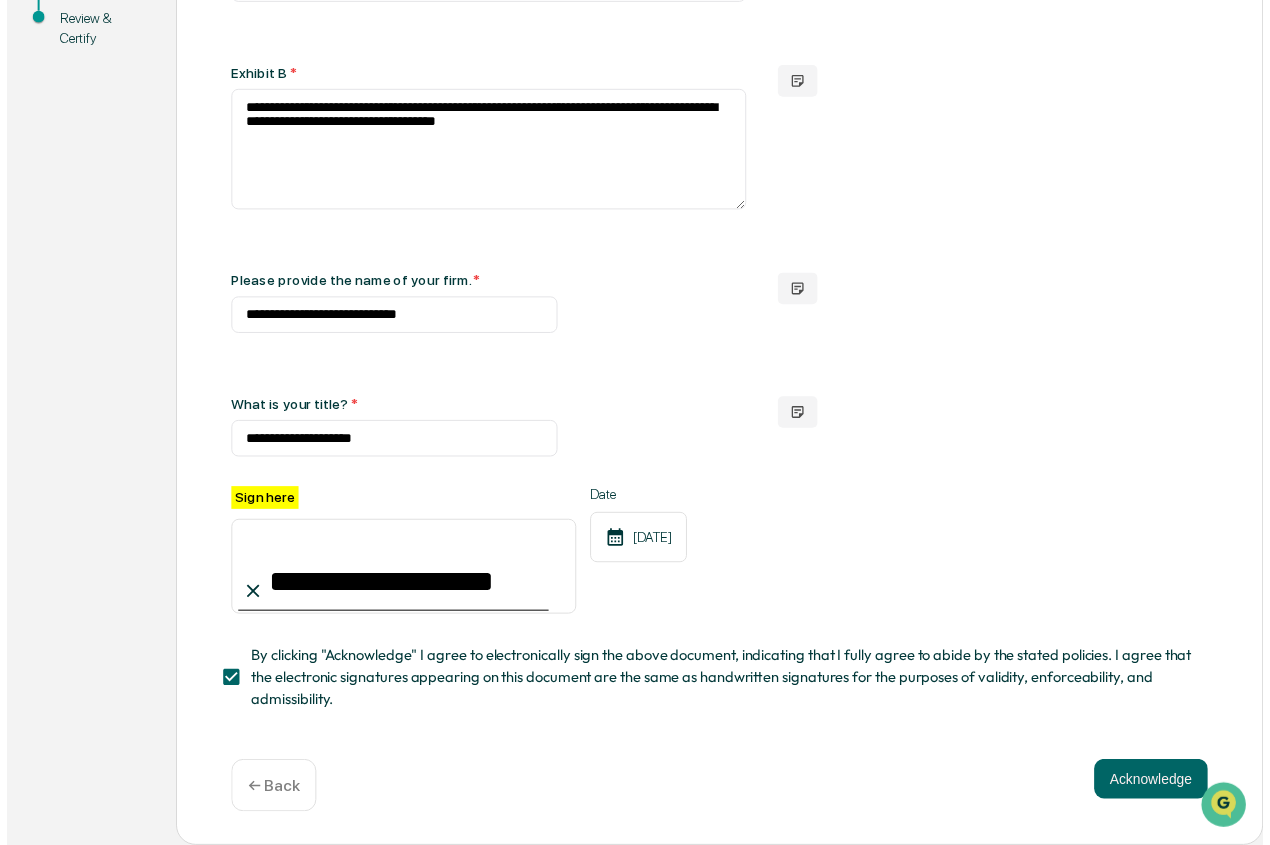 scroll, scrollTop: 617, scrollLeft: 0, axis: vertical 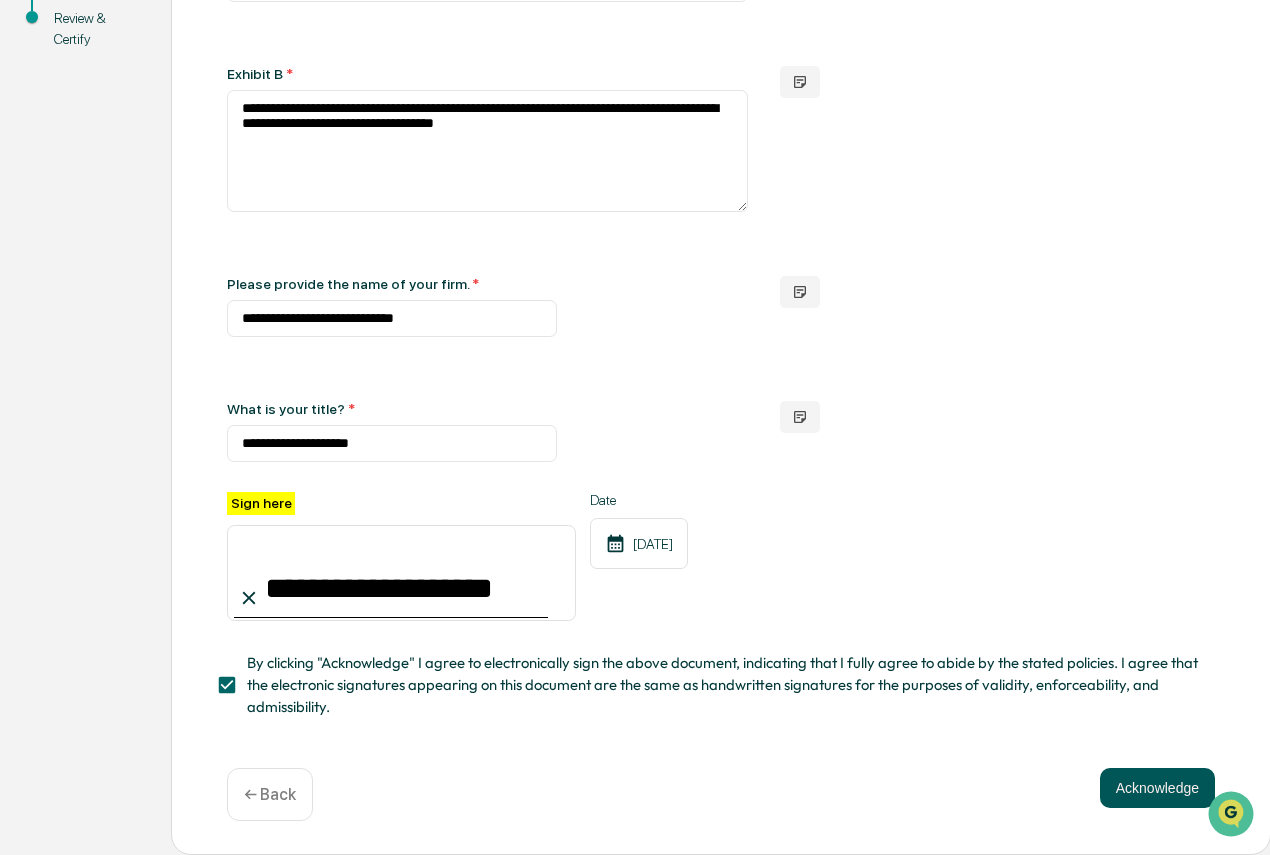 click on "Acknowledge" at bounding box center (1157, 788) 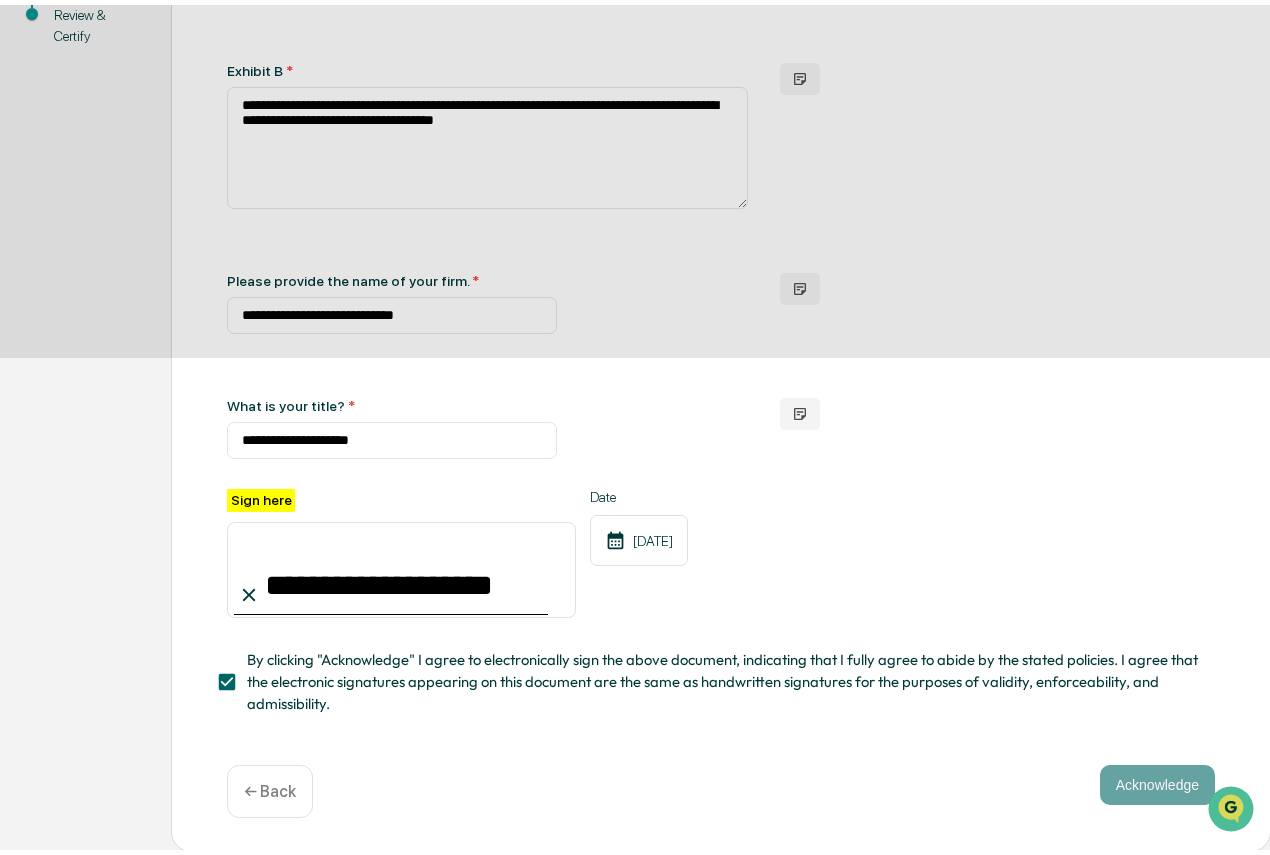 scroll, scrollTop: 0, scrollLeft: 0, axis: both 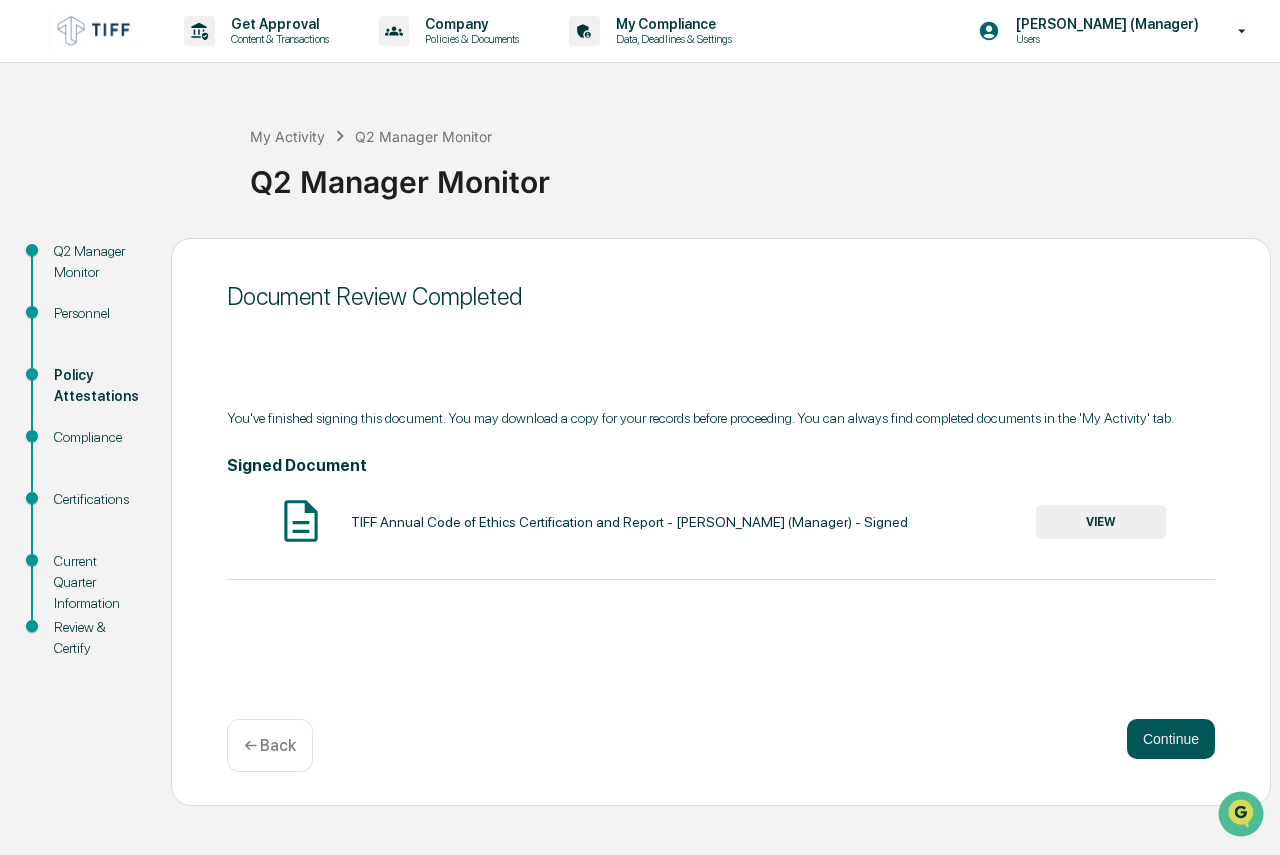 click on "Continue" at bounding box center (1171, 739) 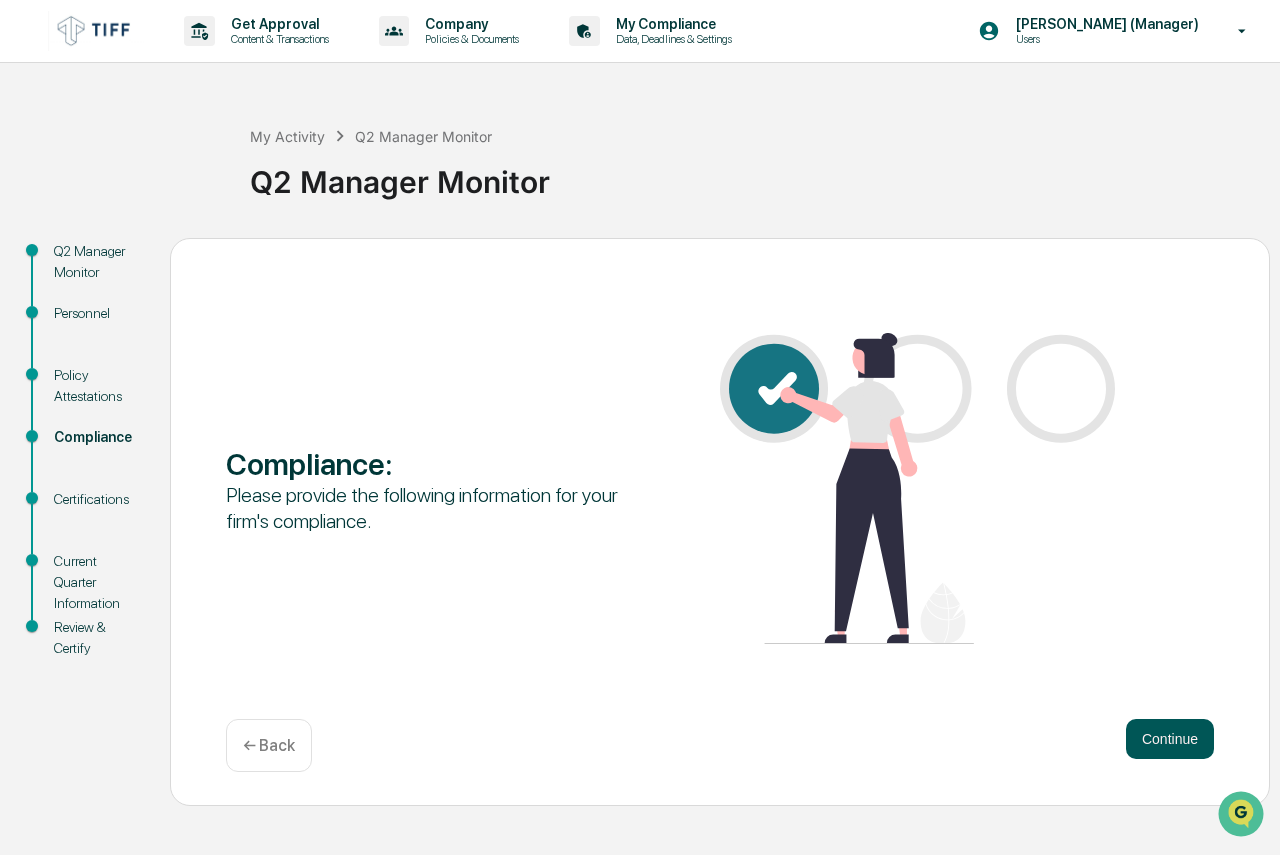 click on "Continue" at bounding box center (1170, 739) 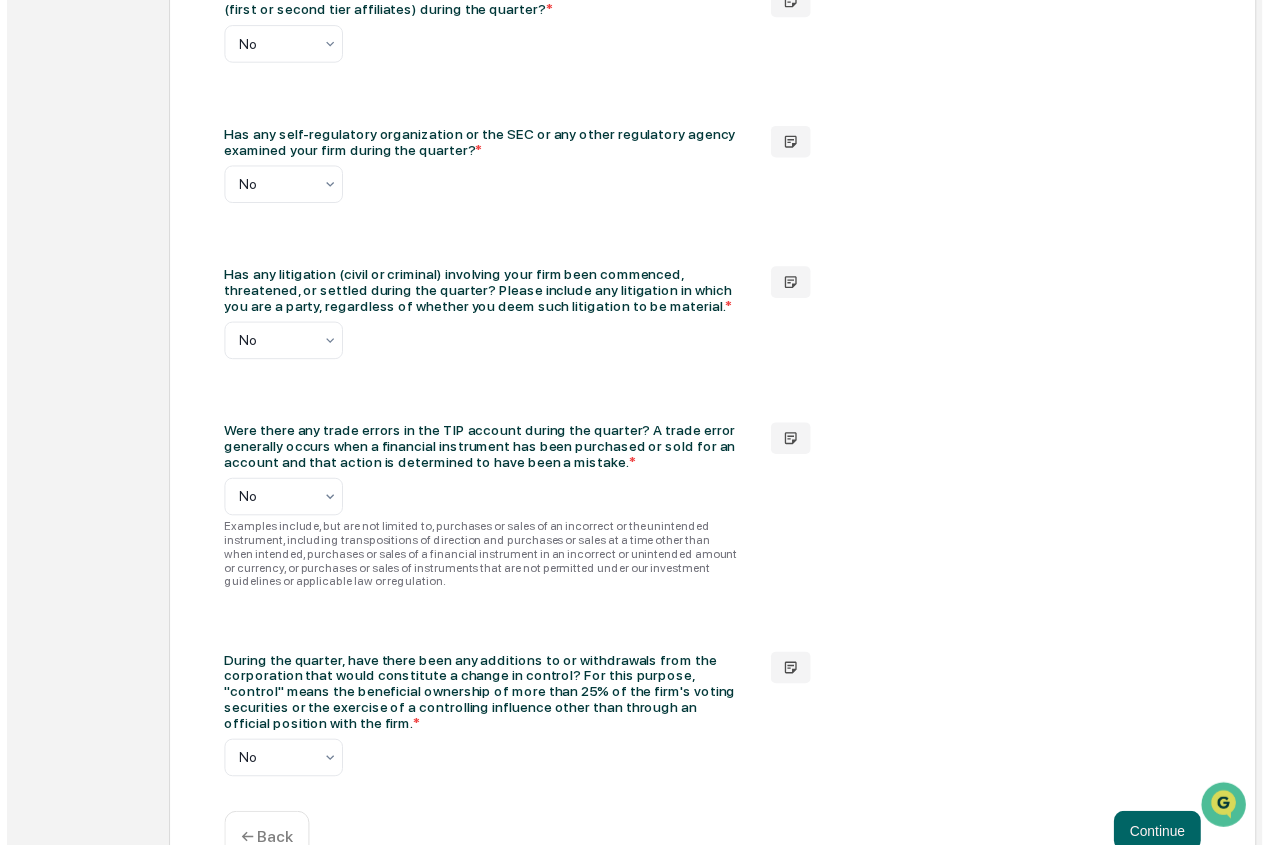 scroll, scrollTop: 3137, scrollLeft: 0, axis: vertical 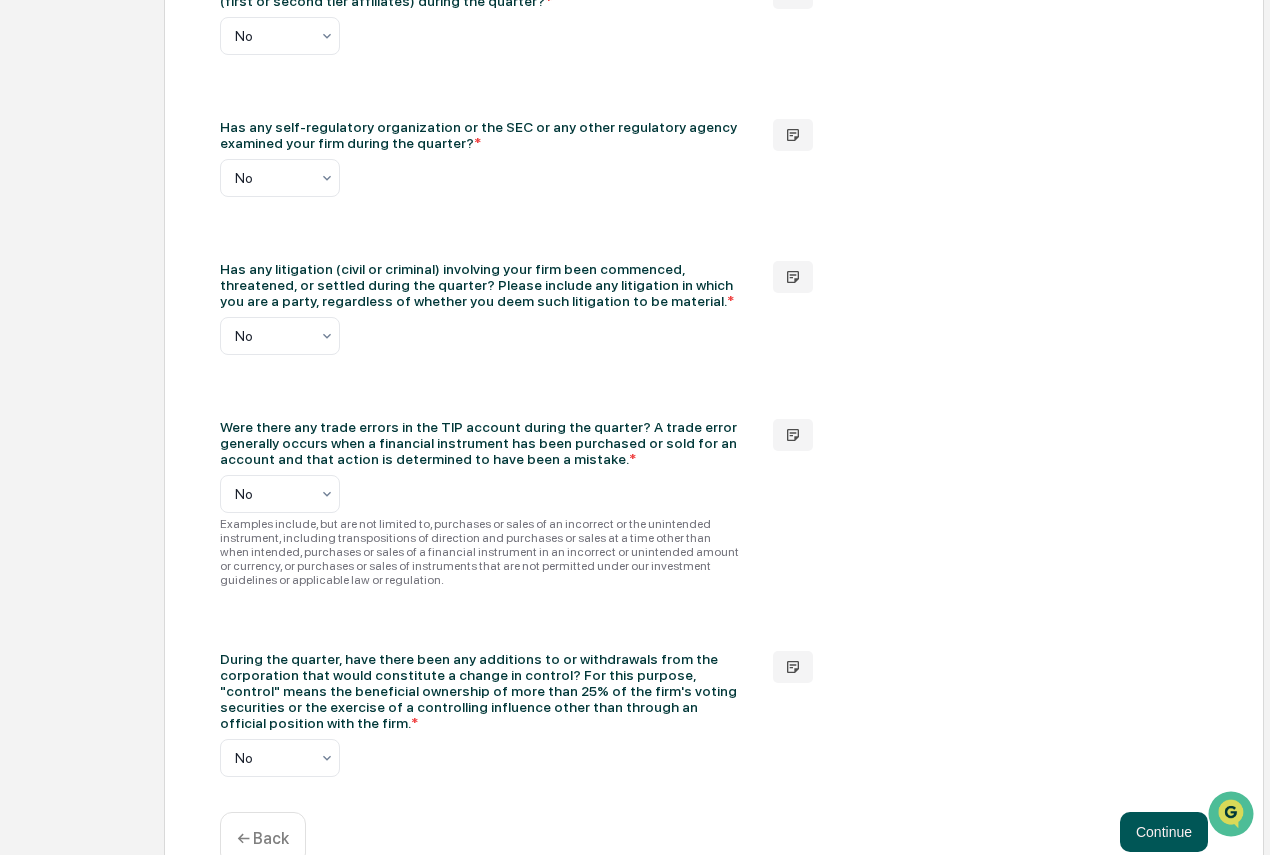 click on "Continue" at bounding box center [1164, 832] 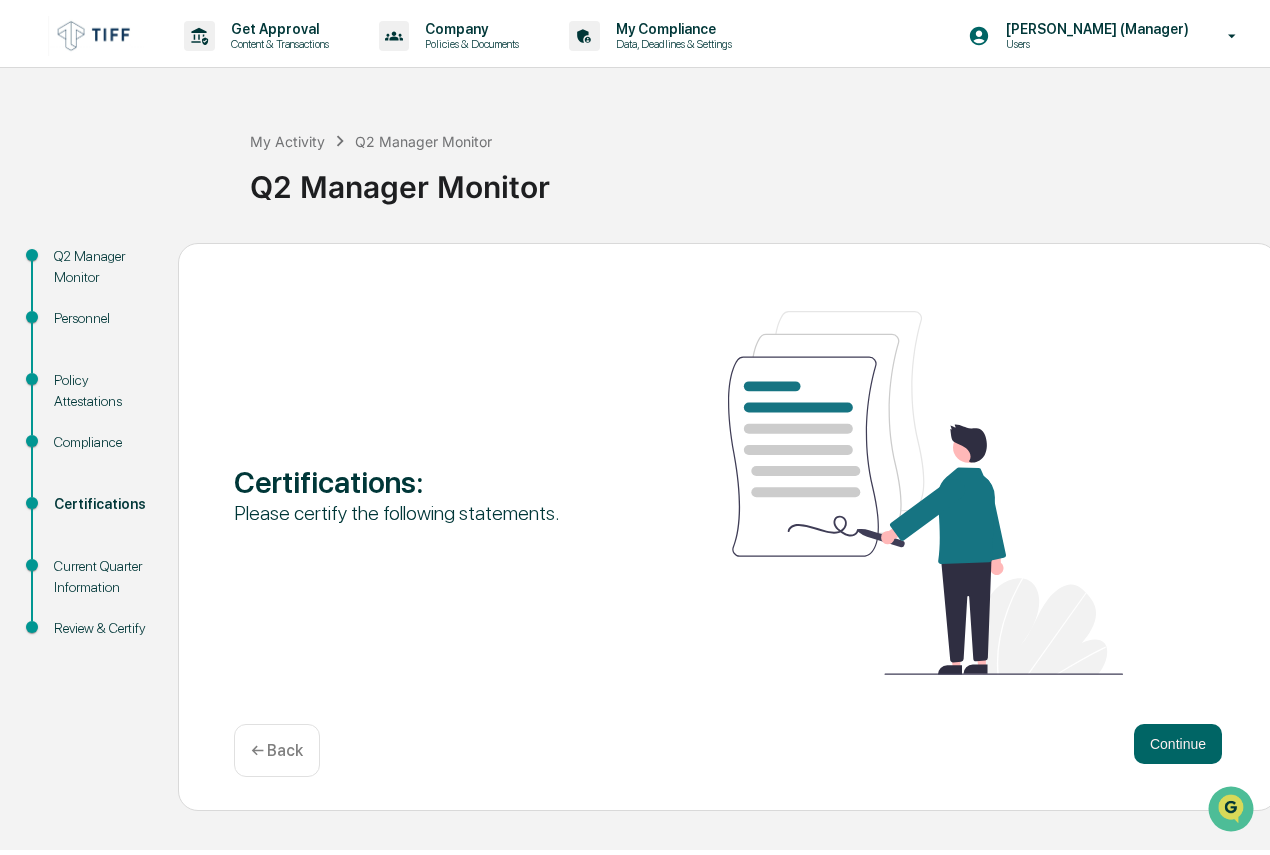 scroll, scrollTop: 0, scrollLeft: 0, axis: both 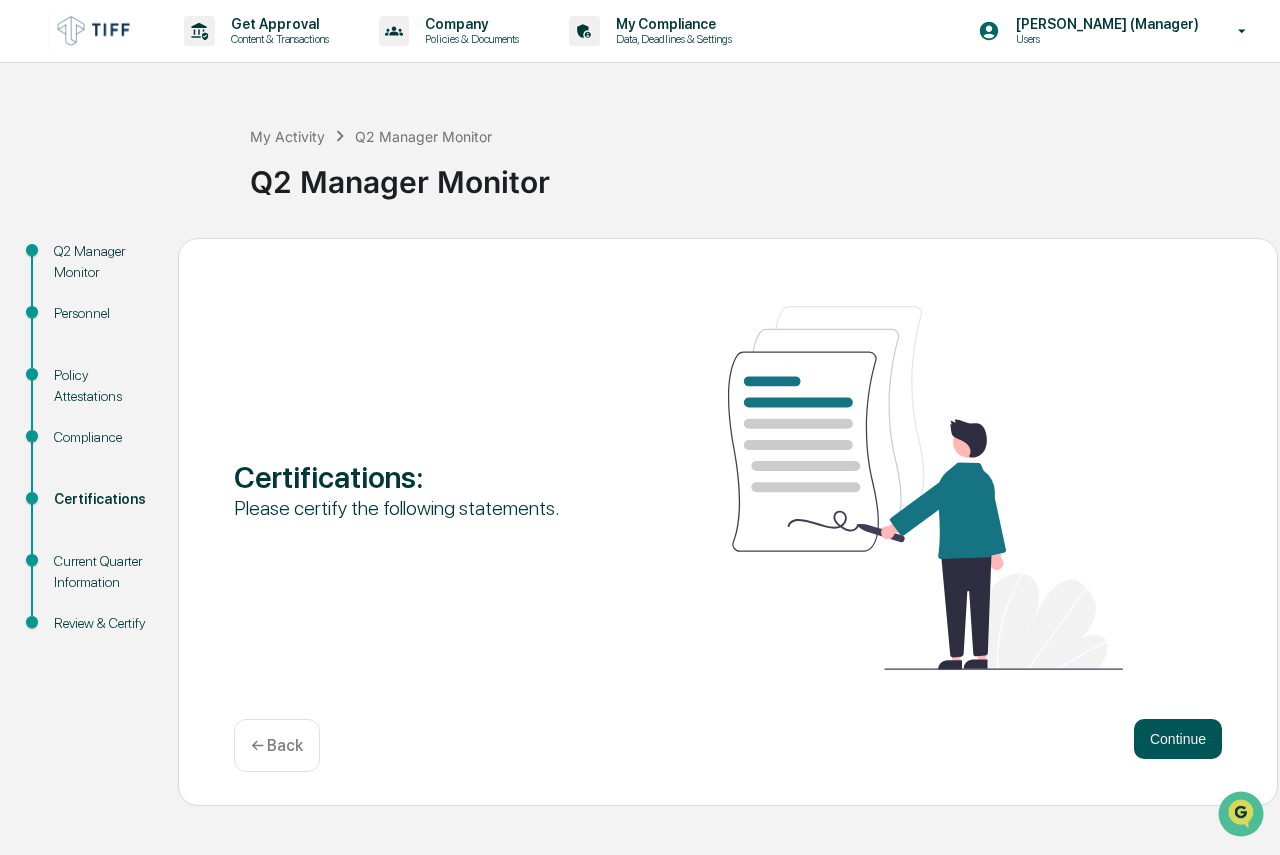click on "Continue" at bounding box center (1178, 739) 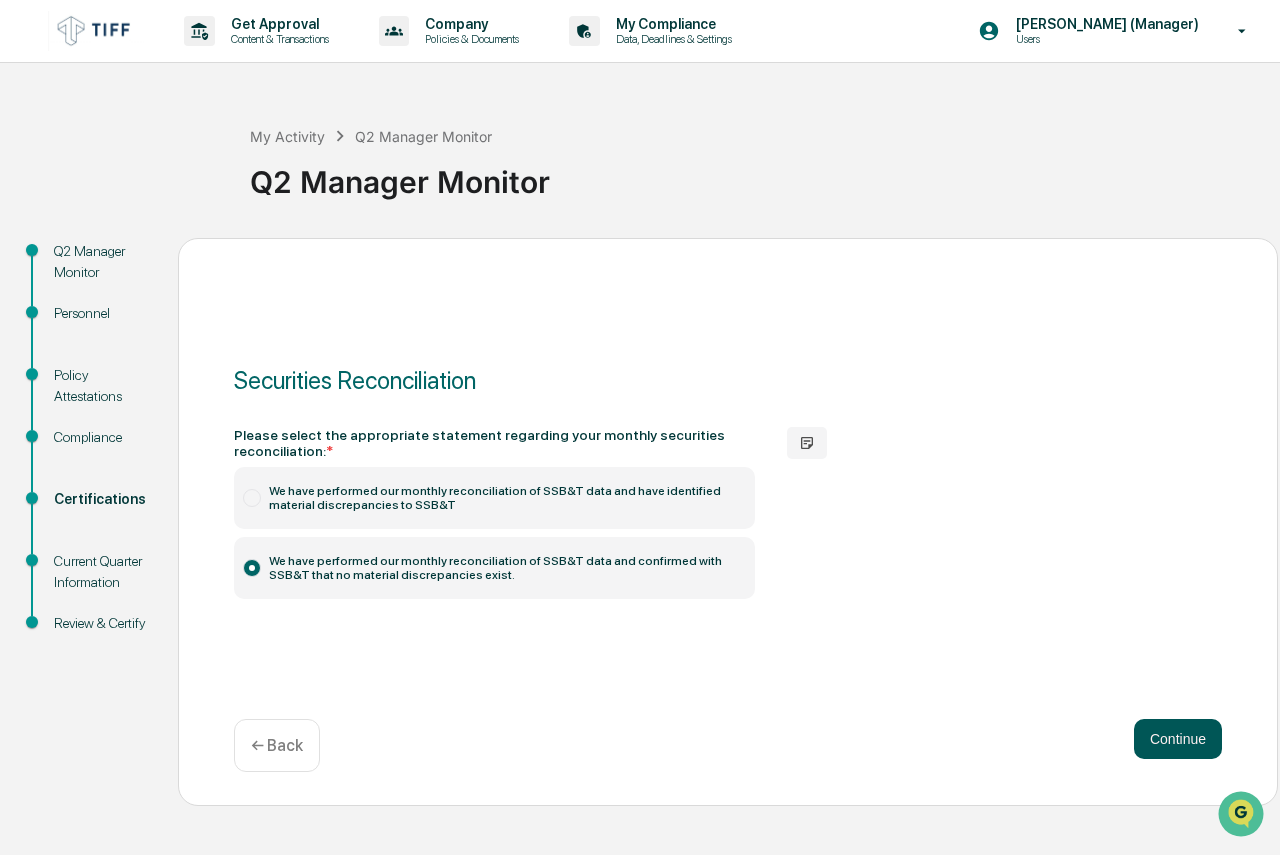 click on "Continue" at bounding box center (1178, 739) 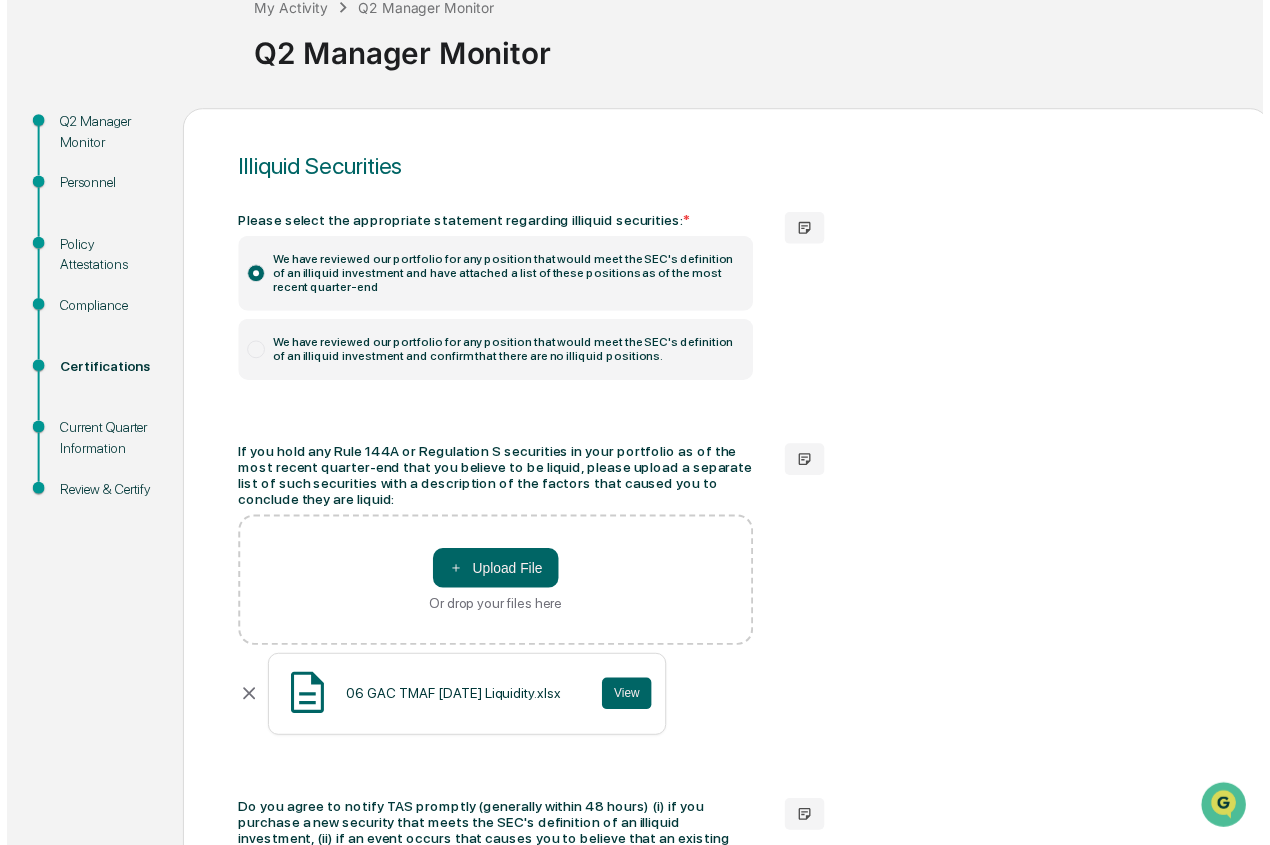 scroll, scrollTop: 329, scrollLeft: 0, axis: vertical 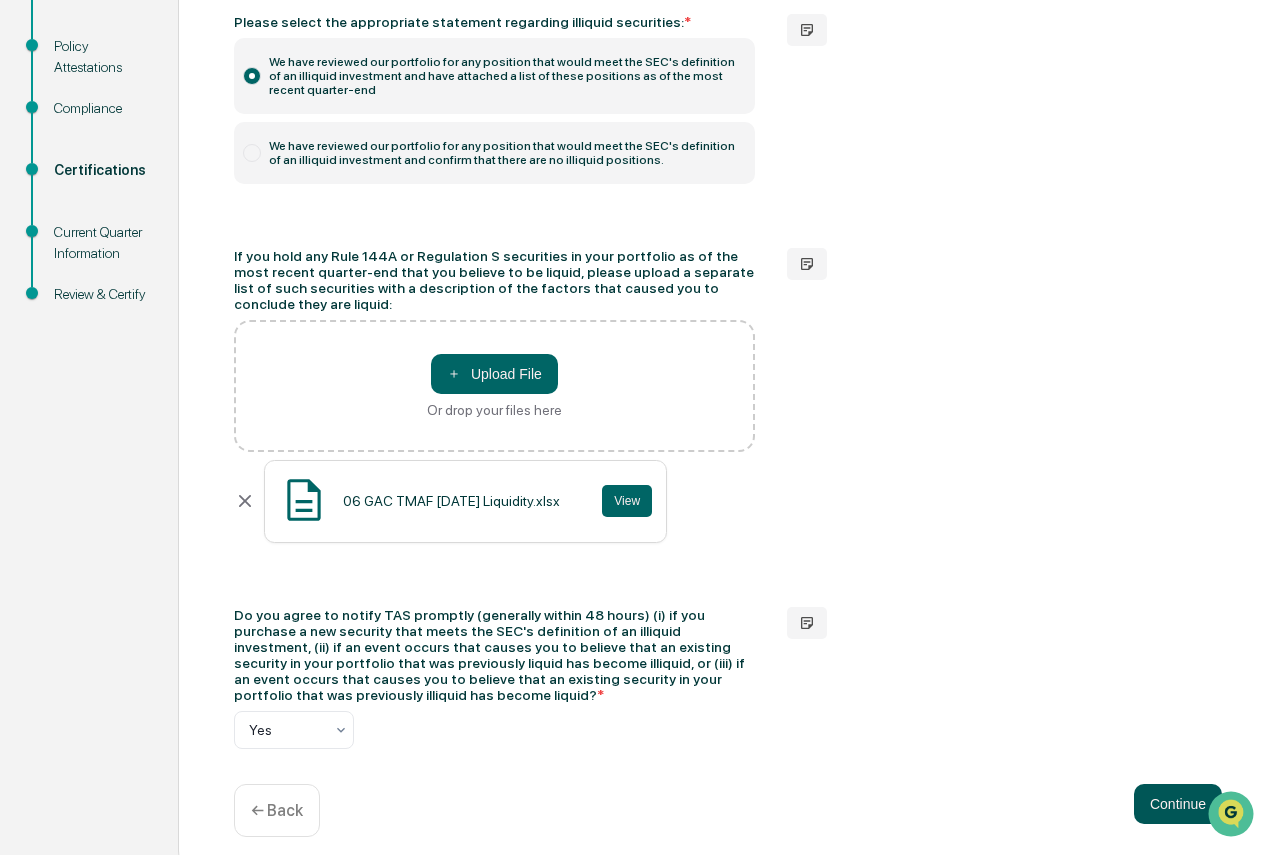 click on "Continue" at bounding box center [1178, 804] 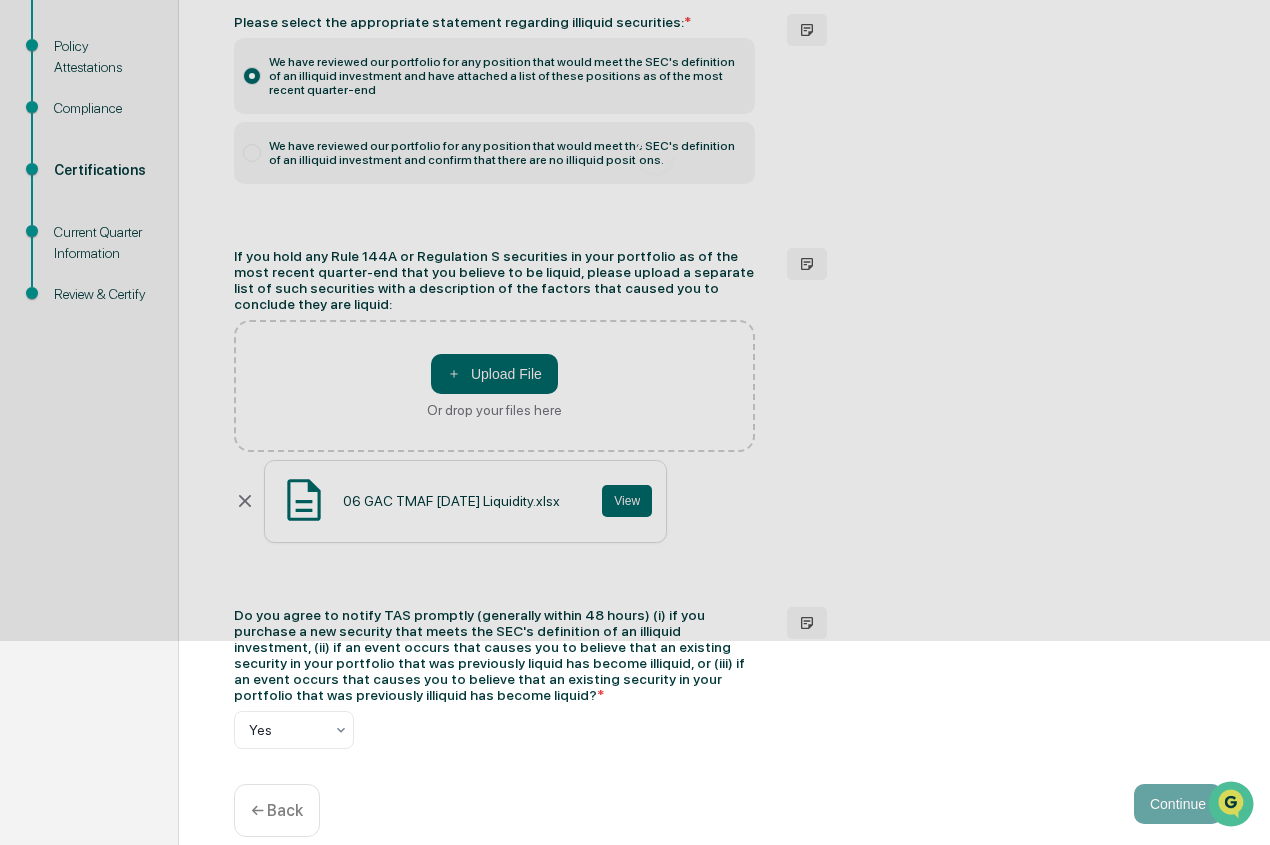 scroll, scrollTop: 140, scrollLeft: 0, axis: vertical 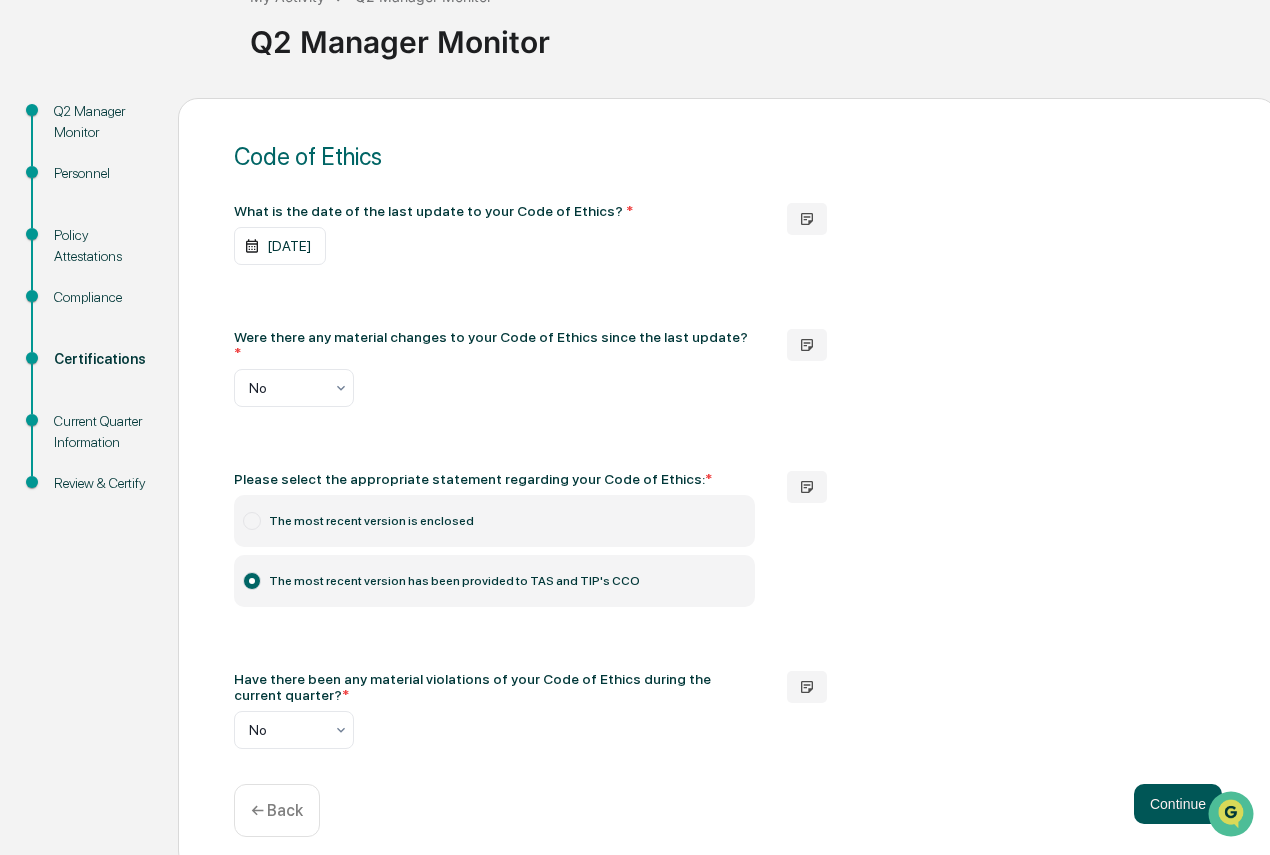 click on "Continue" at bounding box center (1178, 804) 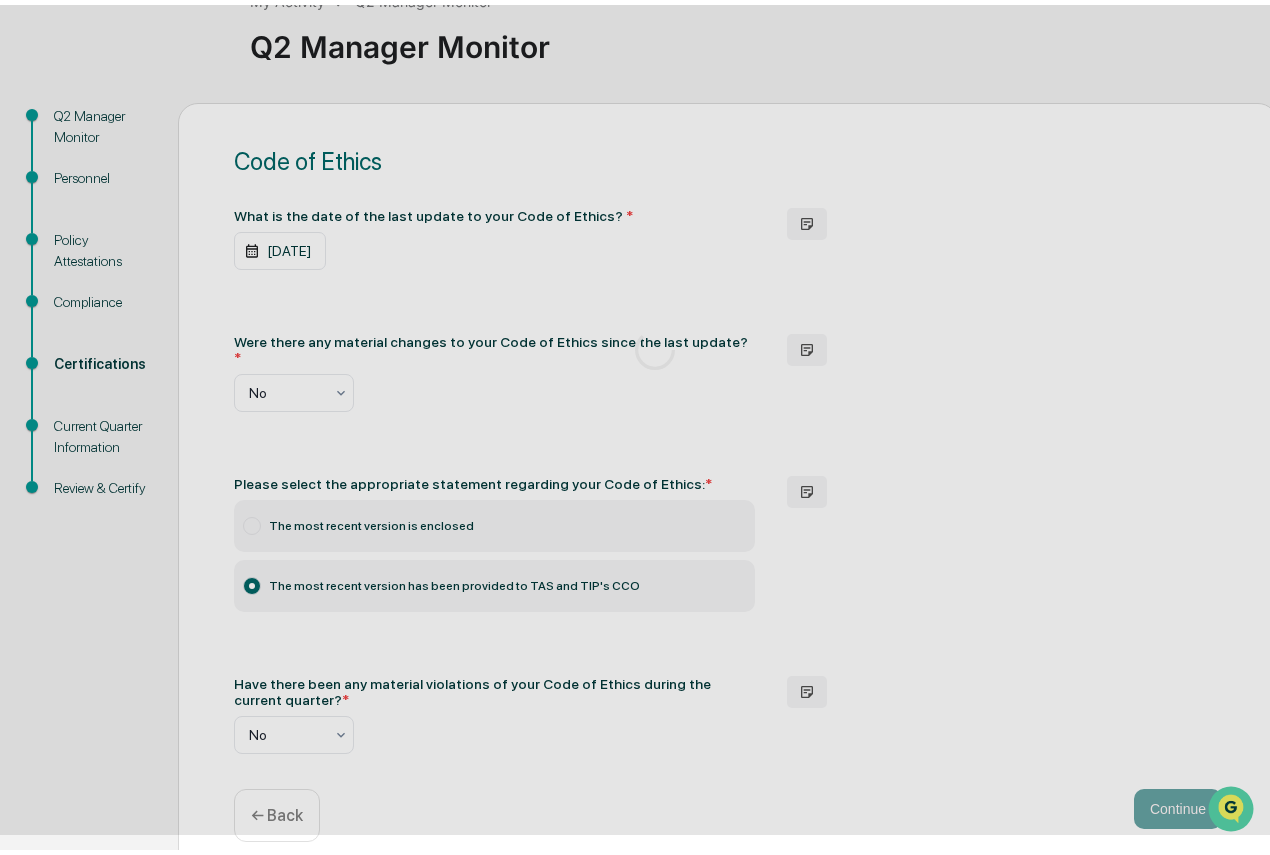 scroll, scrollTop: 0, scrollLeft: 0, axis: both 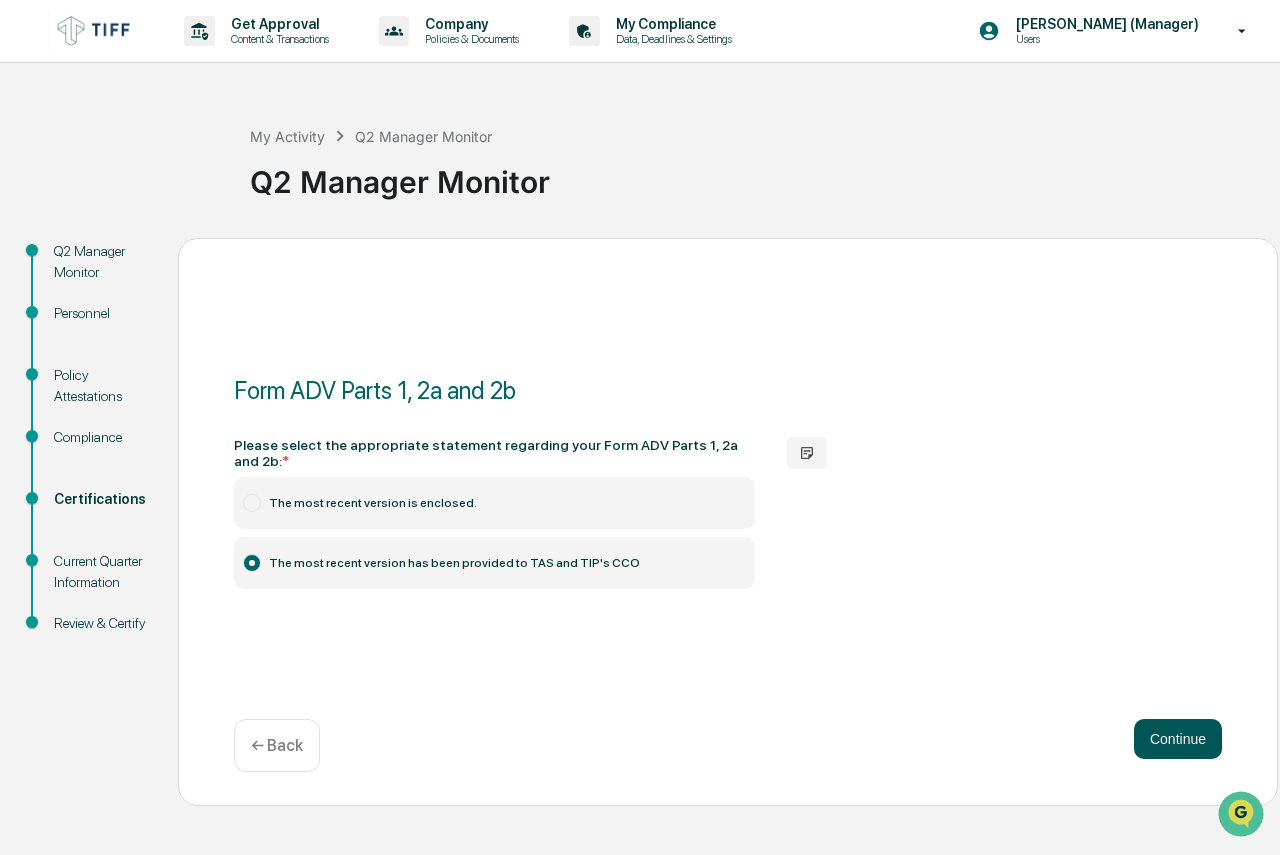 click on "Continue" at bounding box center [1178, 739] 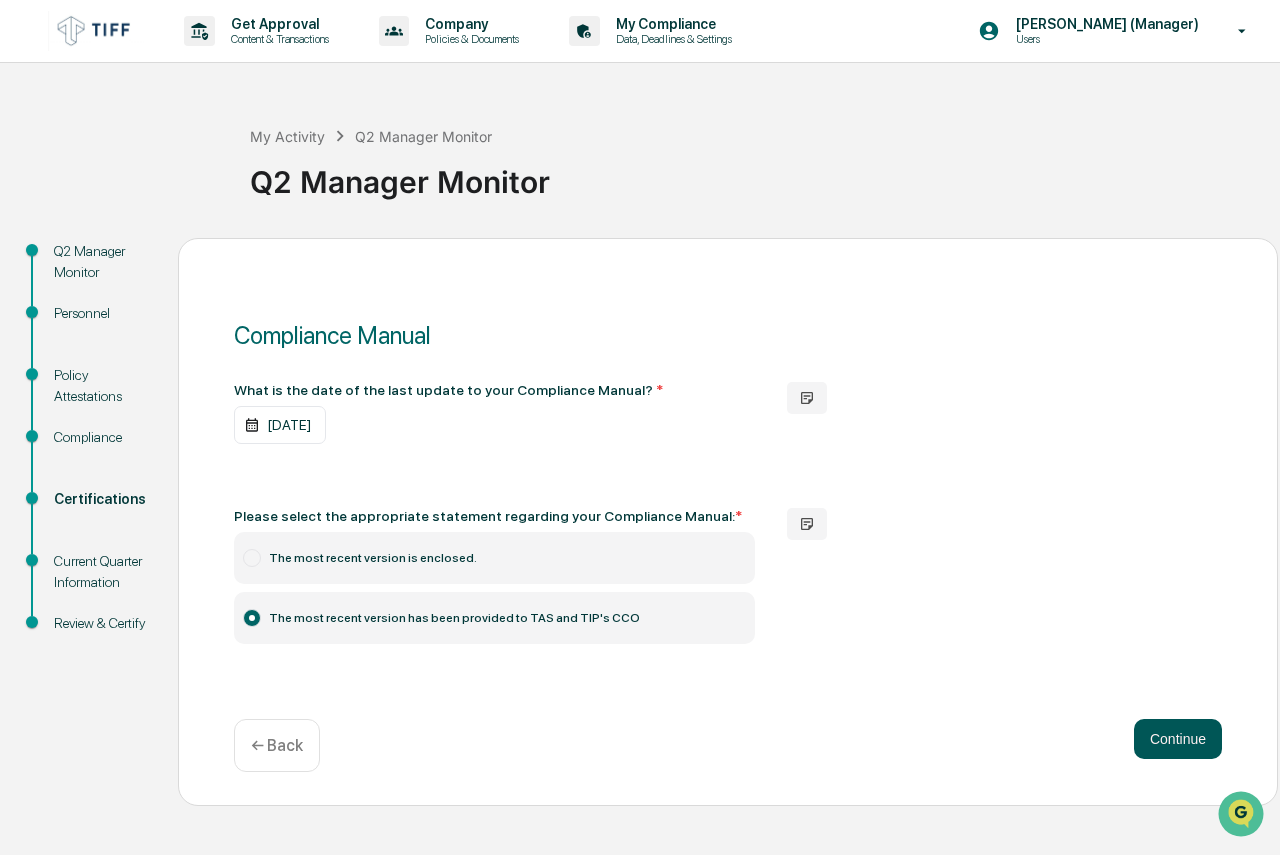 click on "Continue" at bounding box center (1178, 739) 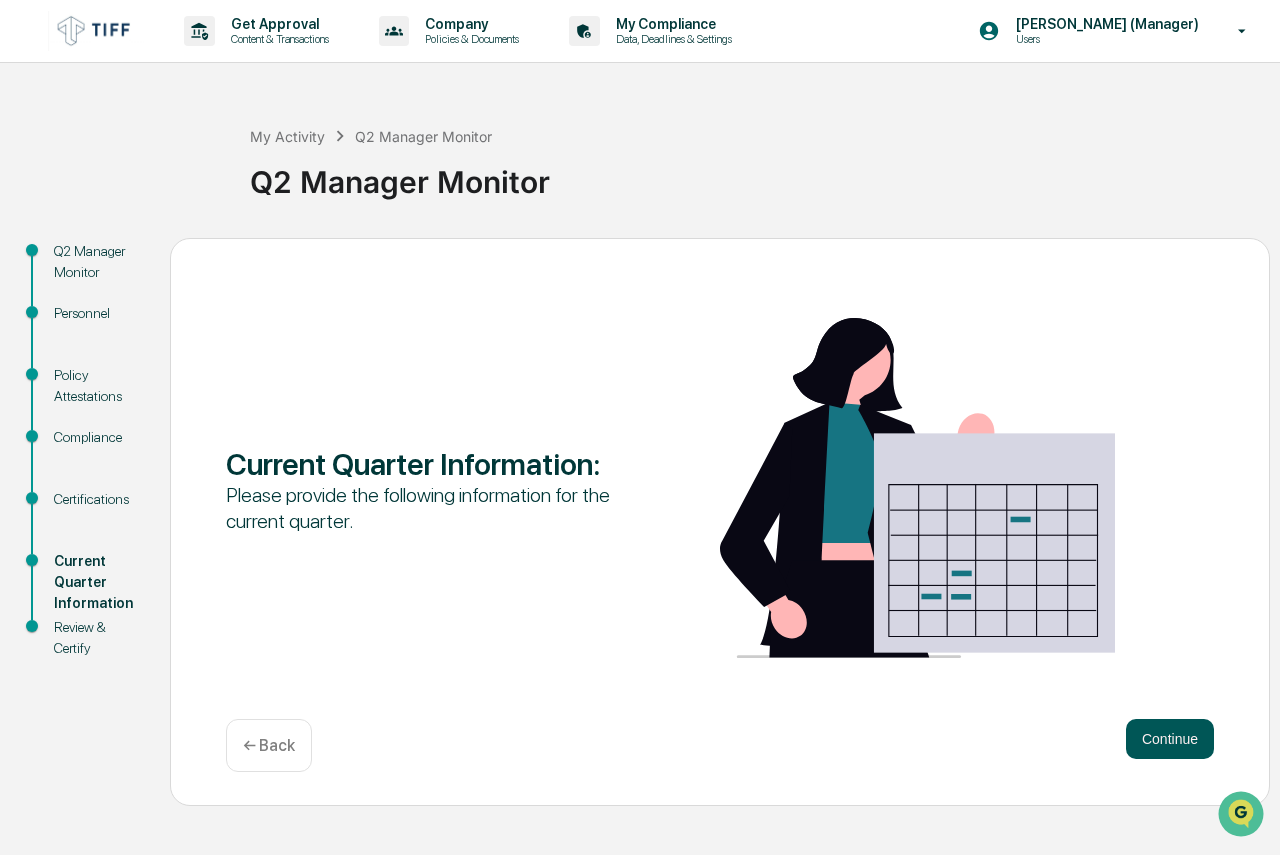 click on "Continue" at bounding box center [1170, 739] 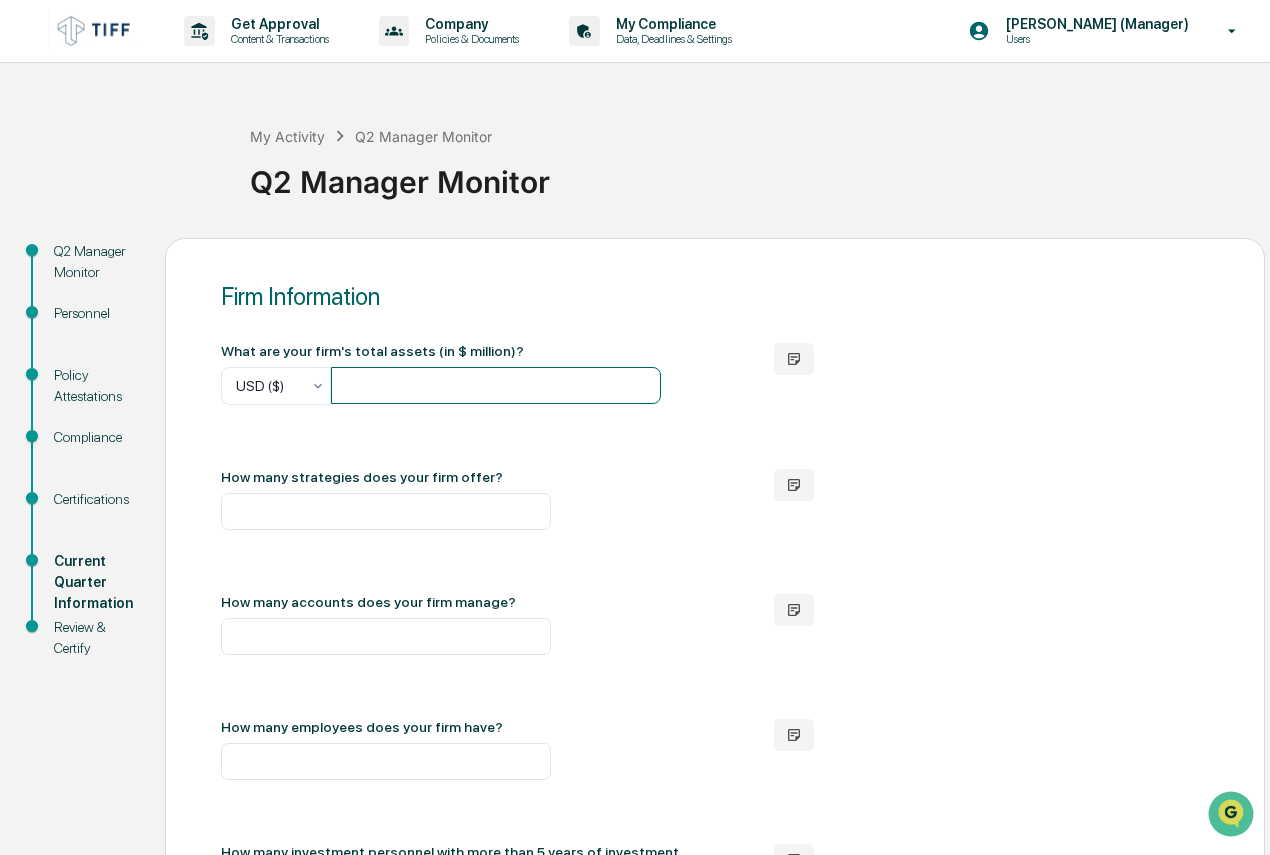 click at bounding box center (496, 385) 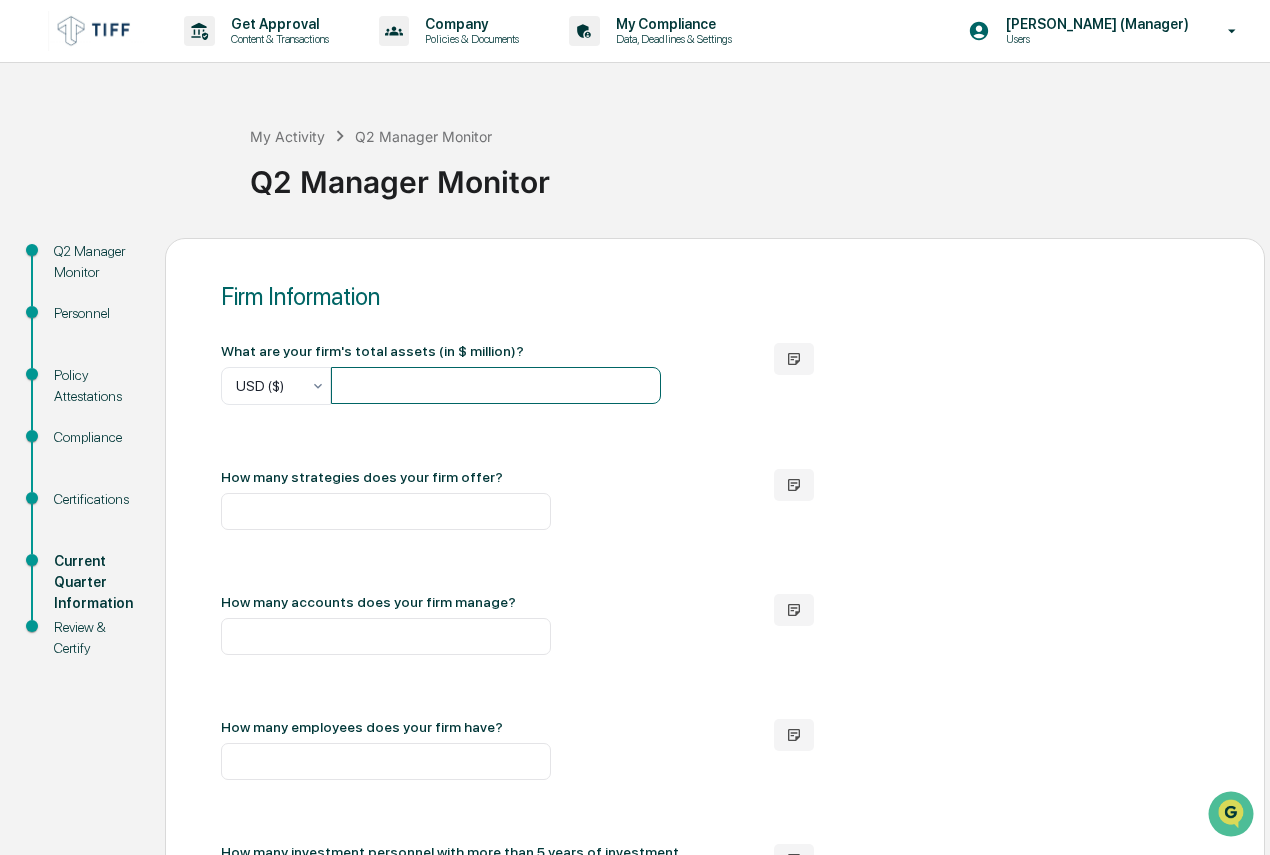 drag, startPoint x: 574, startPoint y: 380, endPoint x: 194, endPoint y: 349, distance: 381.2624 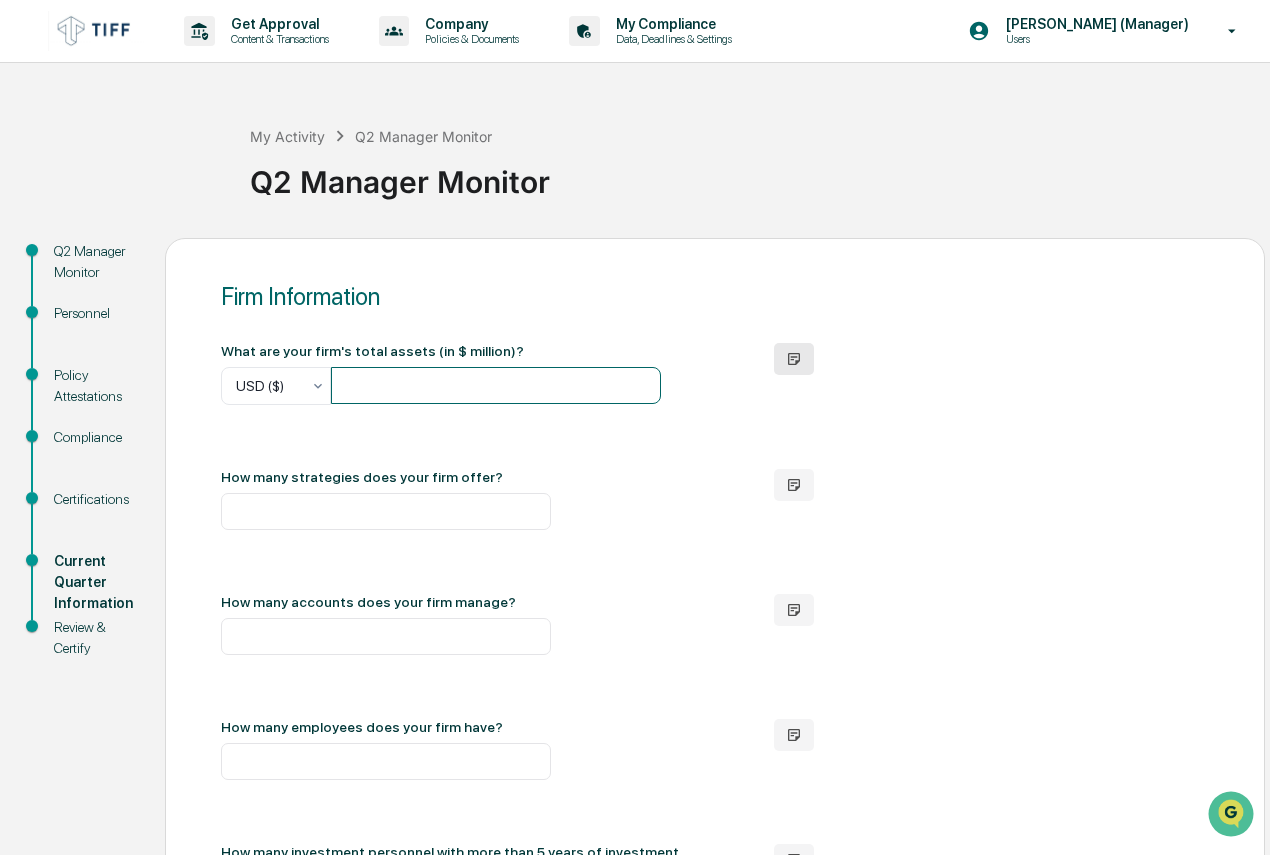type on "*******" 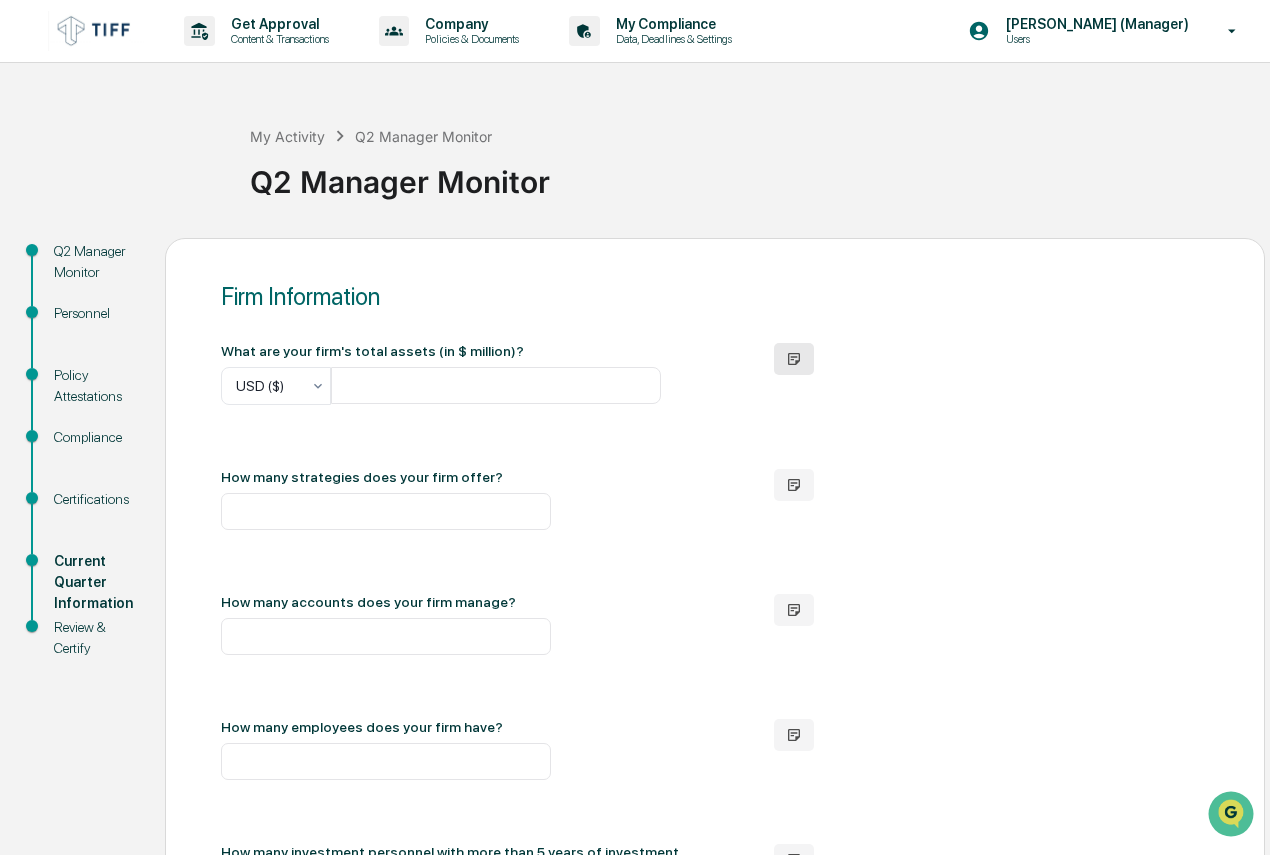click 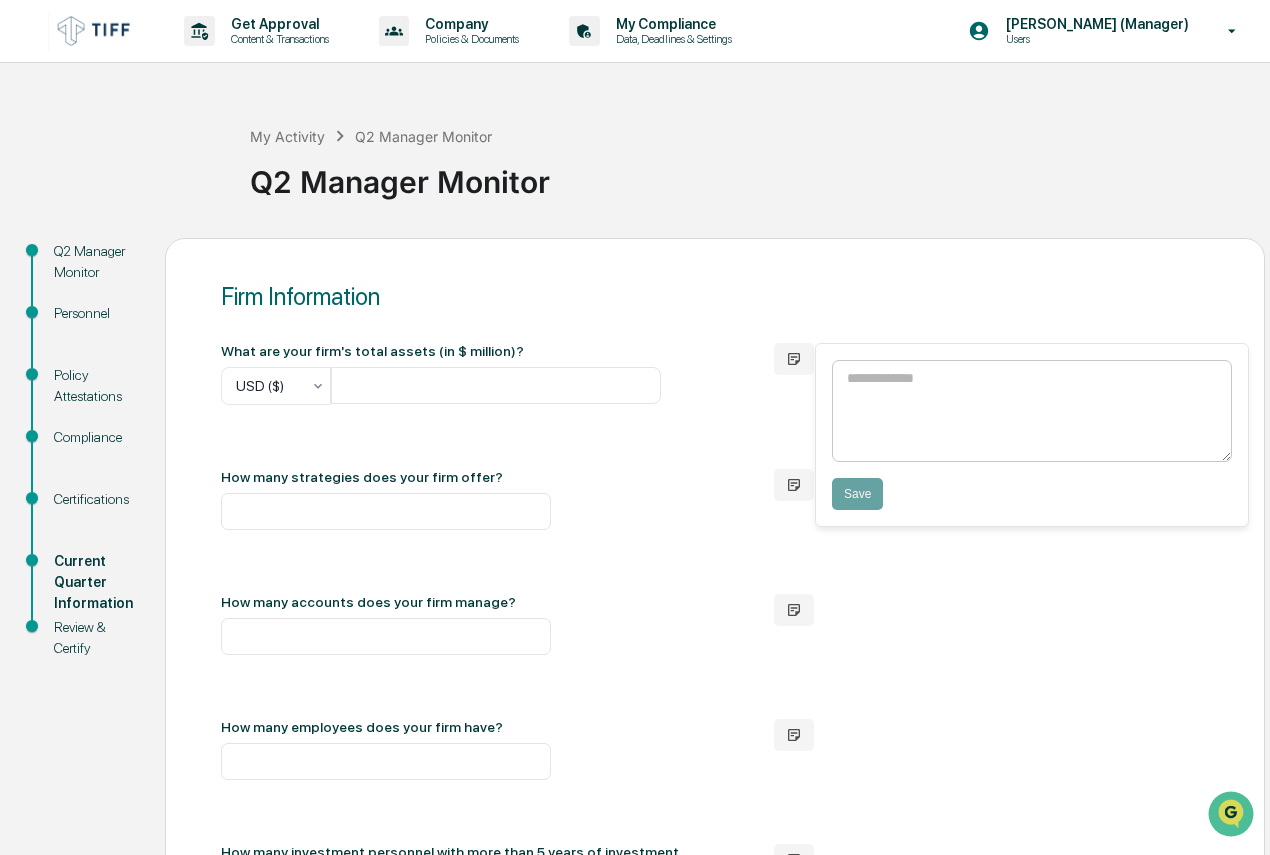 click at bounding box center (1032, 411) 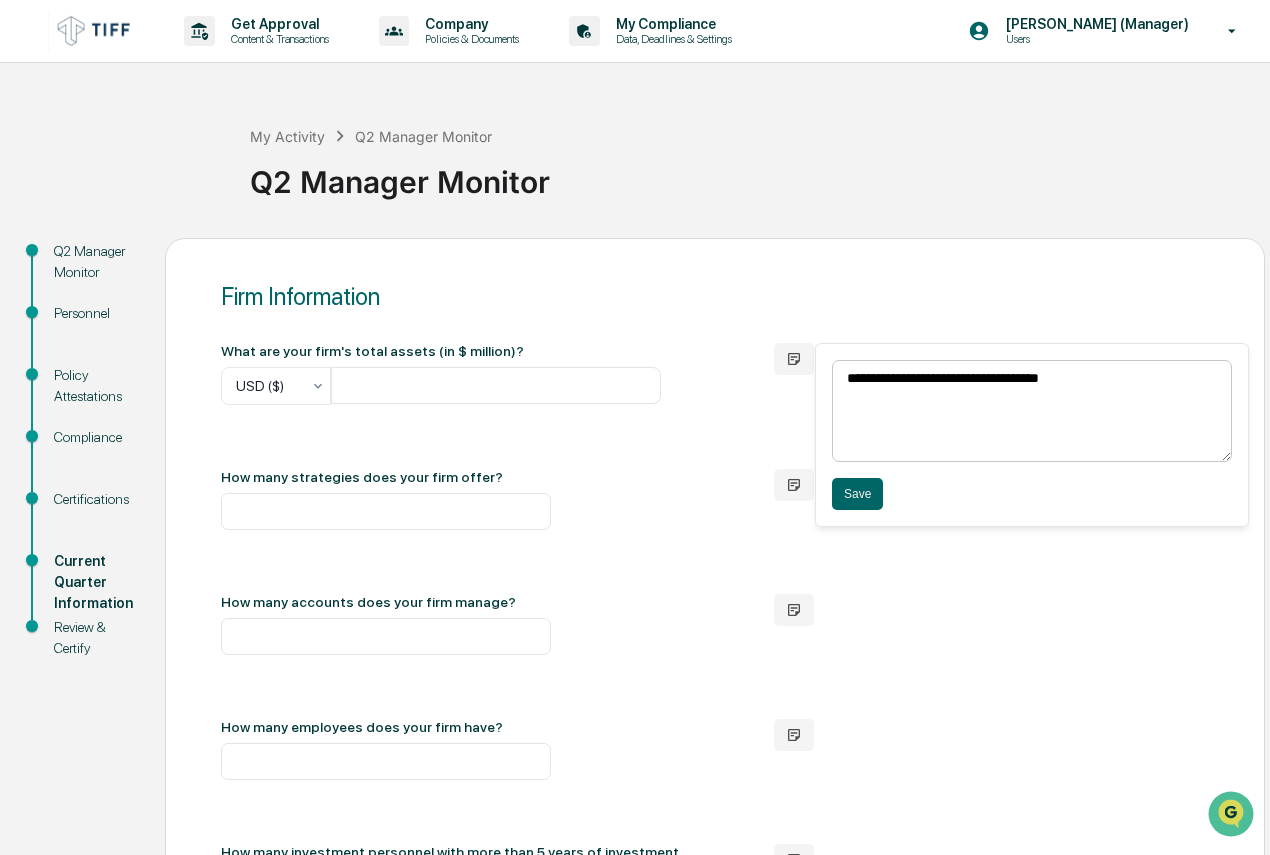 type on "**********" 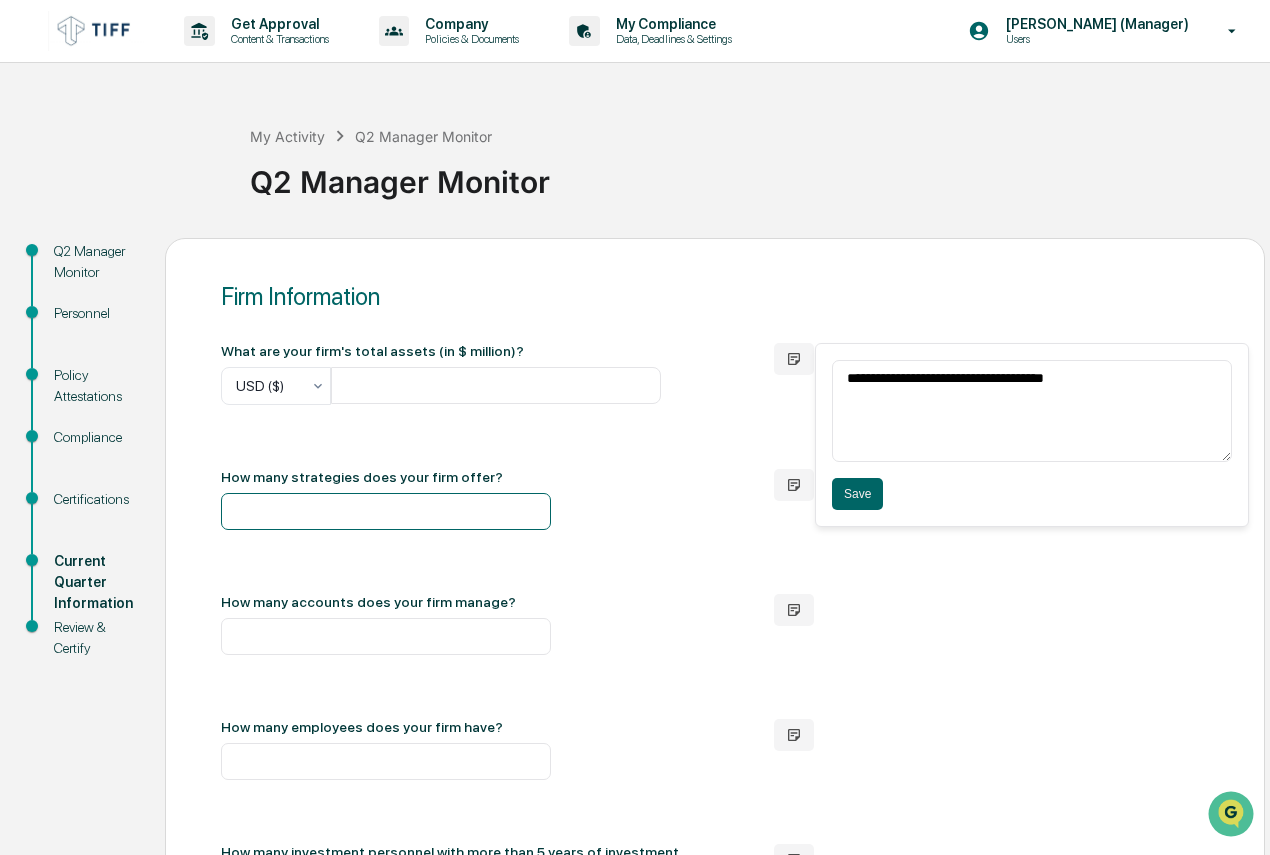 click on "*" at bounding box center [386, 511] 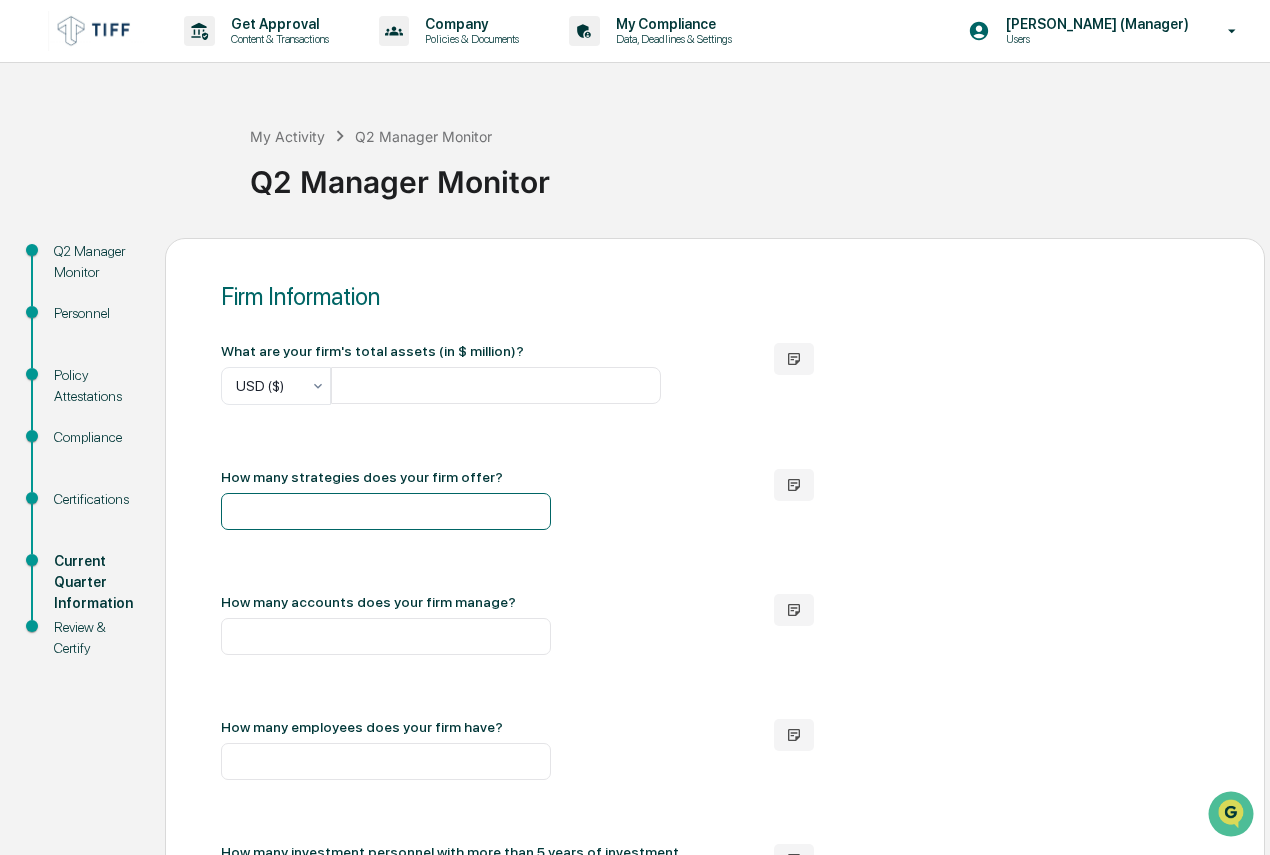 click on "*" at bounding box center [386, 511] 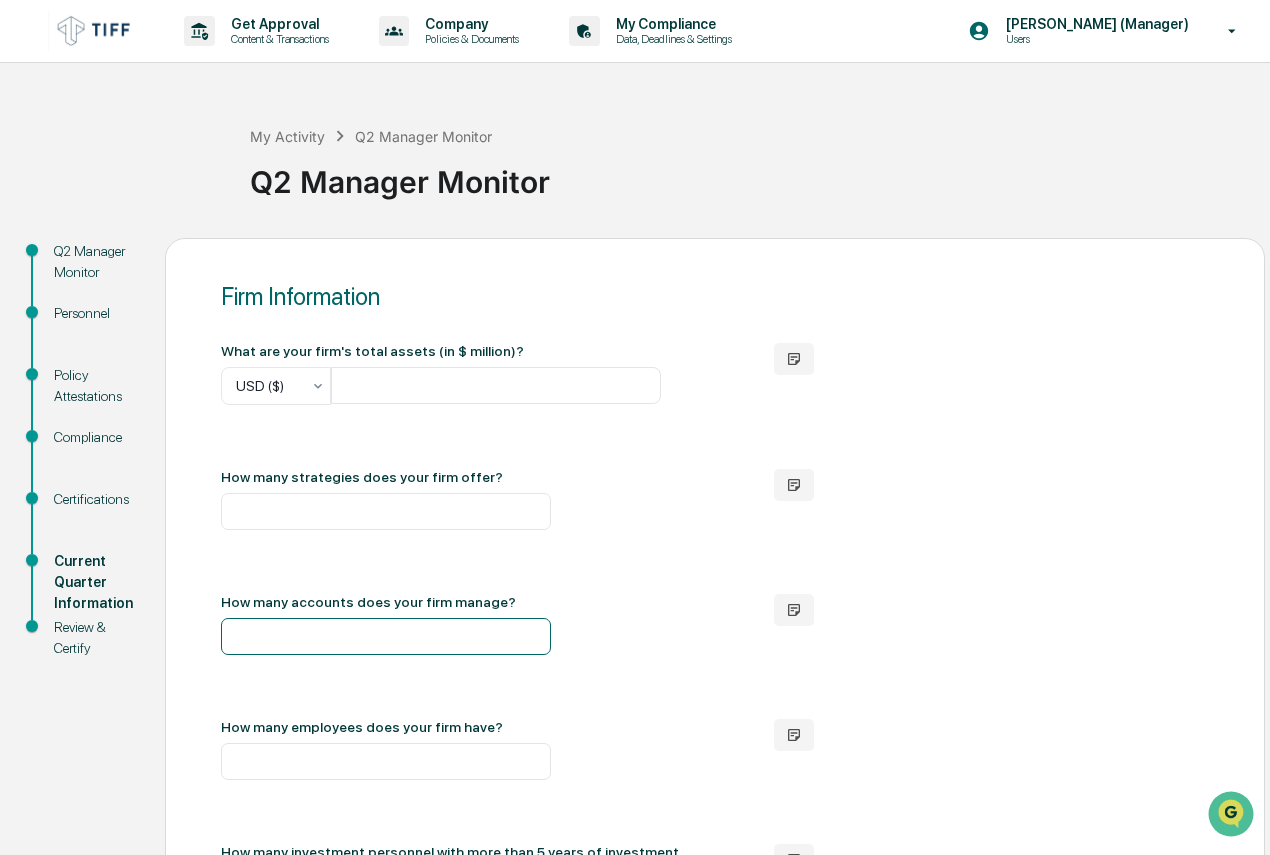 click at bounding box center (386, 636) 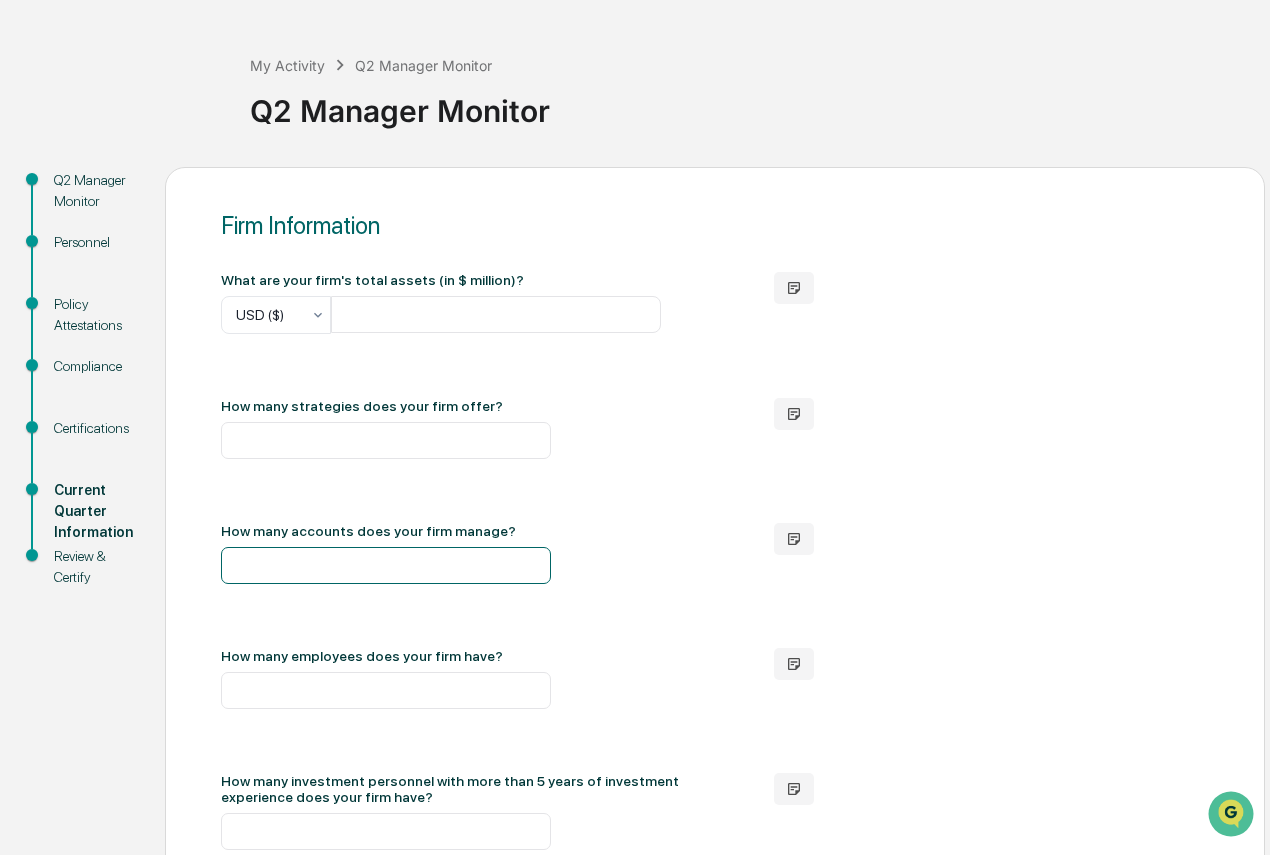 scroll, scrollTop: 200, scrollLeft: 0, axis: vertical 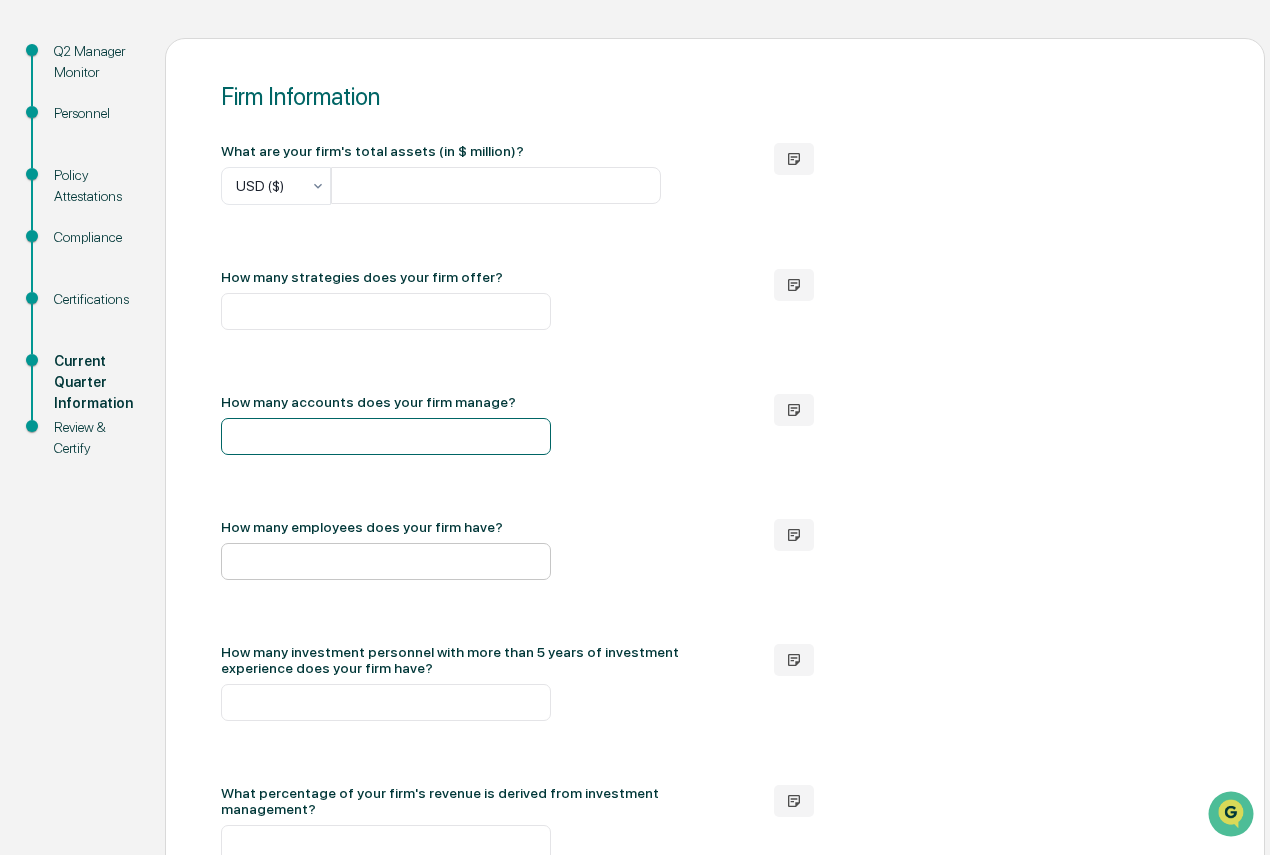 type on "**" 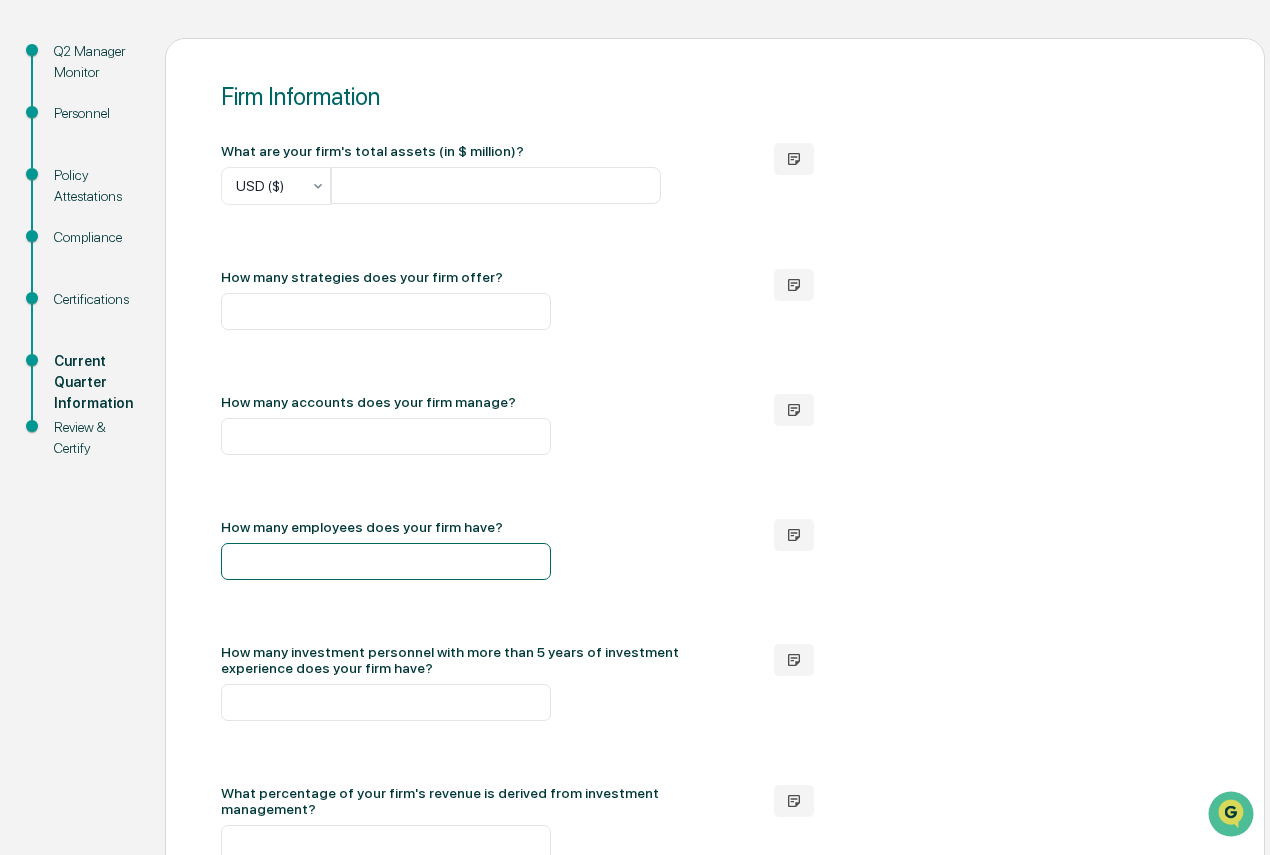 click at bounding box center (386, 561) 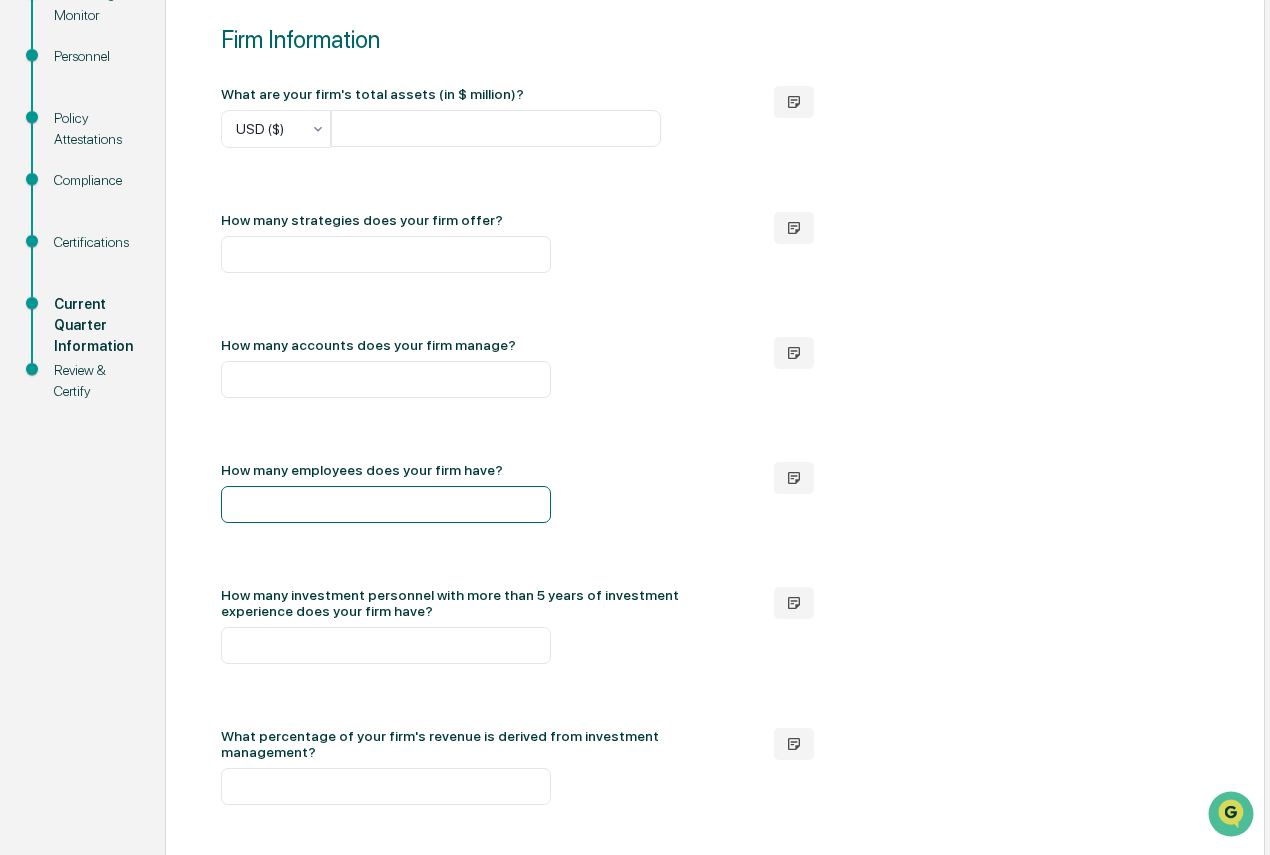 scroll, scrollTop: 400, scrollLeft: 0, axis: vertical 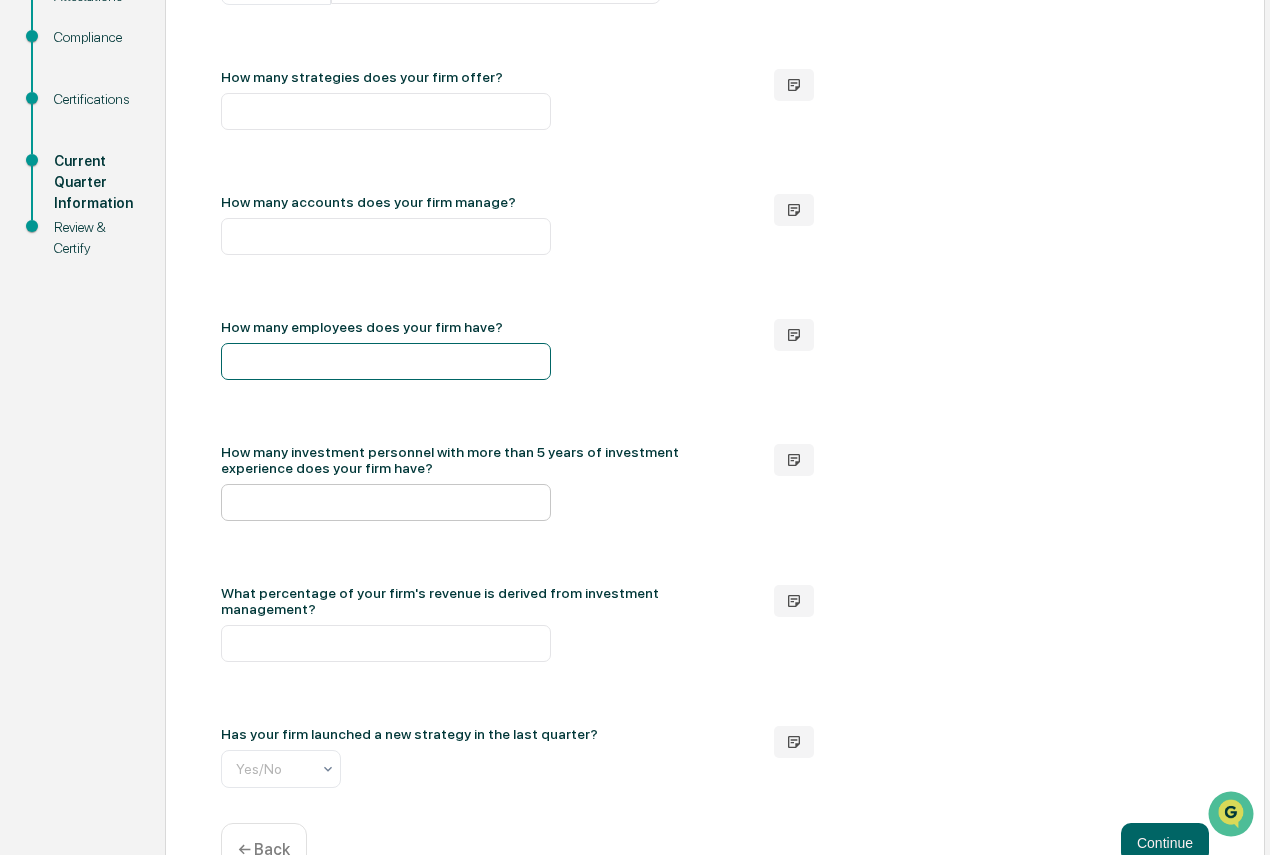 type on "**" 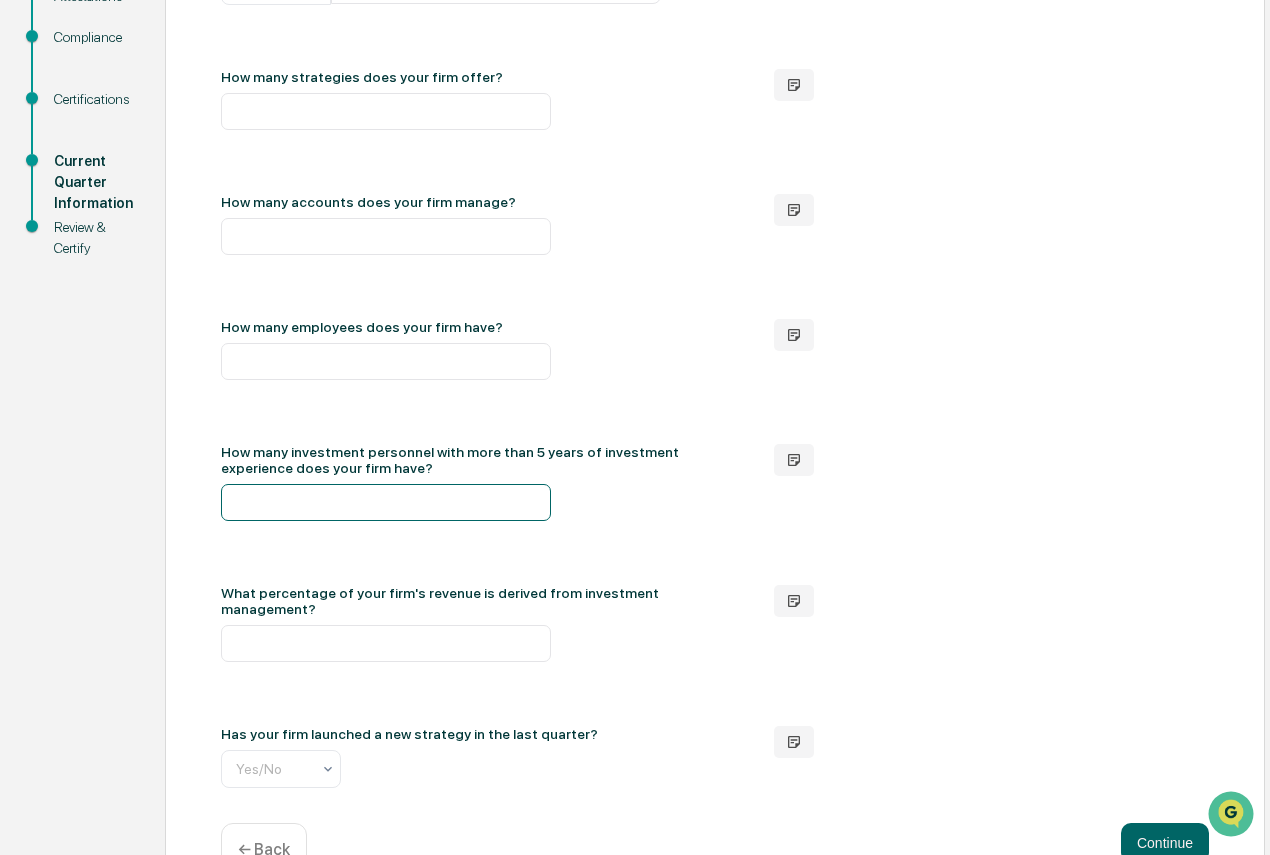click at bounding box center (386, 502) 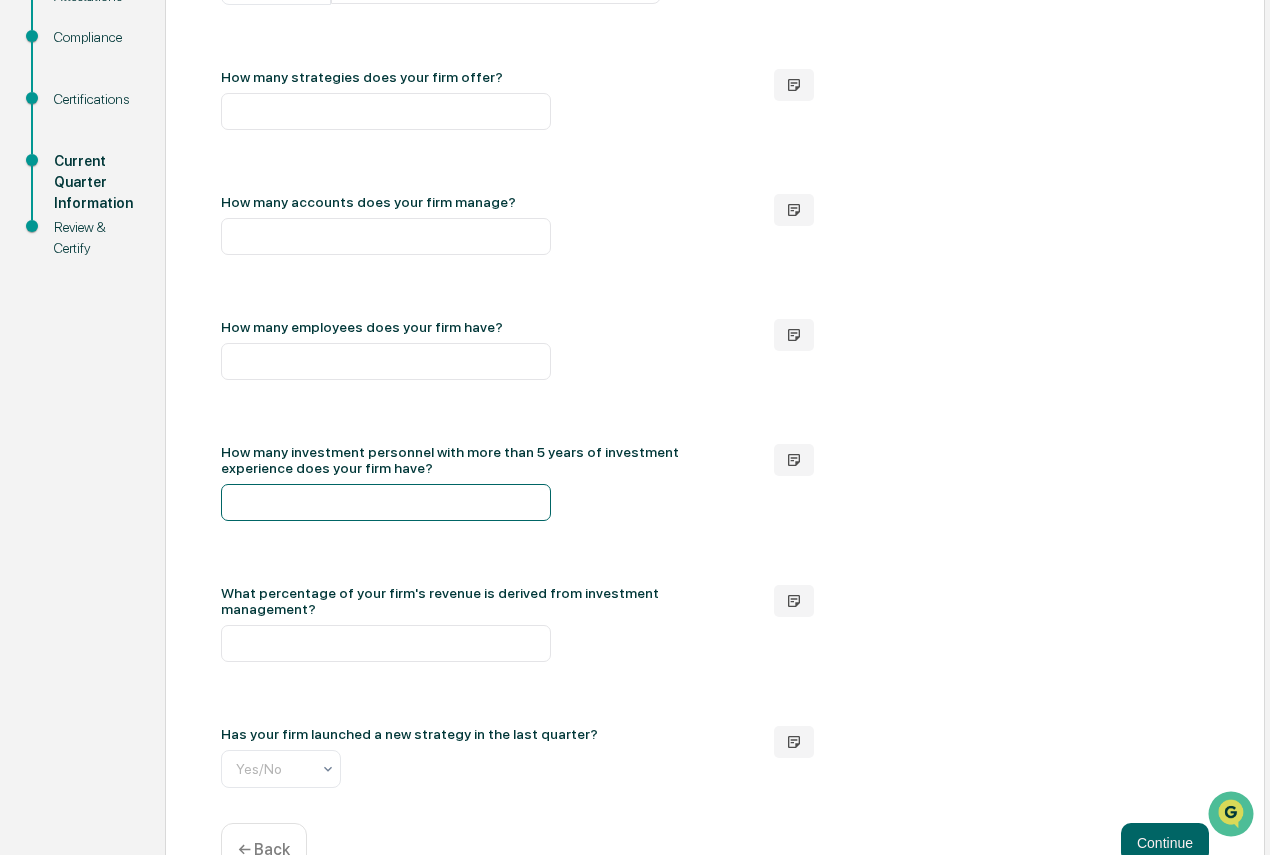 click at bounding box center [386, 502] 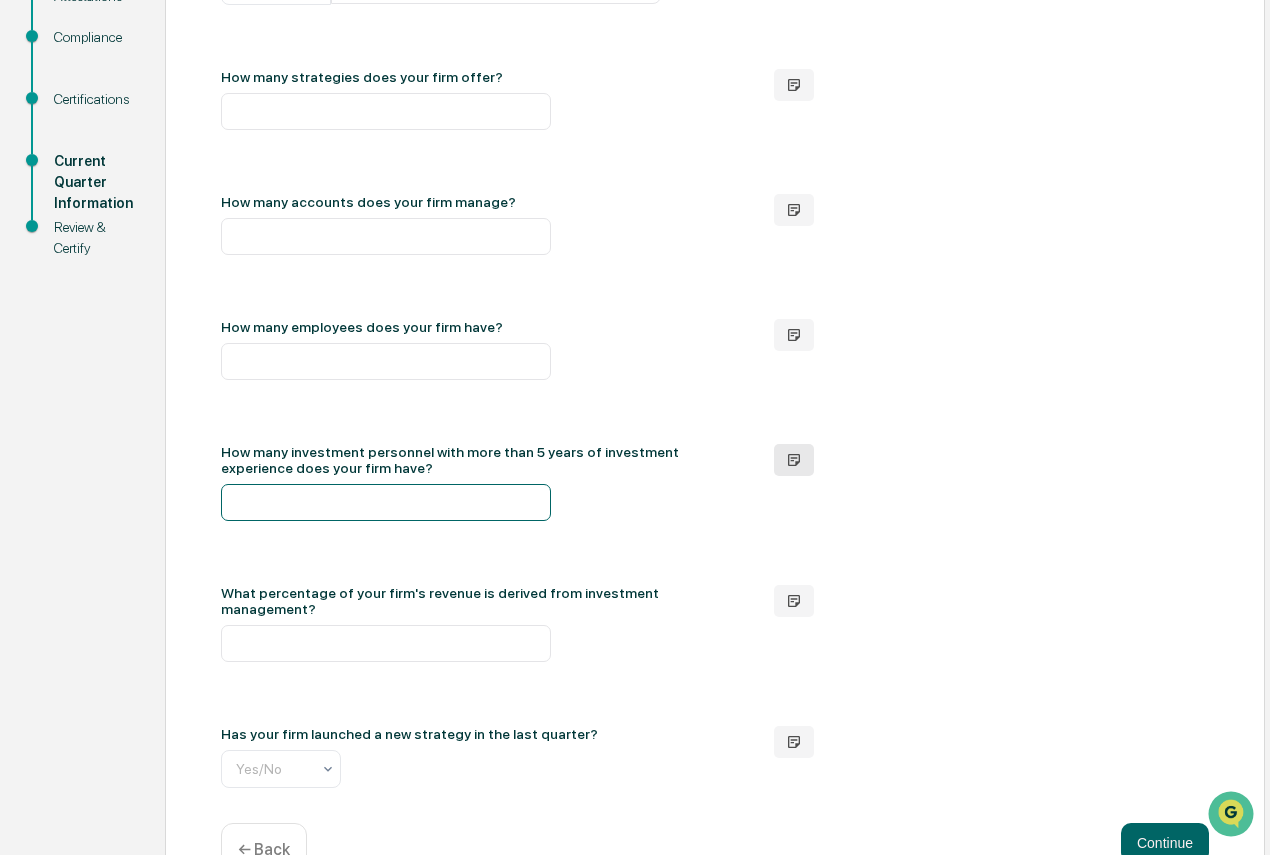type on "**" 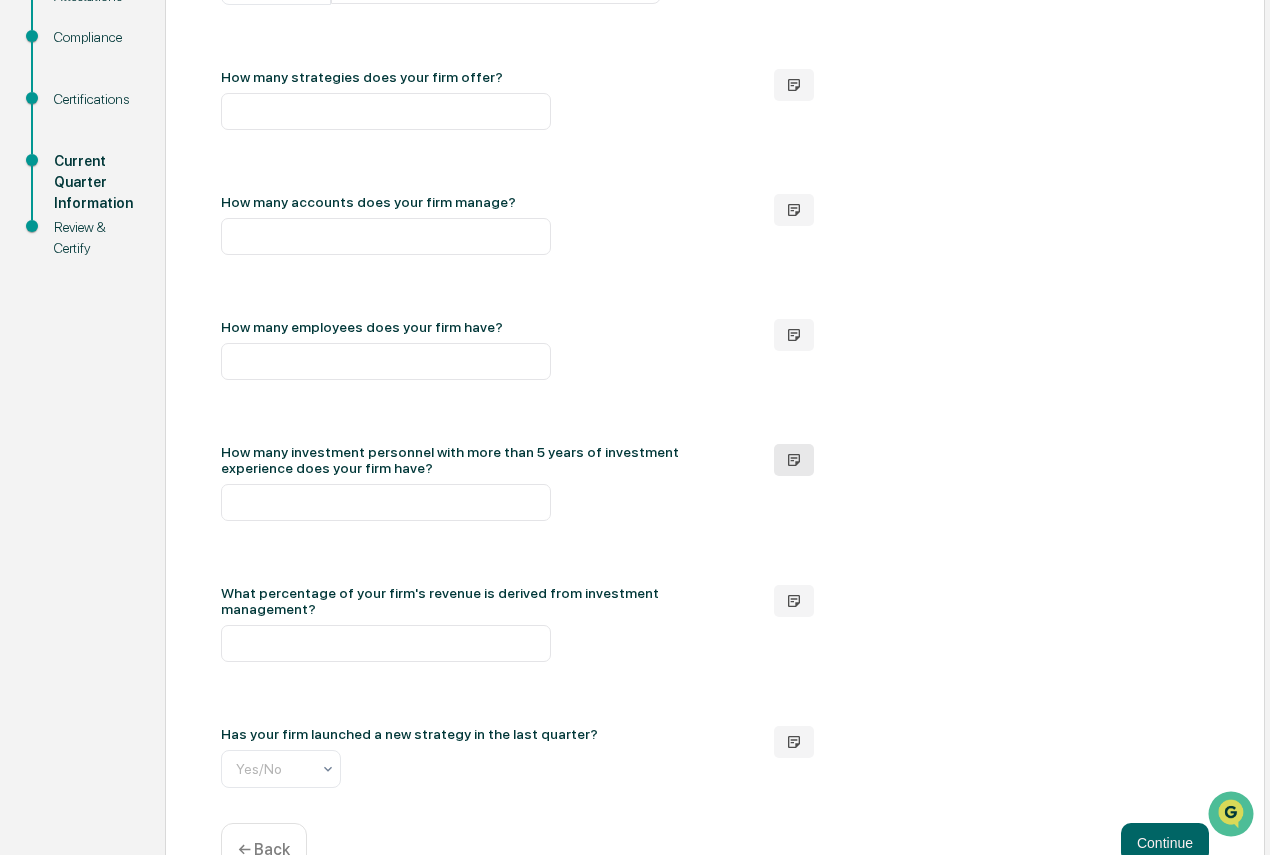 click 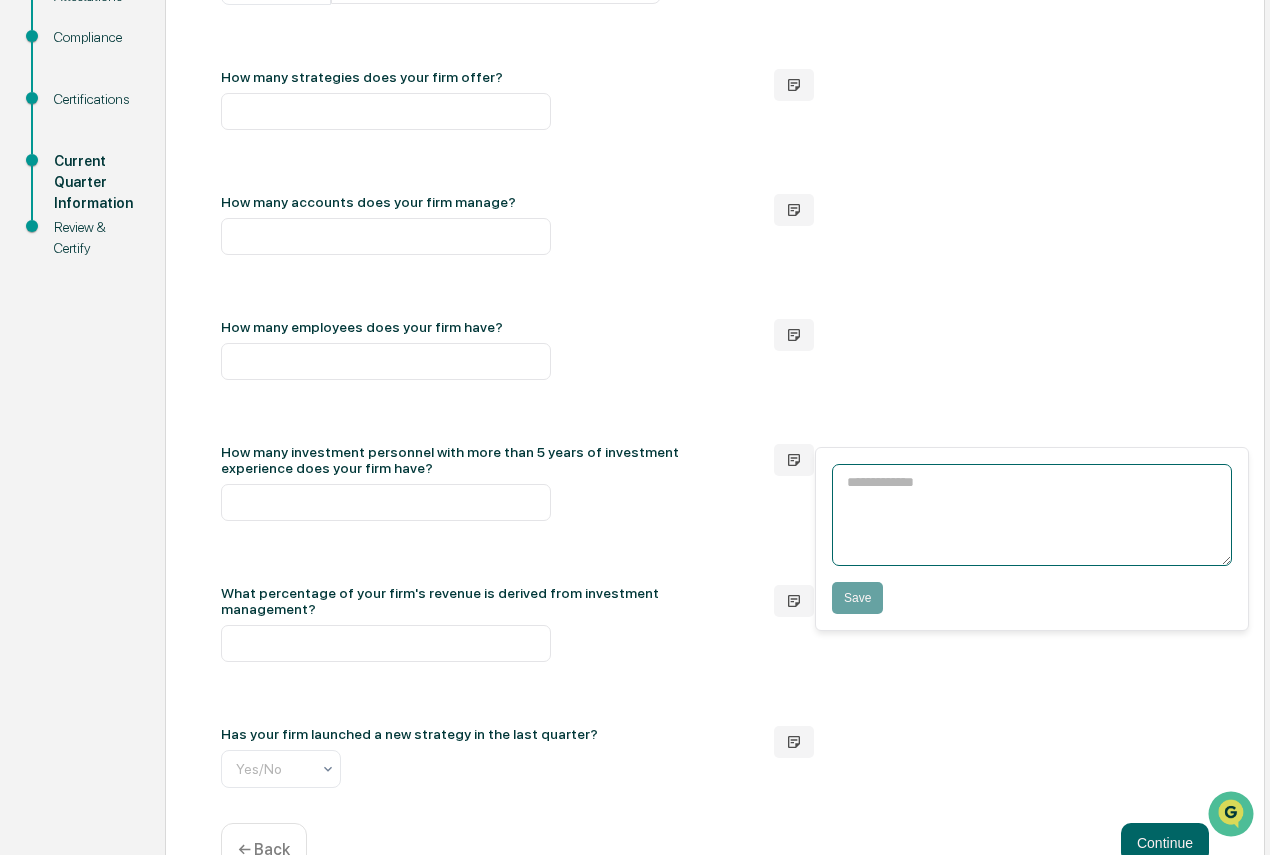 click at bounding box center [1032, 515] 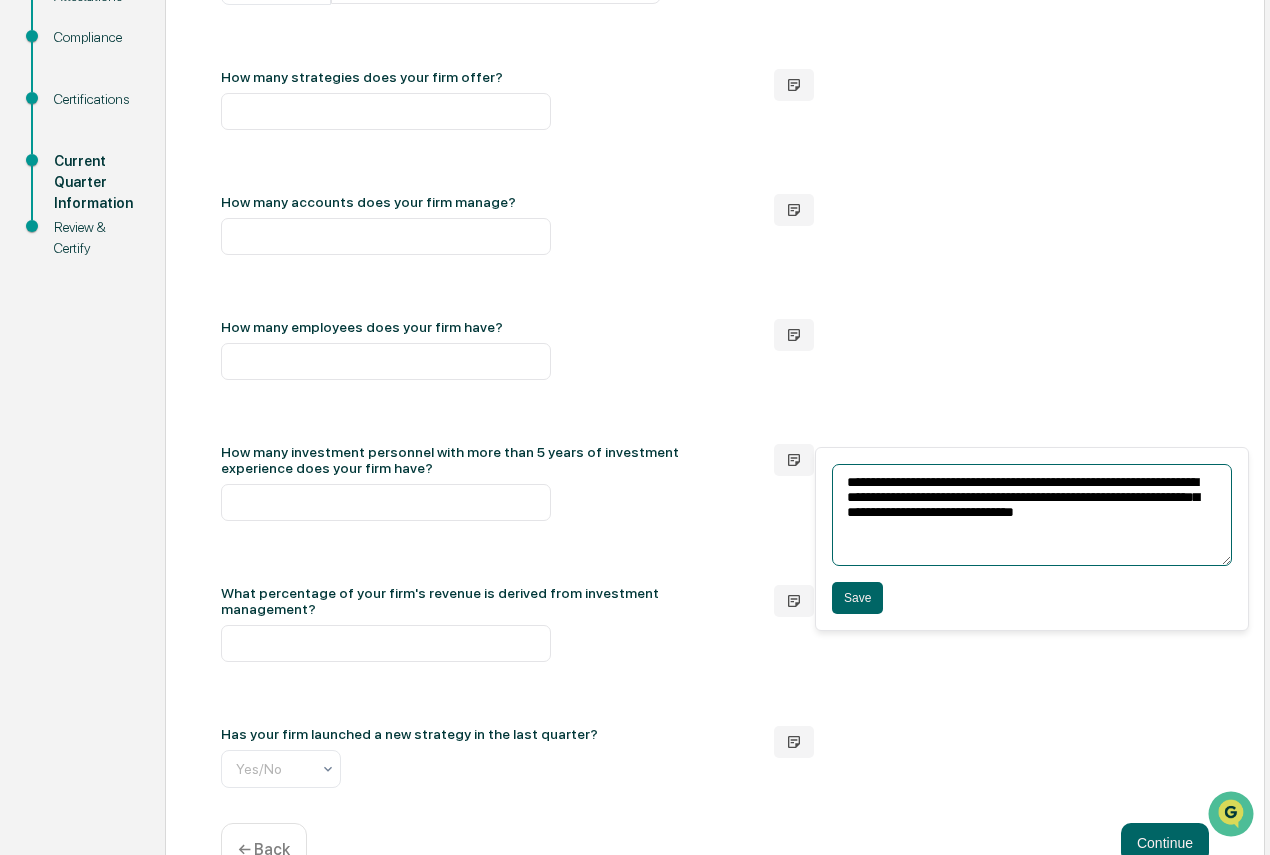 click on "**********" at bounding box center (1032, 515) 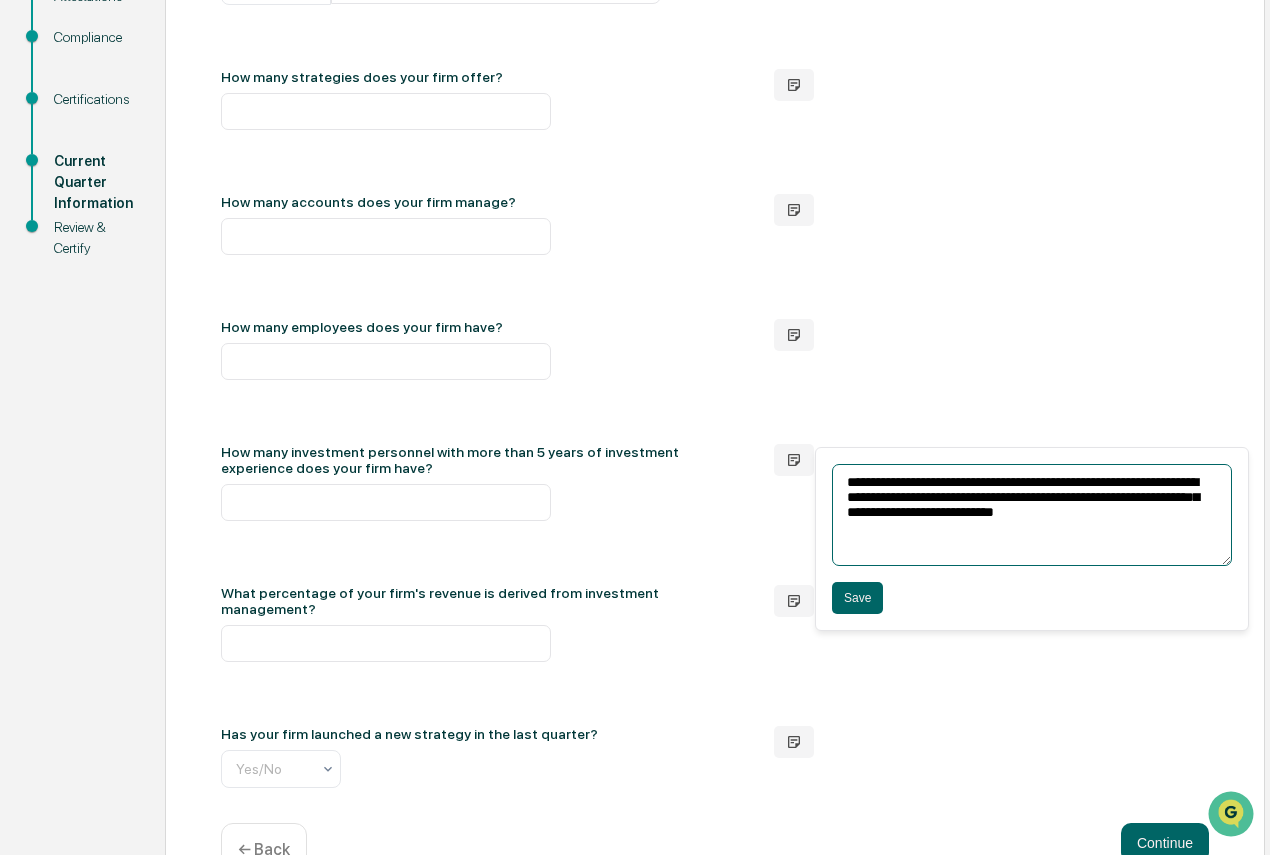 click on "**********" at bounding box center (1032, 515) 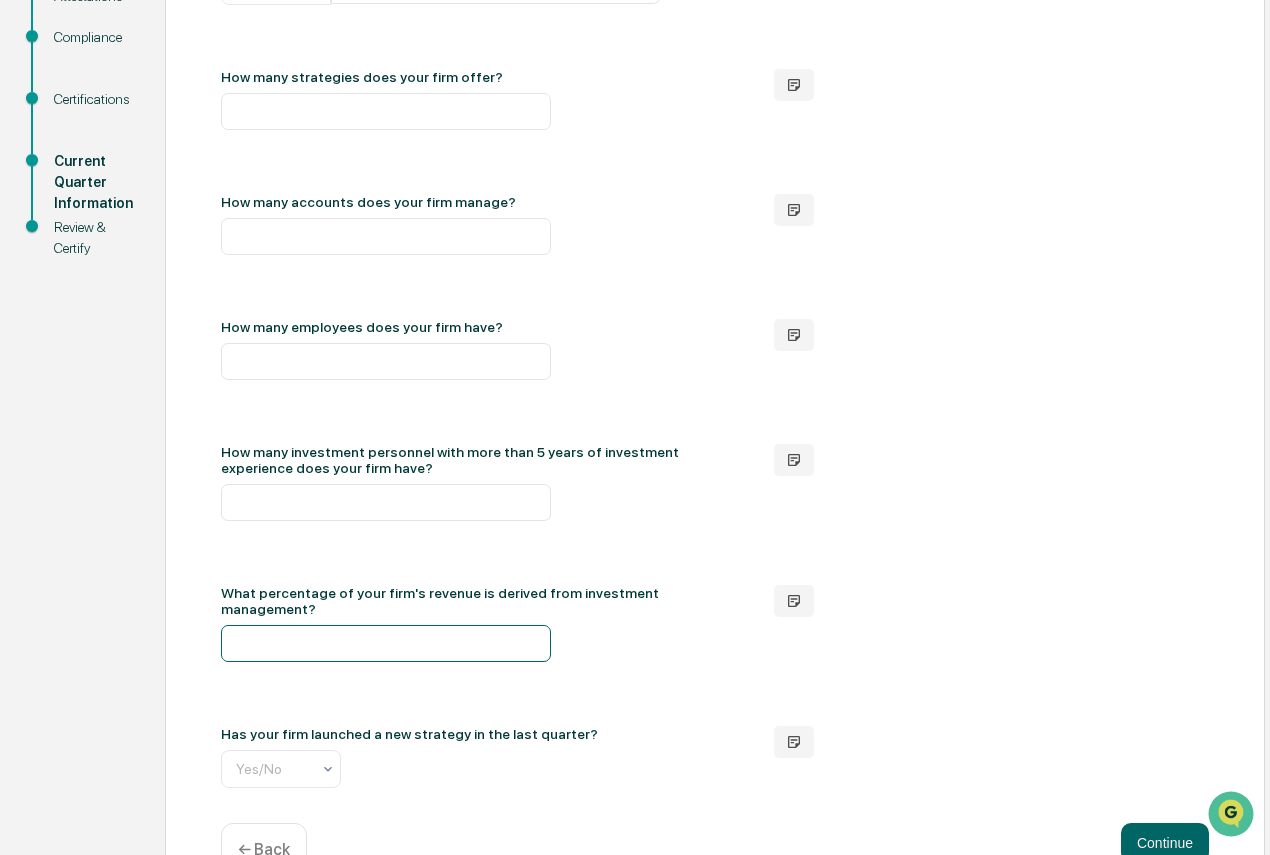click at bounding box center [386, 643] 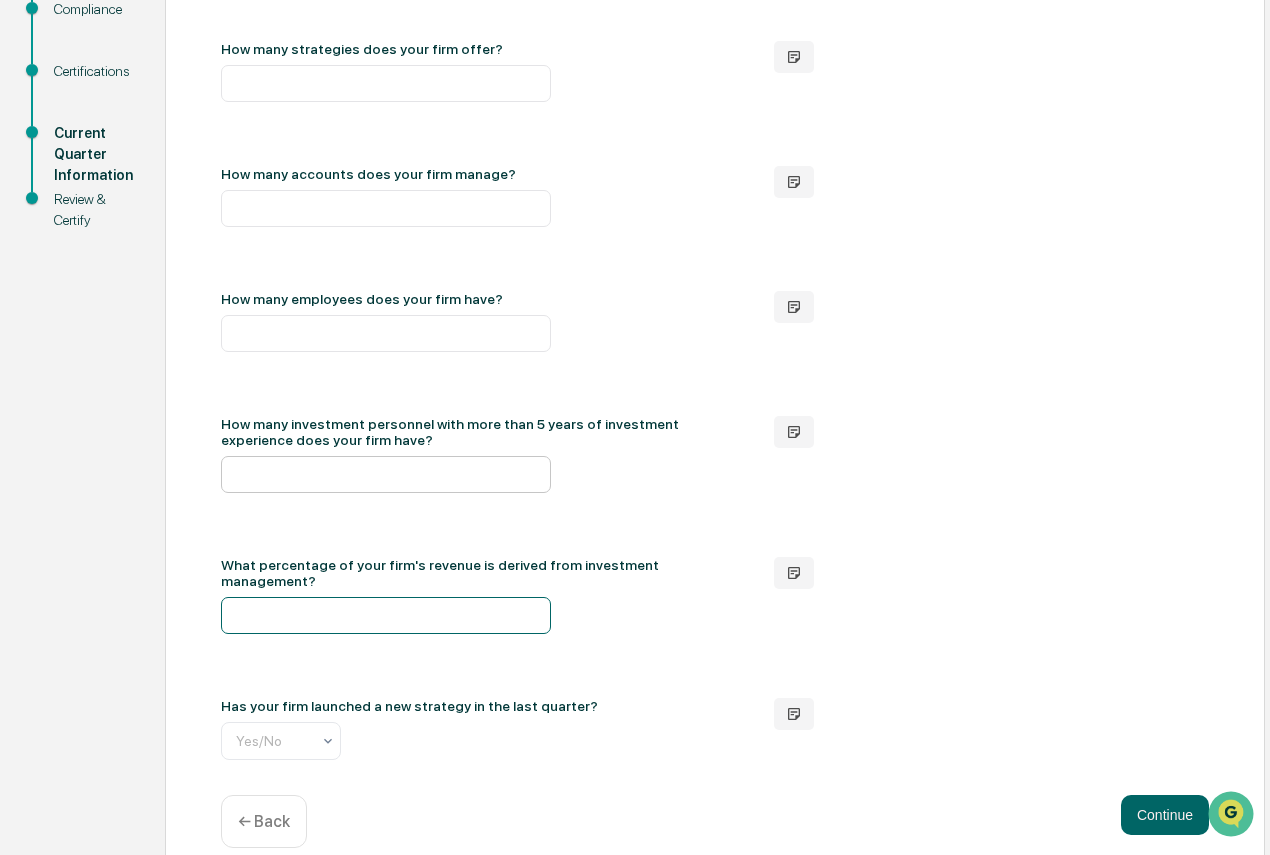scroll, scrollTop: 444, scrollLeft: 0, axis: vertical 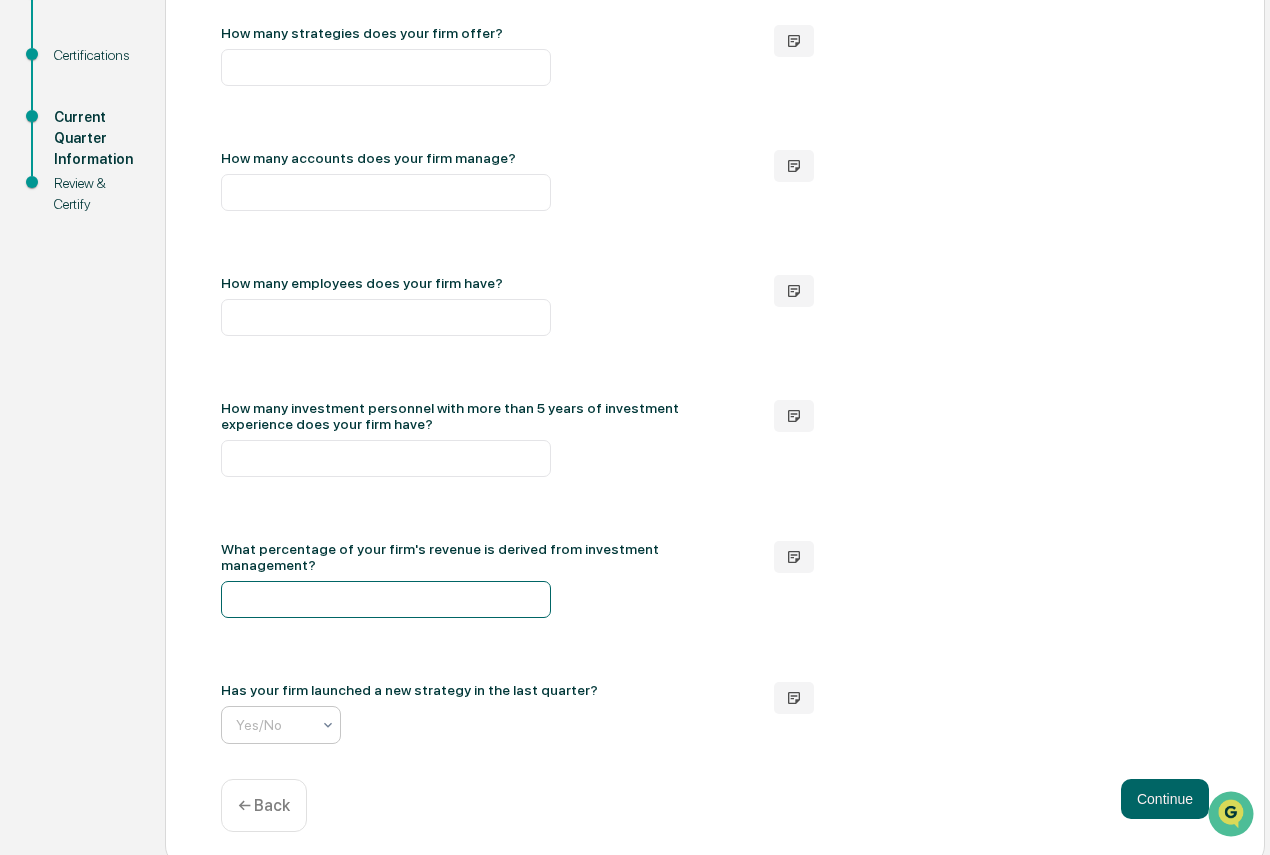 type on "***" 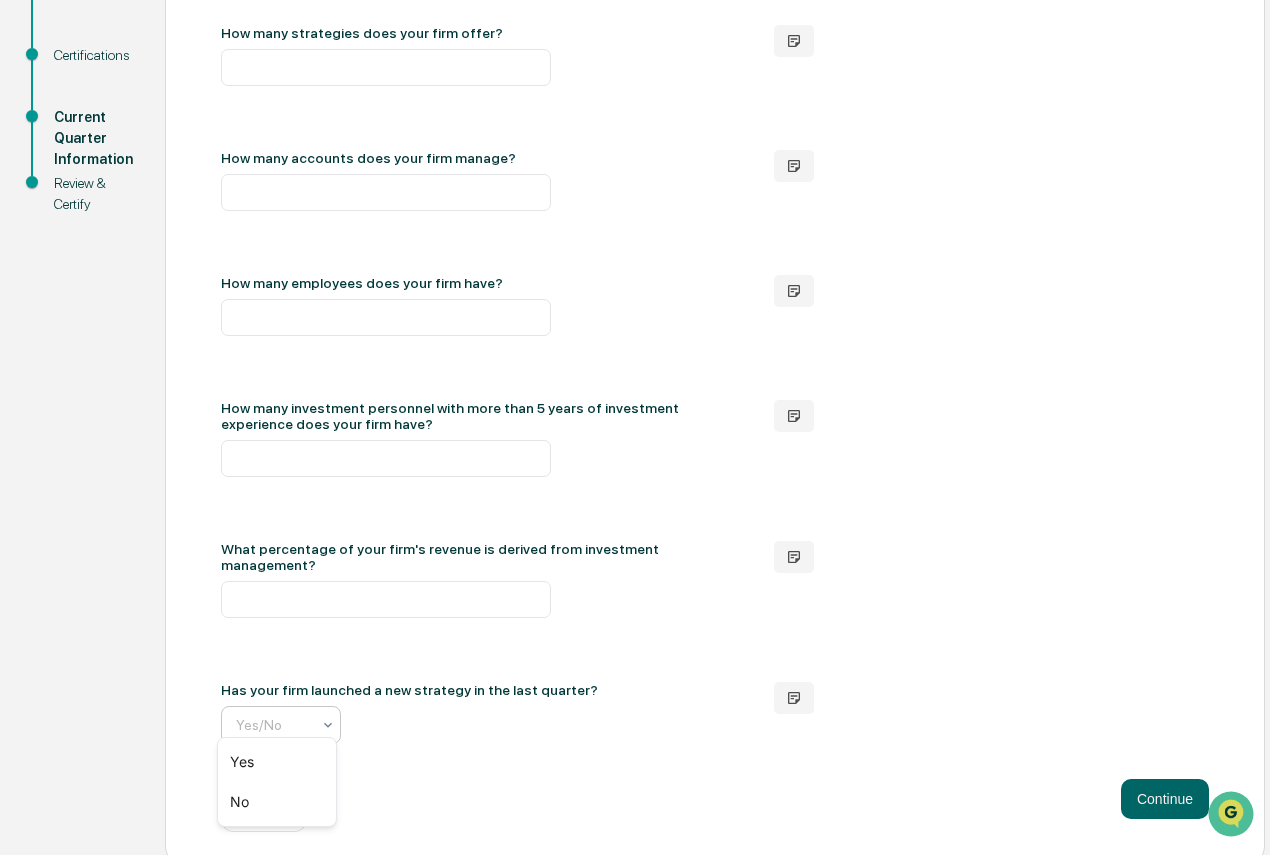 click at bounding box center (386, 725) 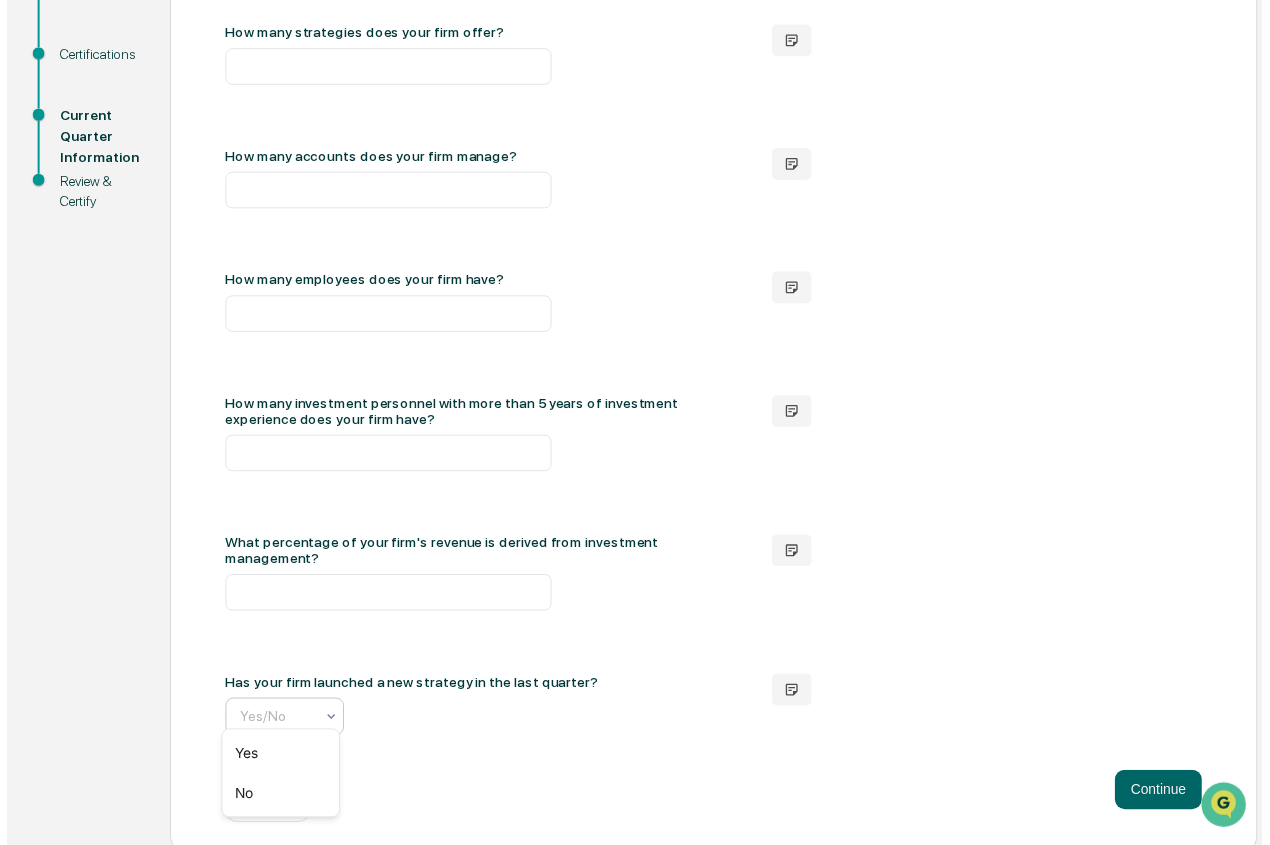 scroll, scrollTop: 0, scrollLeft: 10, axis: horizontal 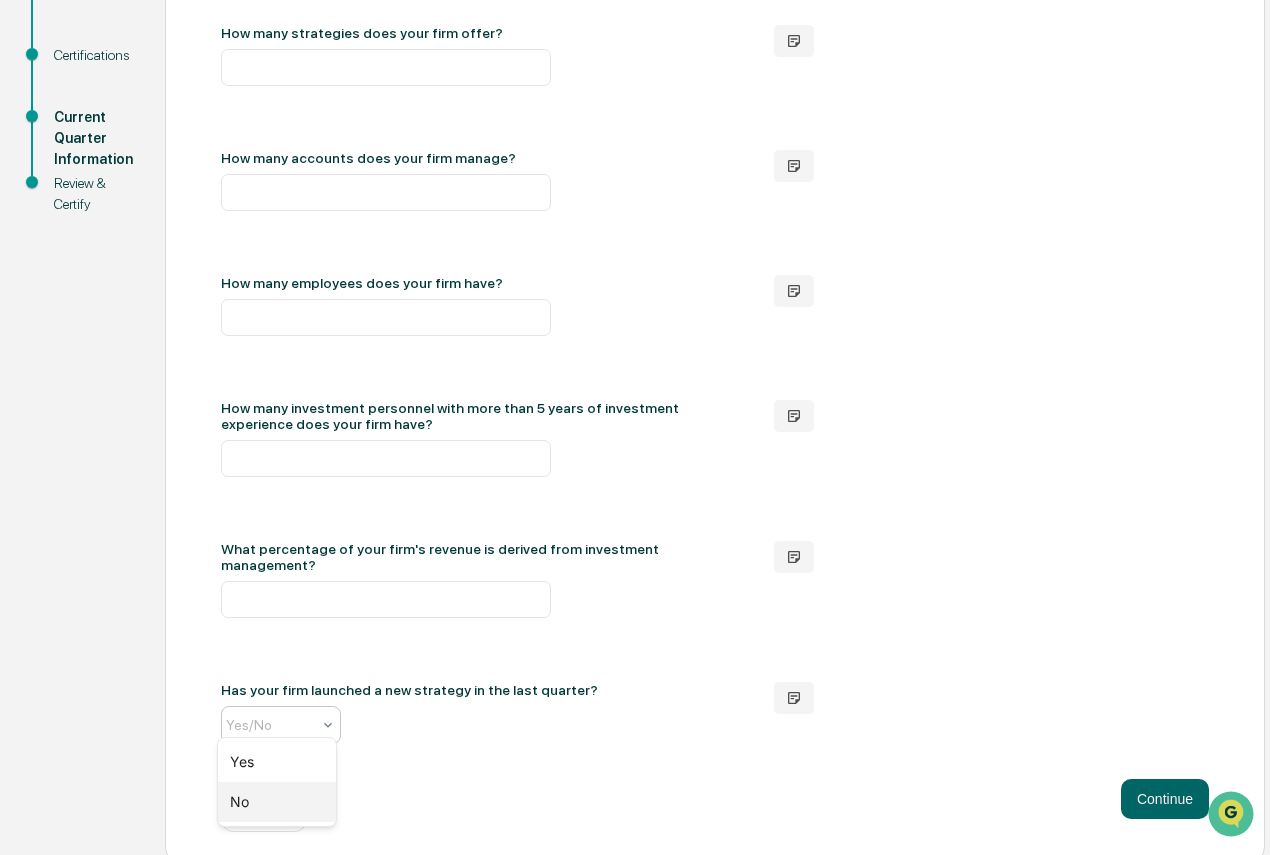 click on "No" at bounding box center (277, 802) 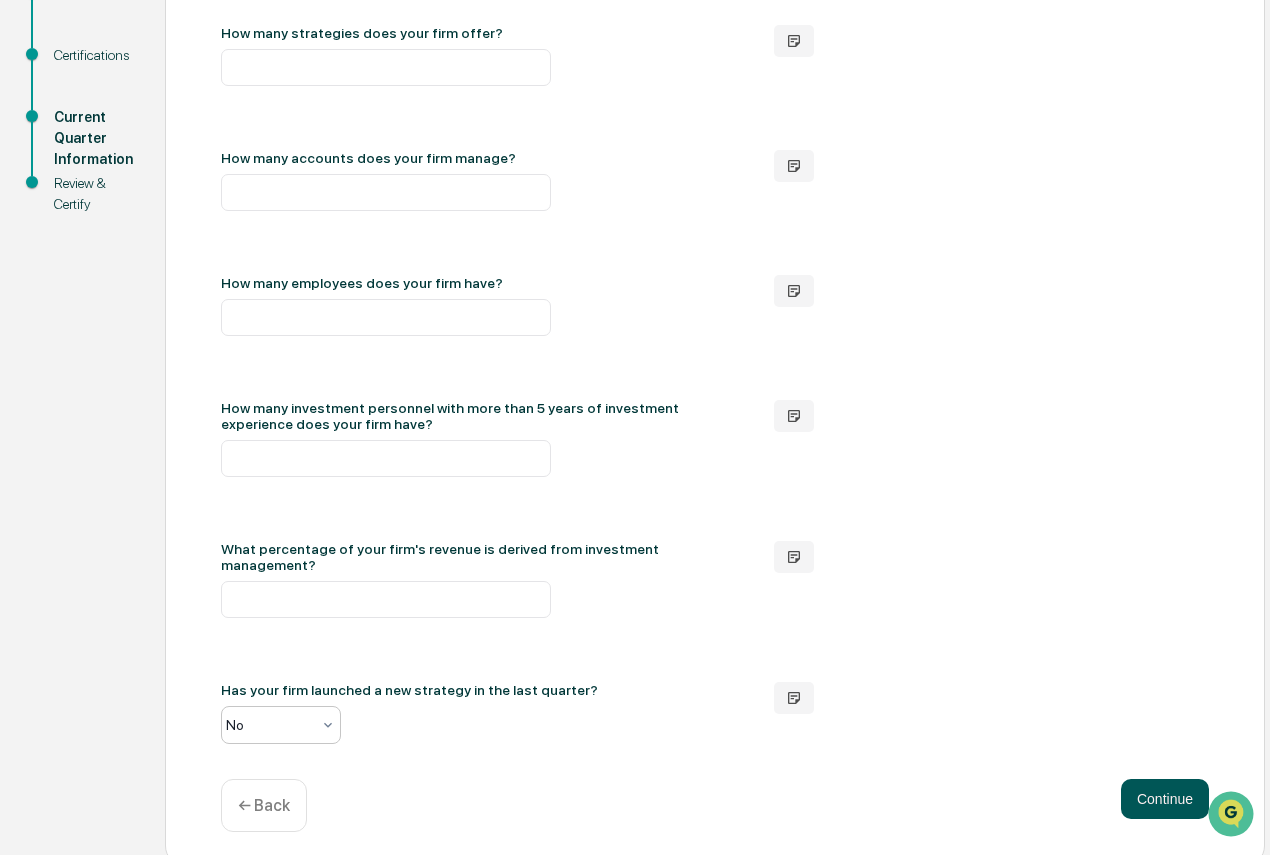 click on "Continue" at bounding box center [1165, 799] 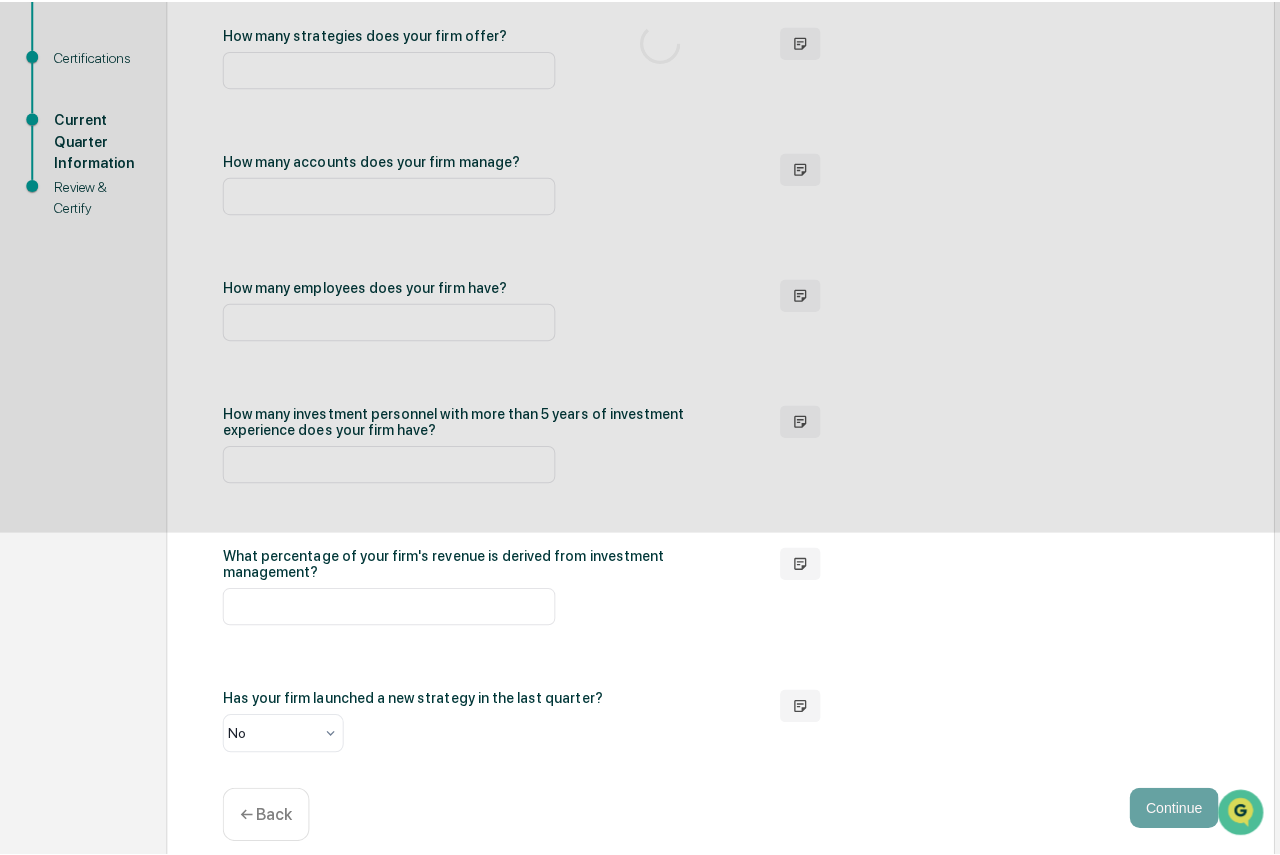 scroll, scrollTop: 57, scrollLeft: 0, axis: vertical 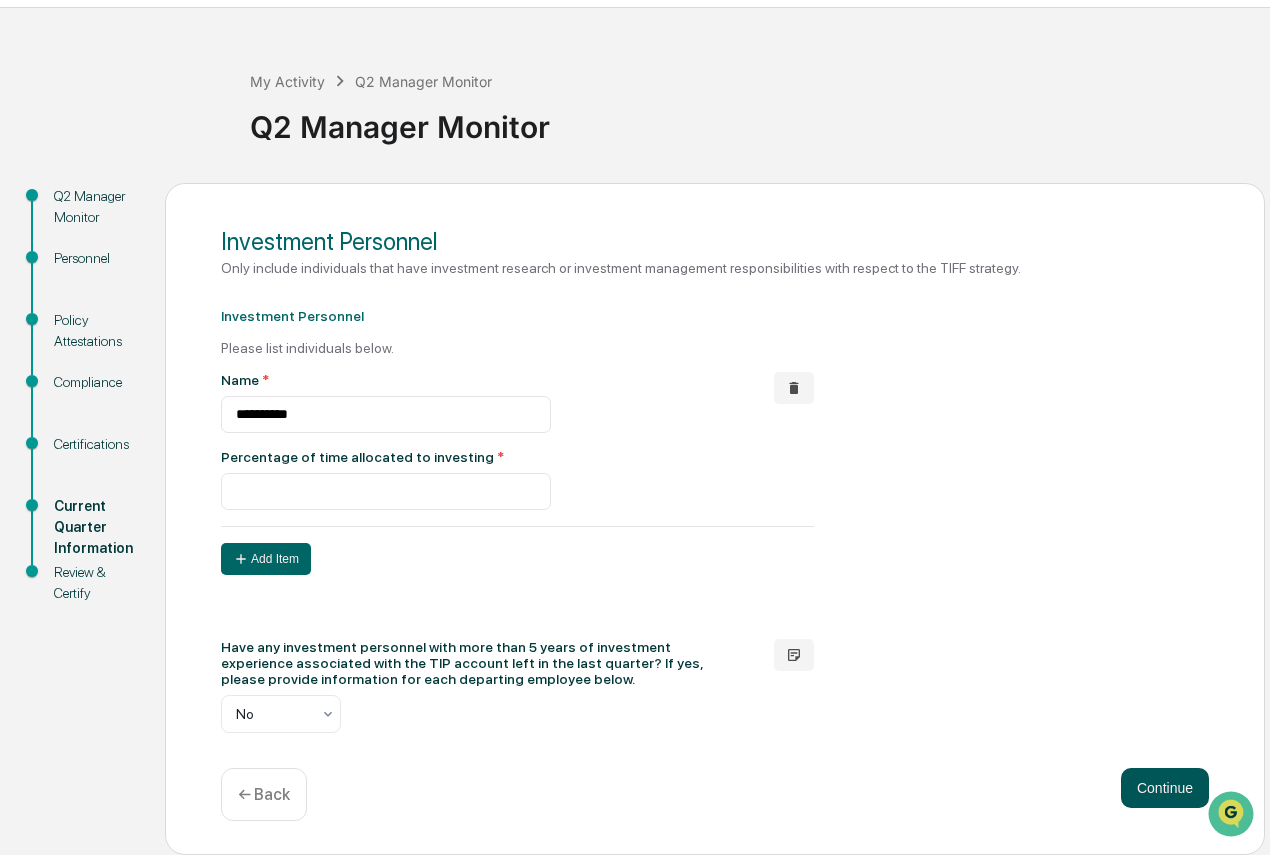 click on "Continue" at bounding box center (1165, 788) 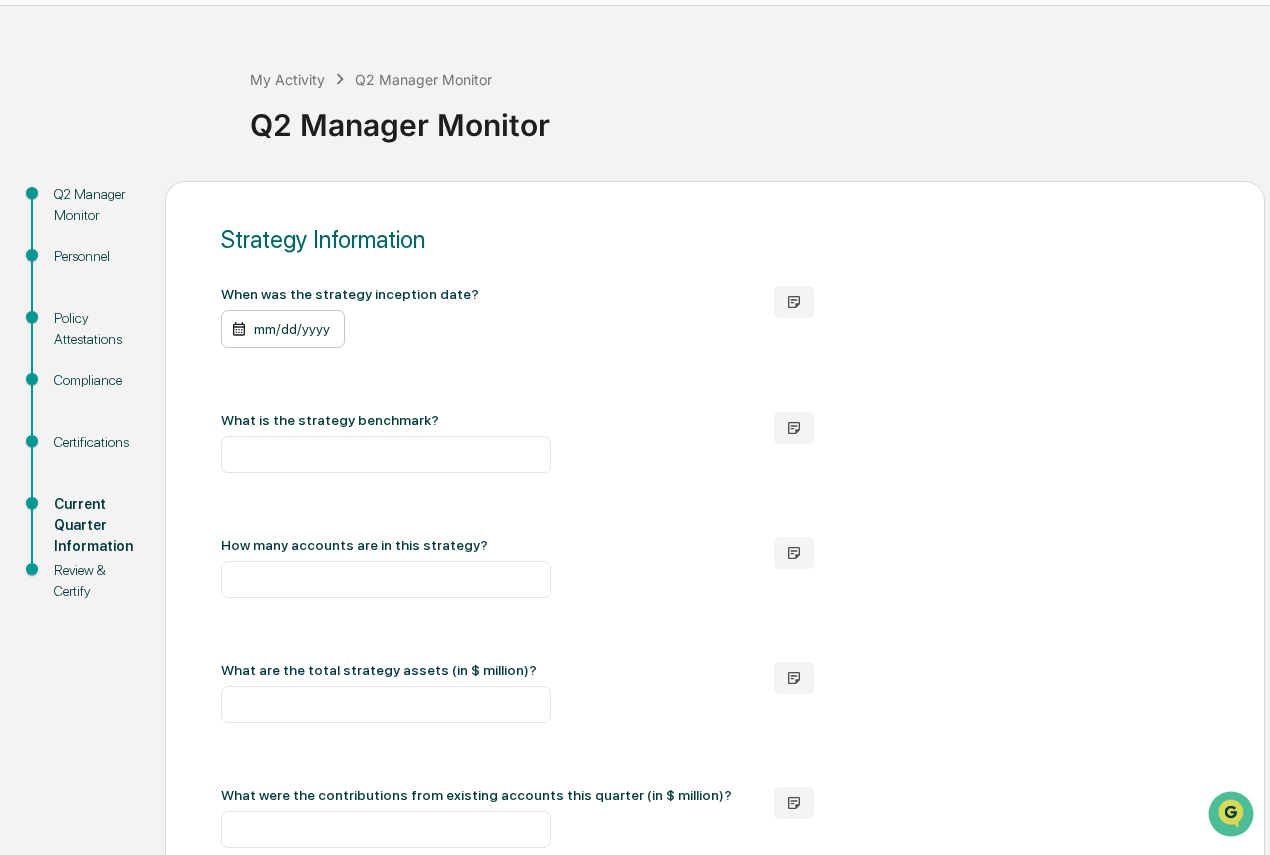 click on "mm/dd/yyyy" at bounding box center [283, 329] 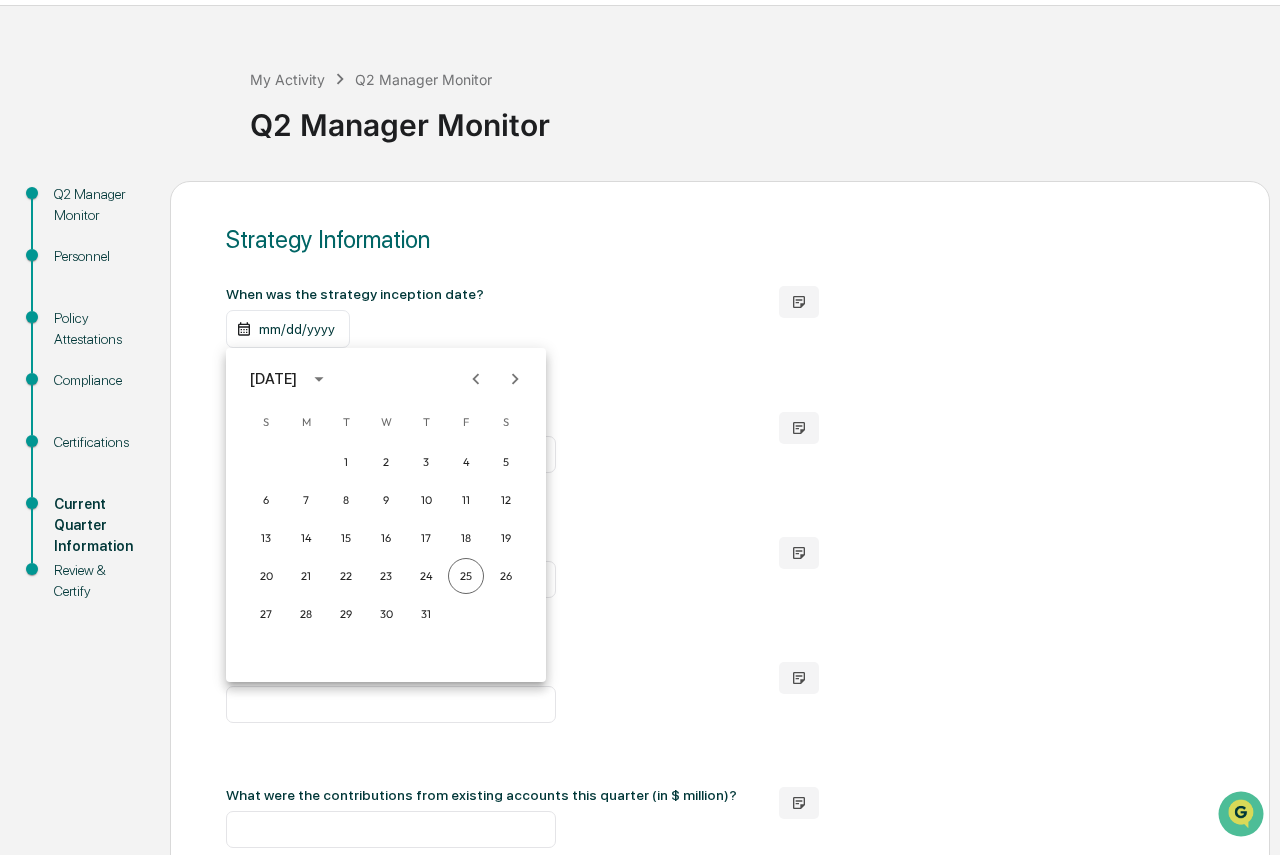 click 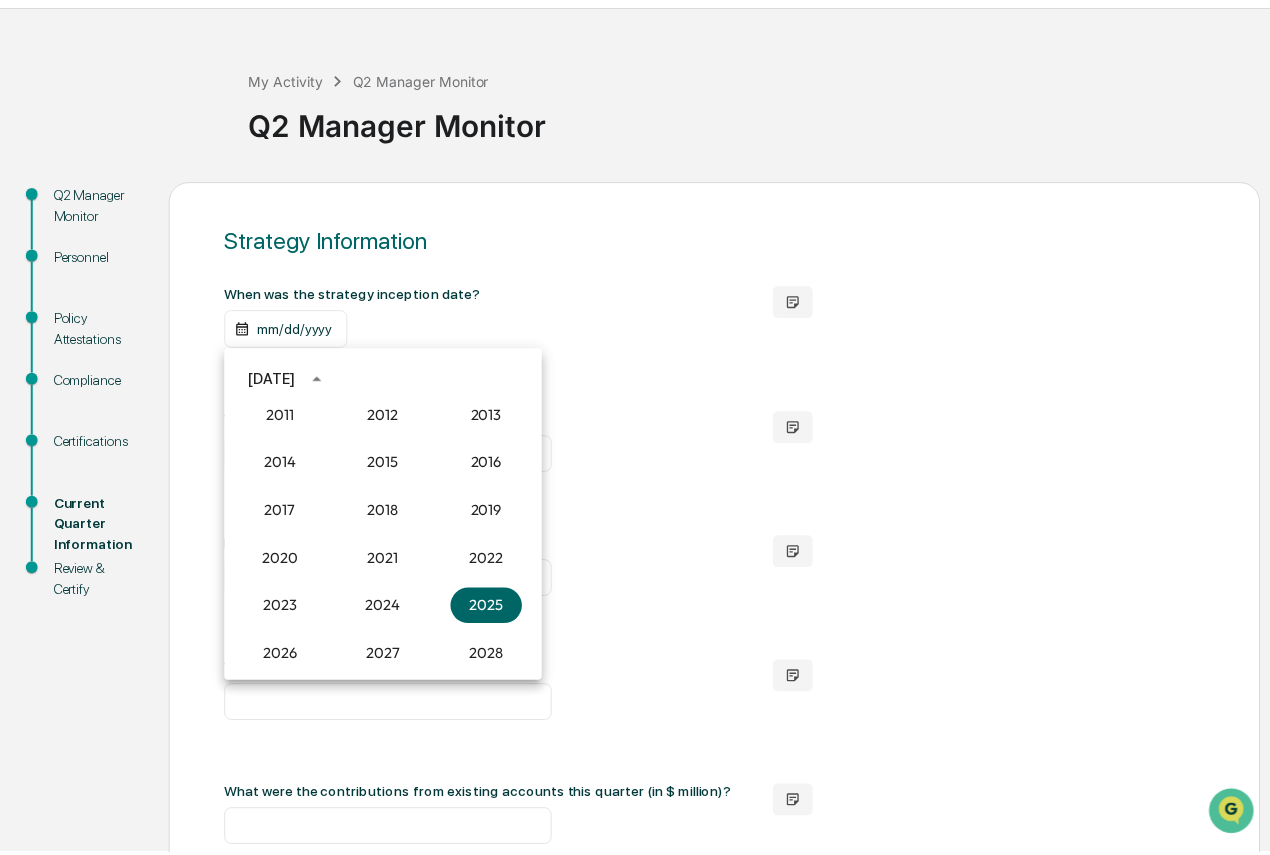scroll, scrollTop: 1752, scrollLeft: 0, axis: vertical 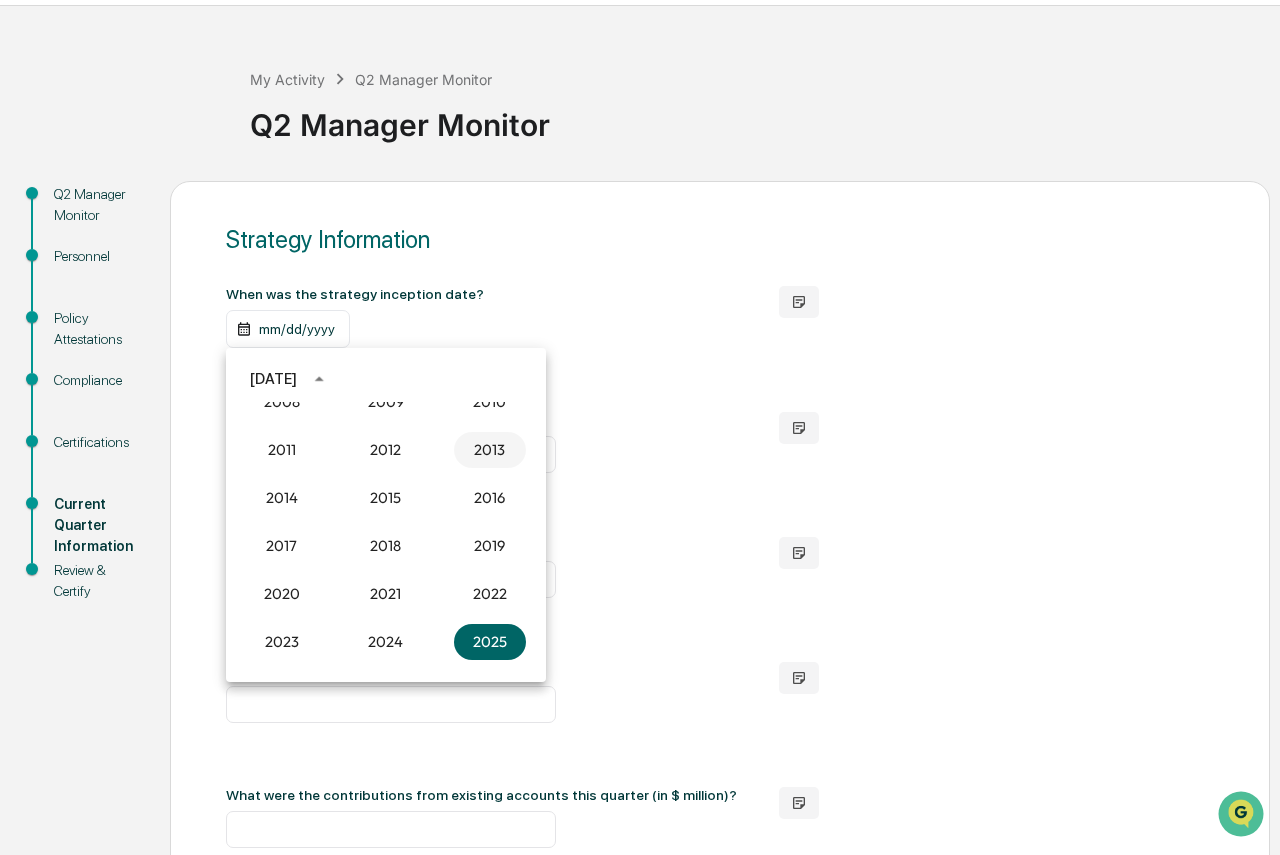 click on "2013" at bounding box center (490, 450) 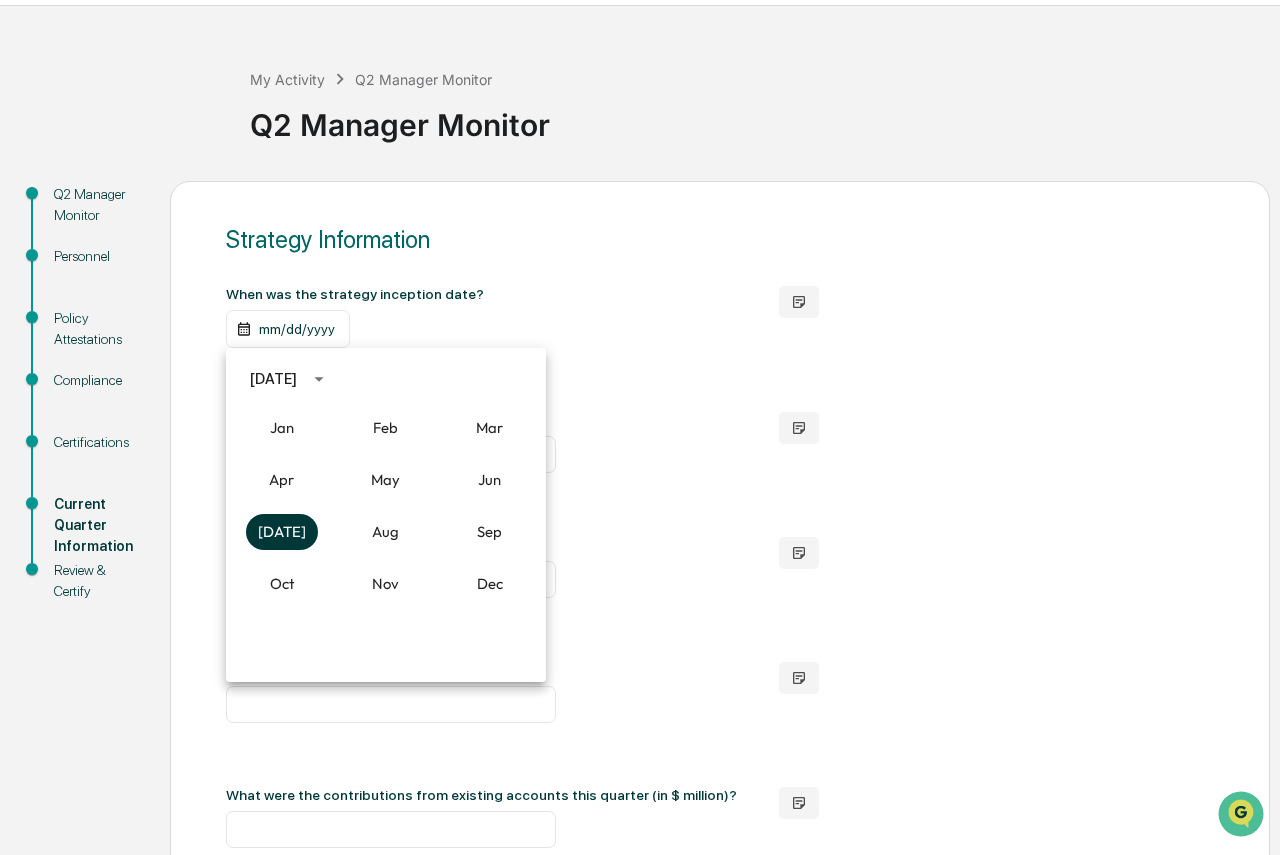click on "[DATE]" at bounding box center (282, 532) 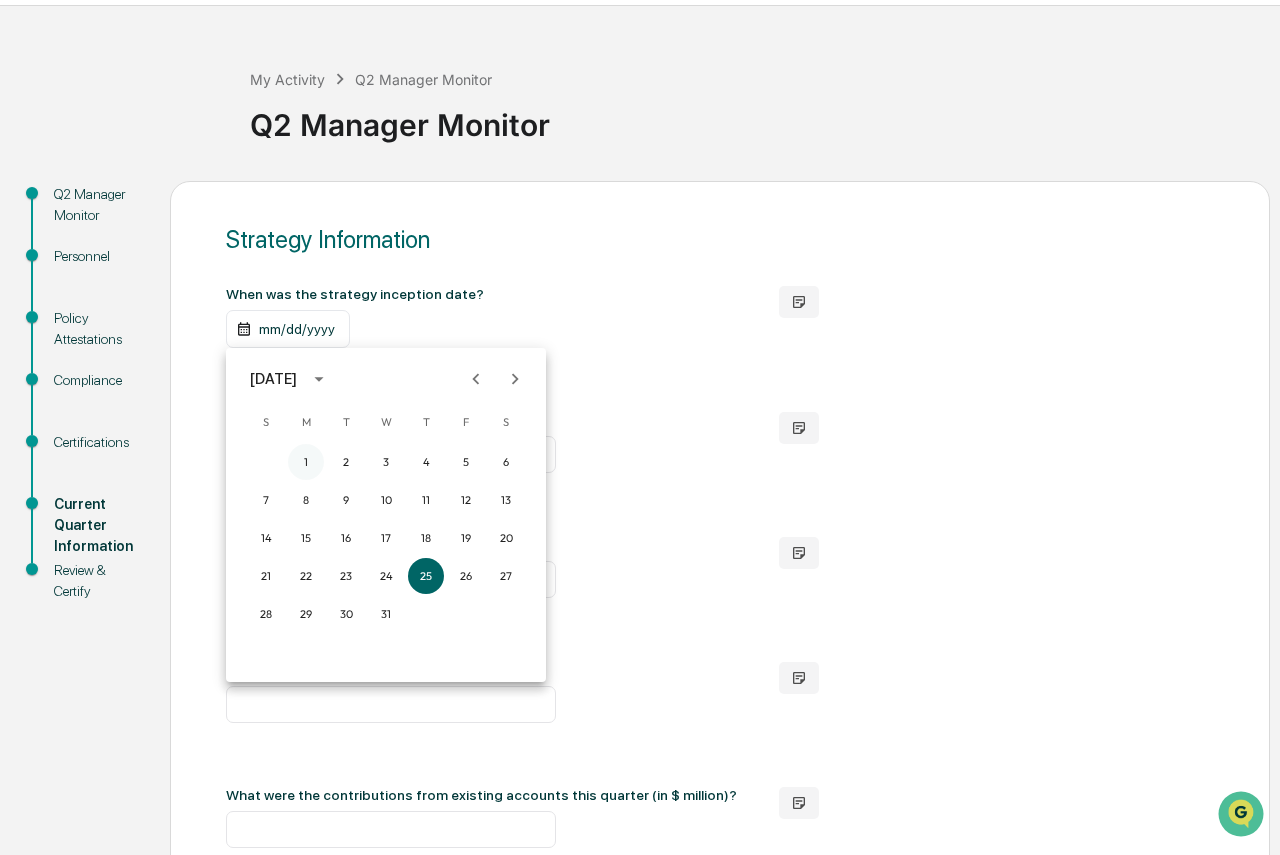 click on "1" at bounding box center (306, 462) 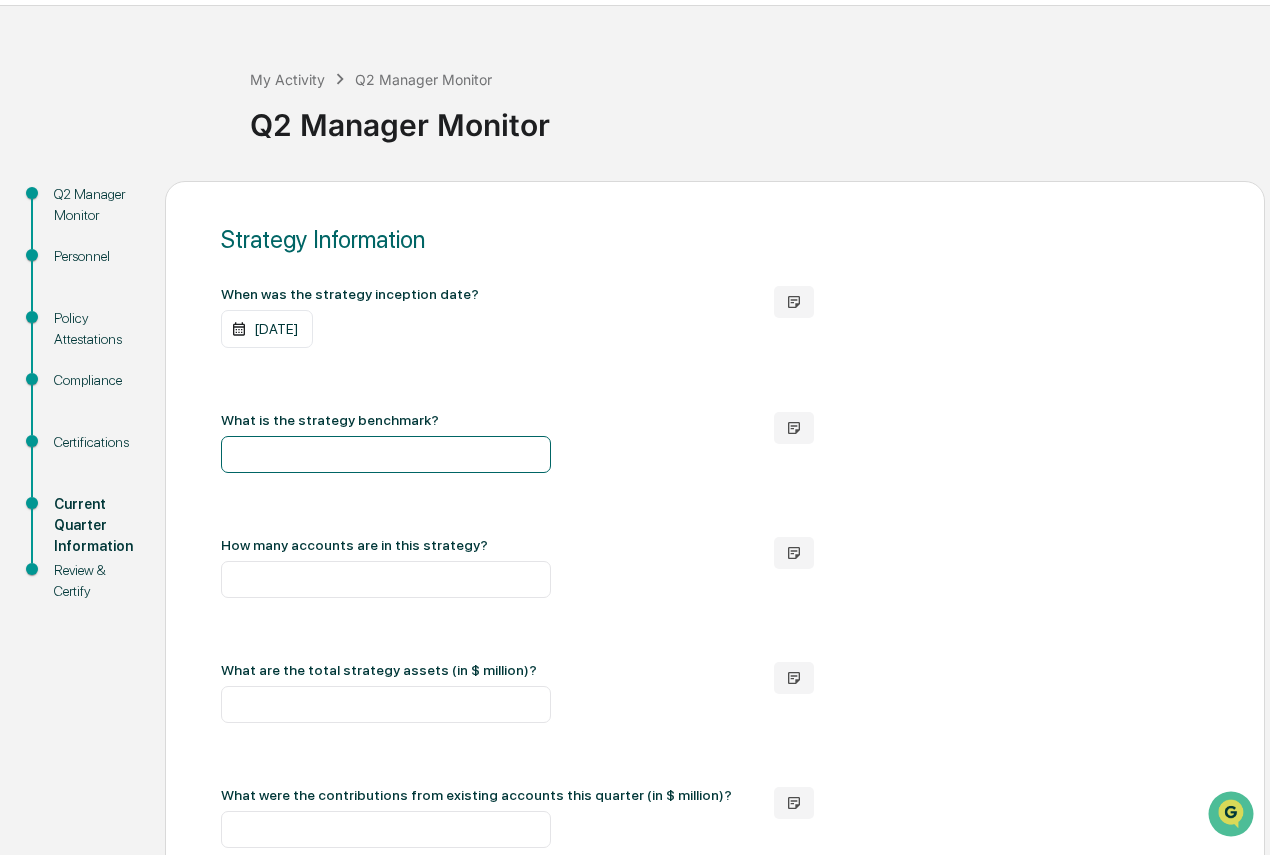 click at bounding box center [386, 454] 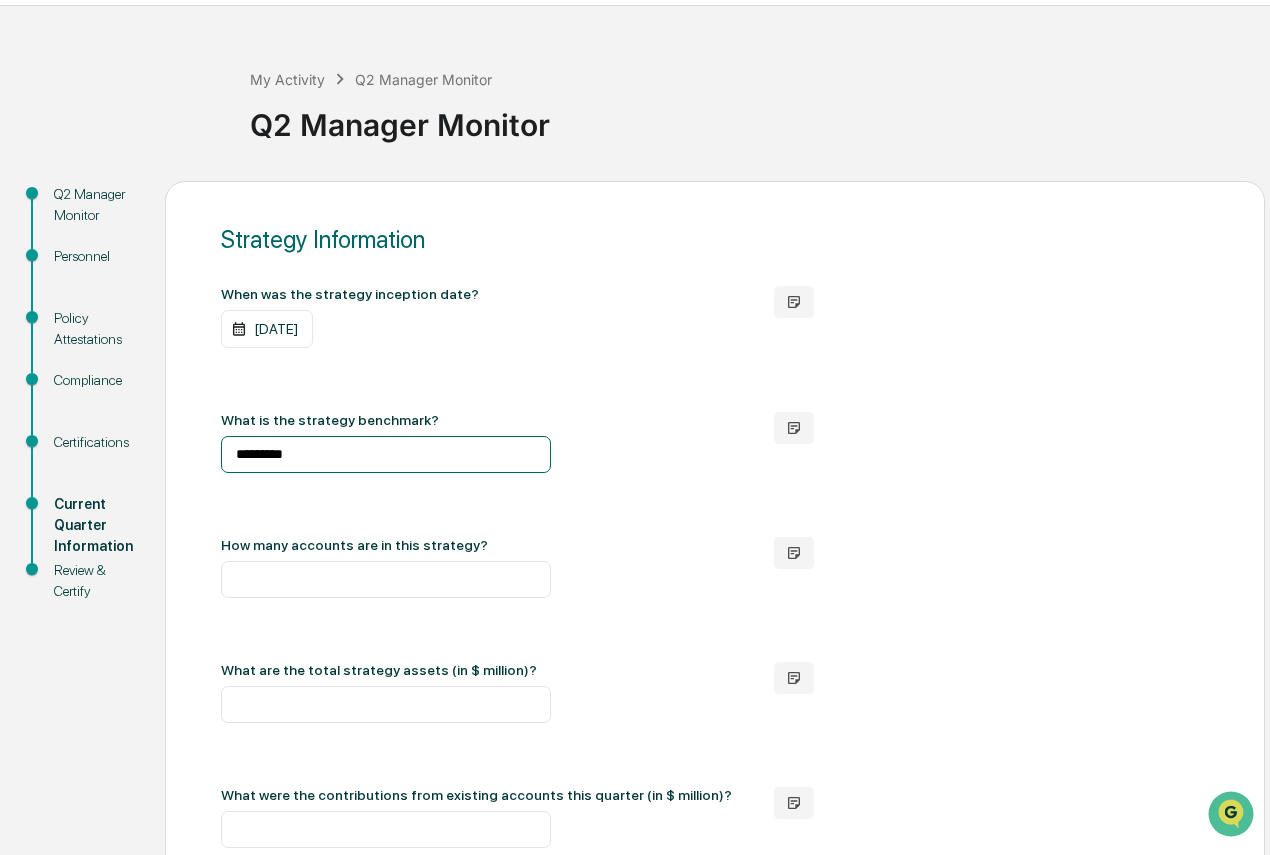 type on "*********" 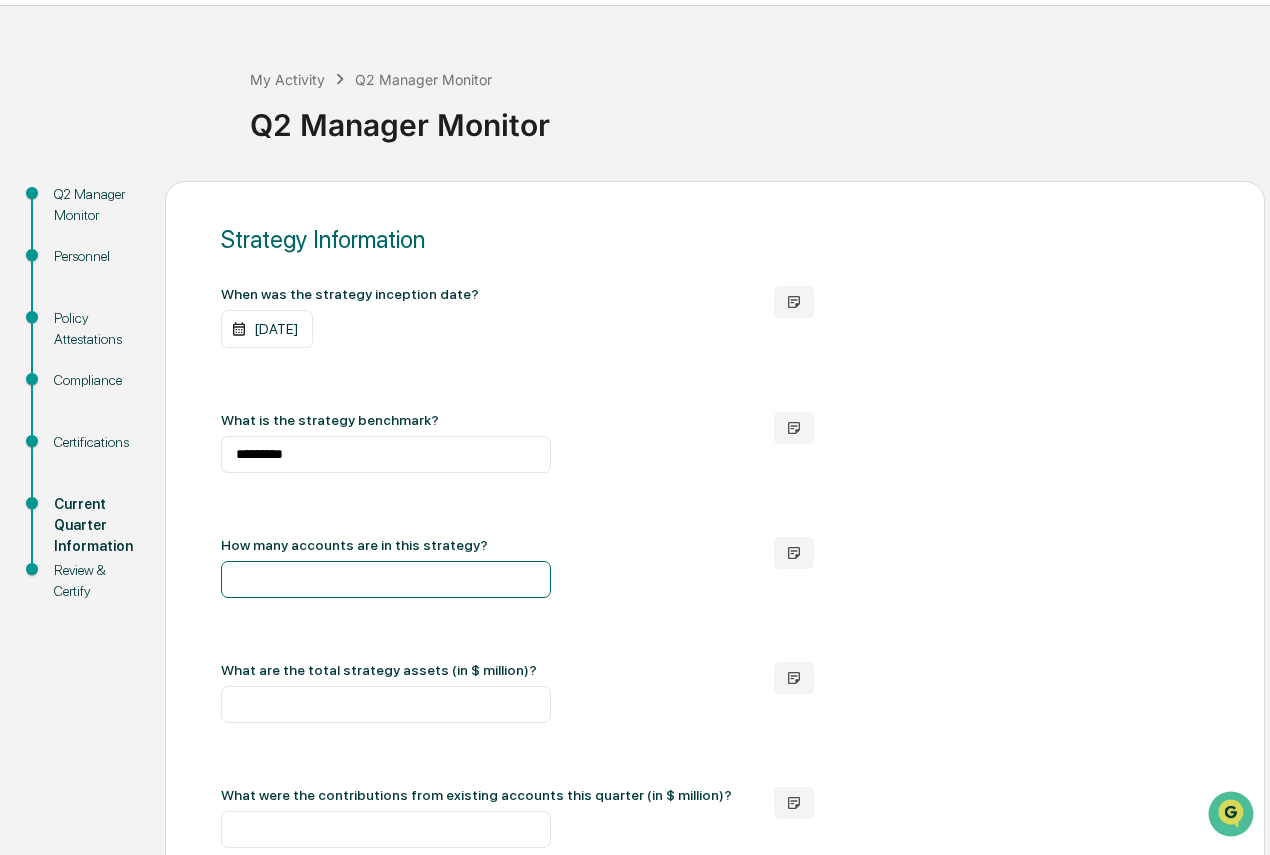 click at bounding box center [386, 579] 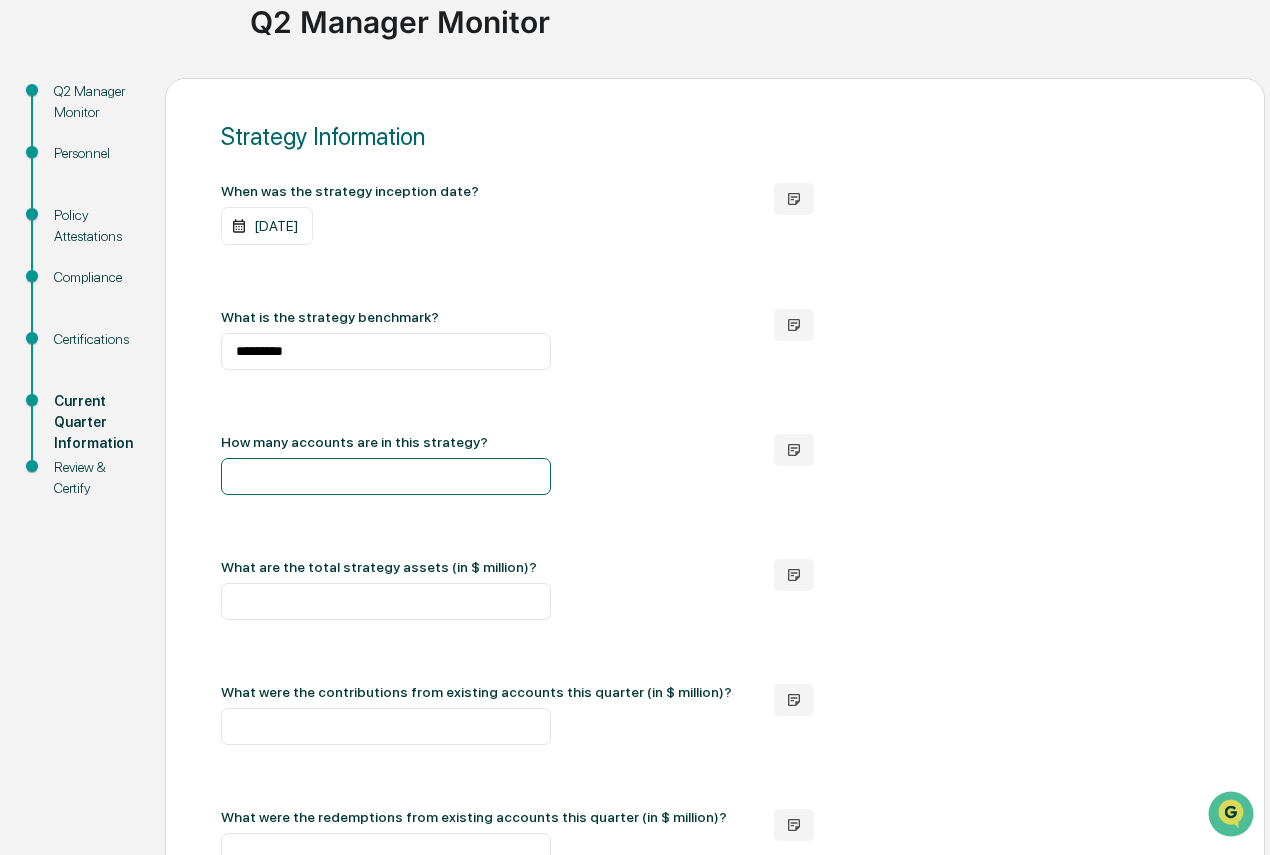 scroll, scrollTop: 257, scrollLeft: 0, axis: vertical 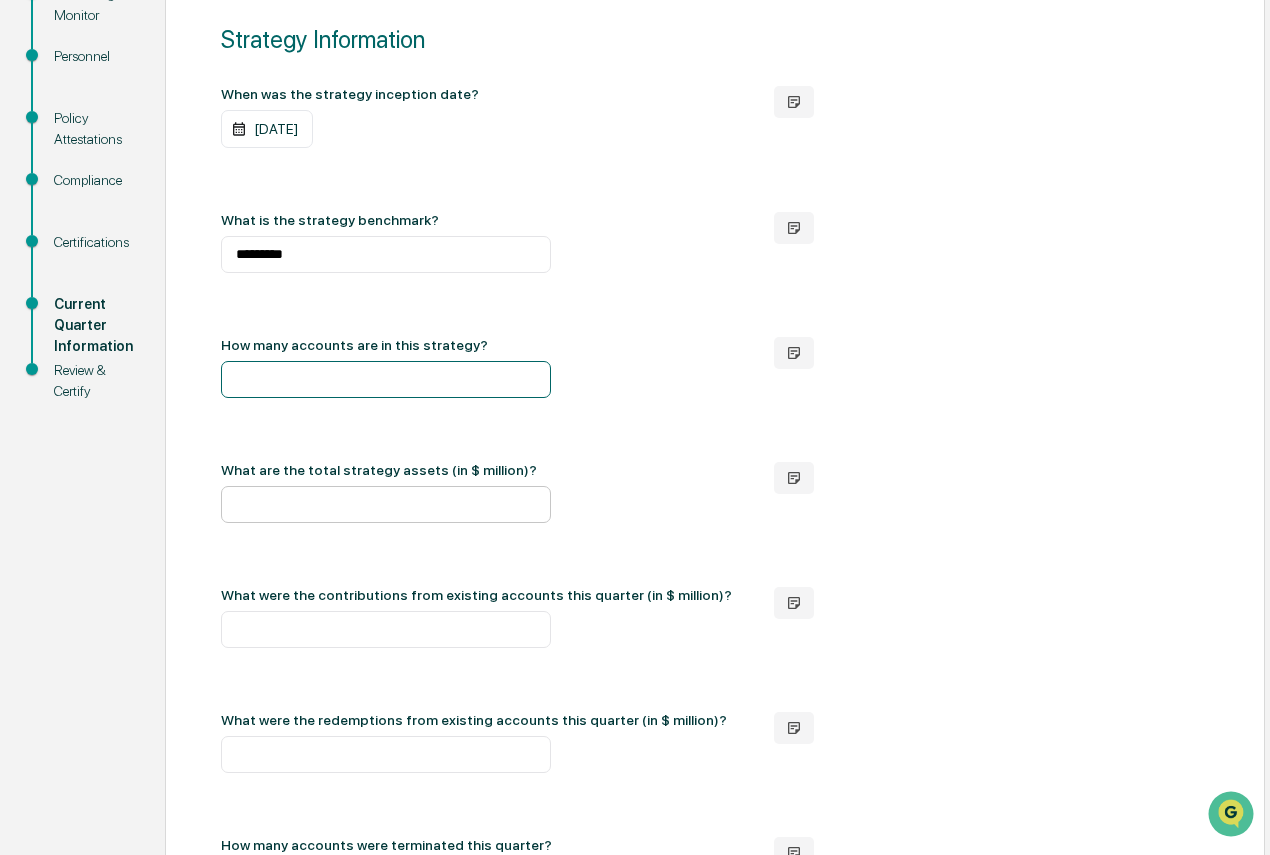 type on "**" 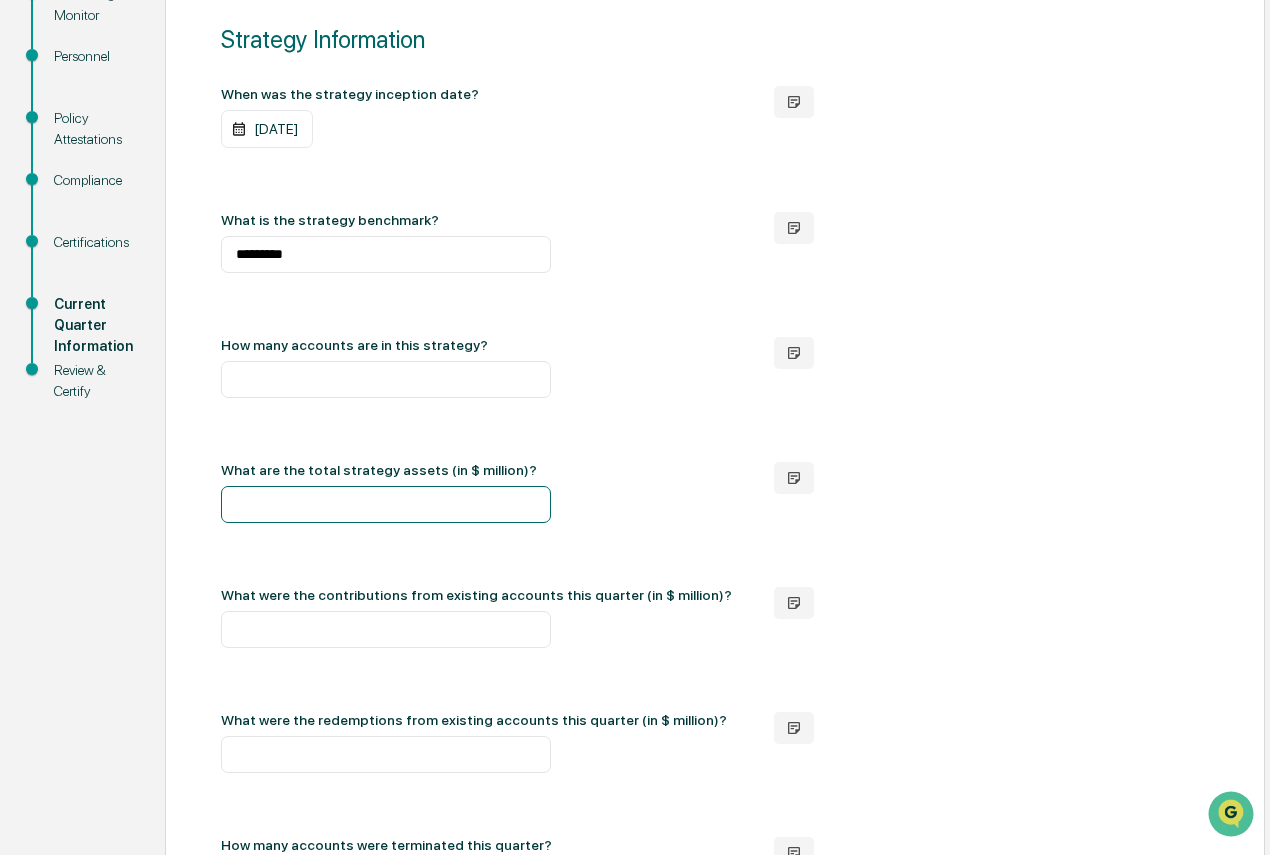 click at bounding box center [386, 504] 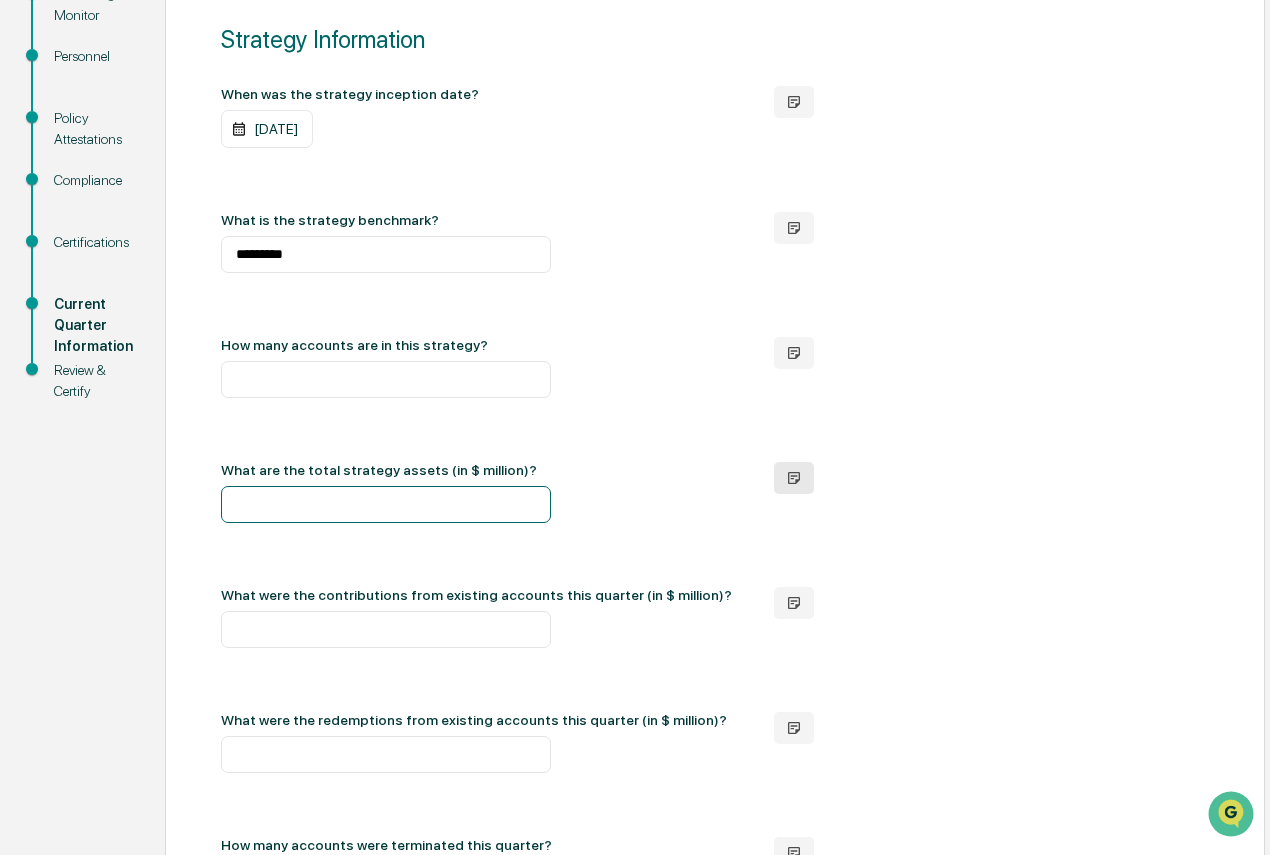 type on "*******" 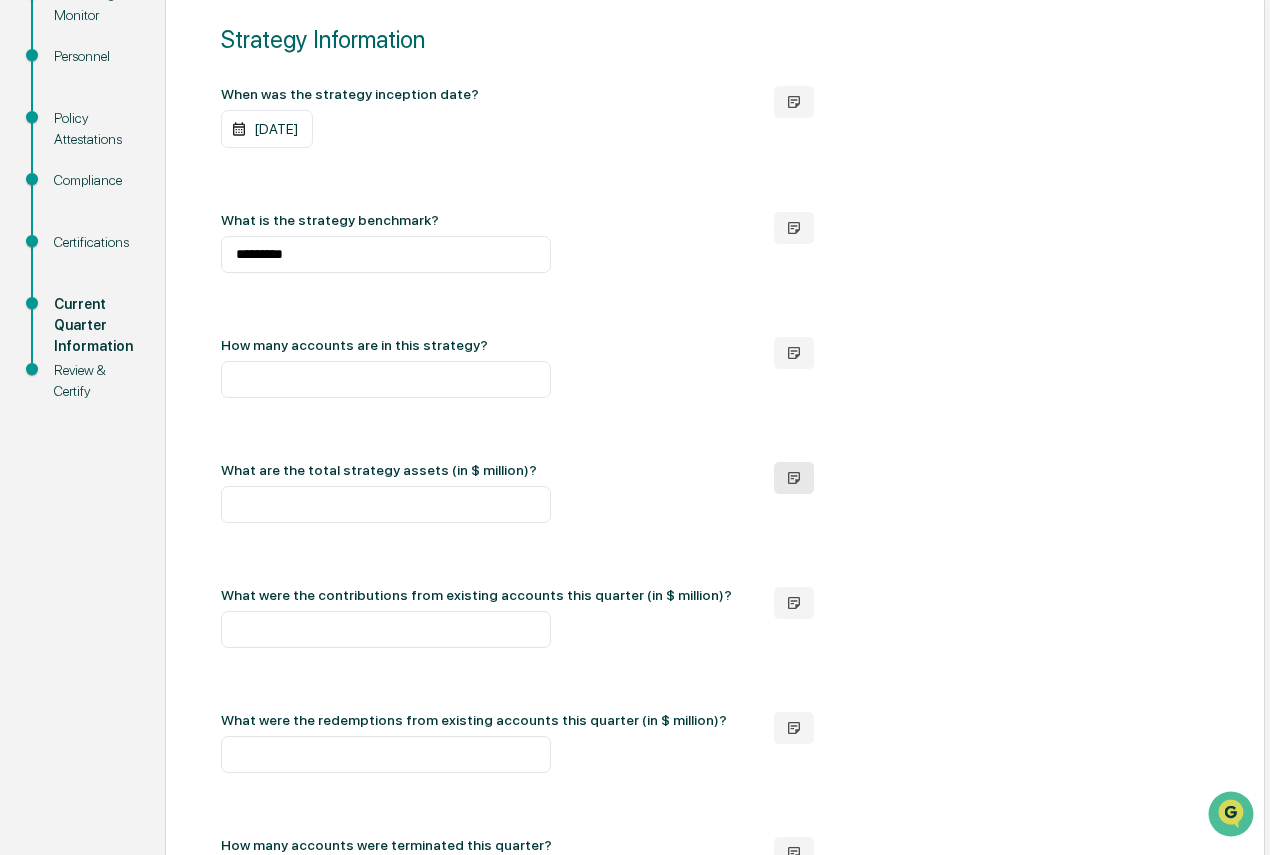 click 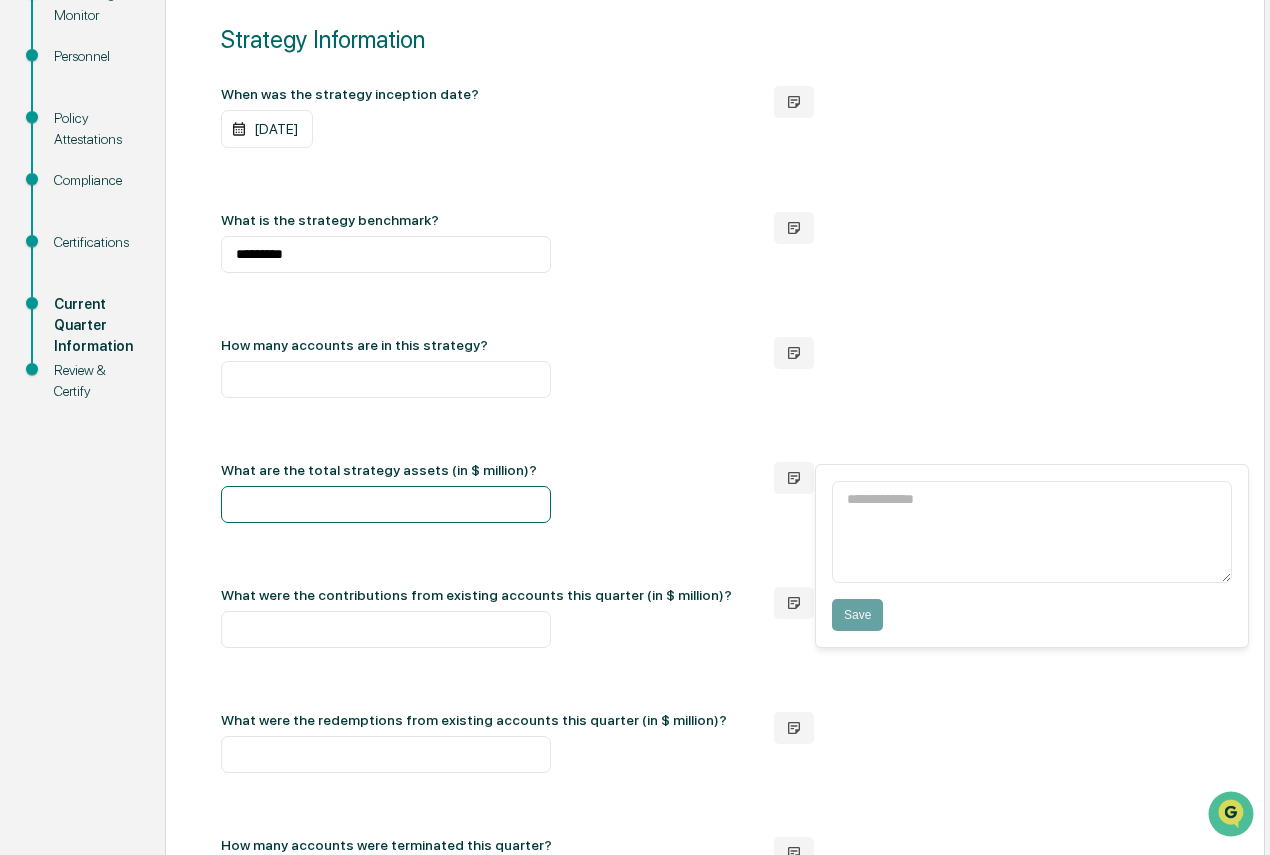 click on "*******" at bounding box center (386, 504) 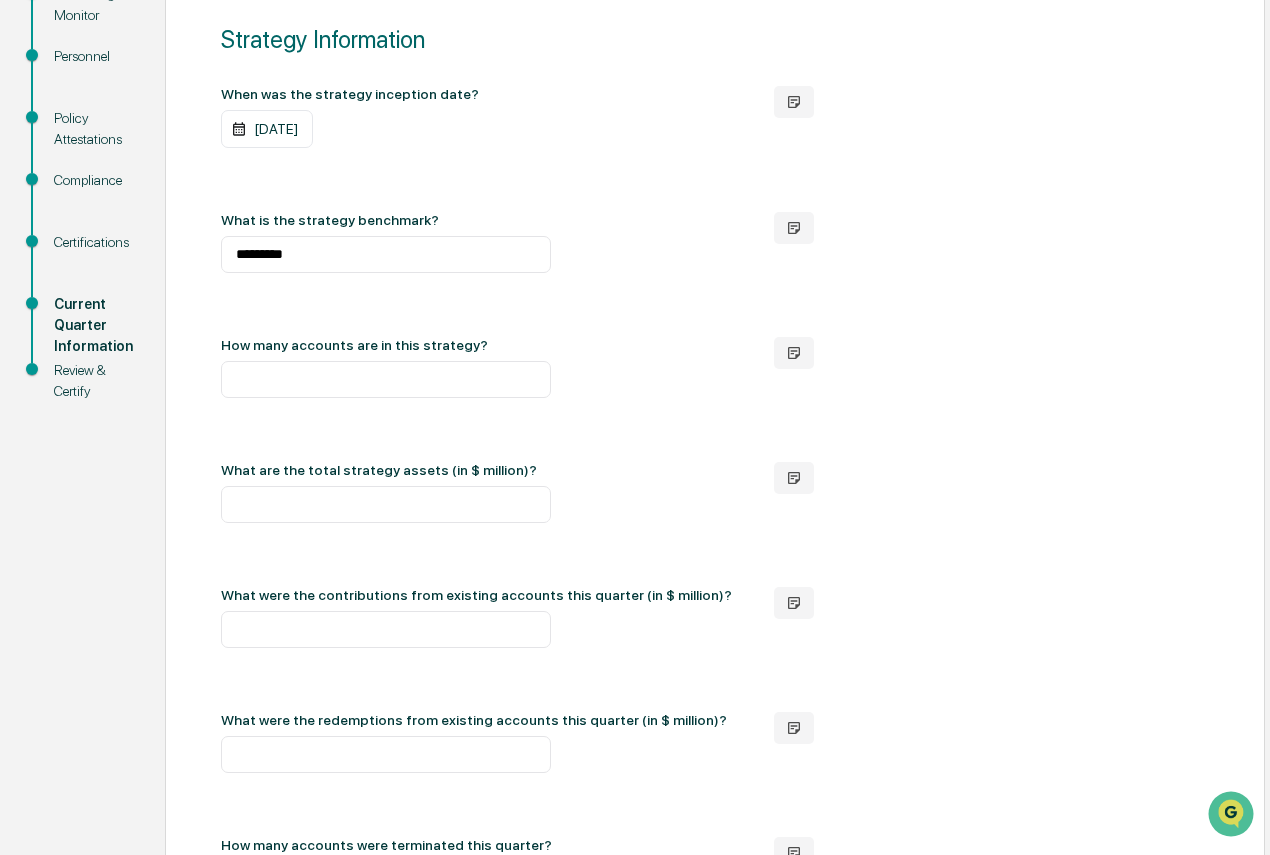 click on "When was the strategy inception date?   [DATE] What is the strategy benchmark?   ********* How many accounts are in this strategy?   ** What are the total strategy assets (in $ million)?   ******* What were the contributions from existing accounts this quarter (in $ million)?   What were the redemptions from existing accounts this quarter (in $ million)?   How many accounts were terminated this quarter?   What was the asset value of terminated accounts (in $ million)?   How many new accounts were added this quarter?   What were the contributions from new accounts this quarter (in $ million)?   Did any of the new account(s) have a different fee structure than TIFF's account? Yes/No Were derivatives used in the account this quarter? Yes/No Were short positions used in the account this quarter? Yes/No" at bounding box center [715, 876] 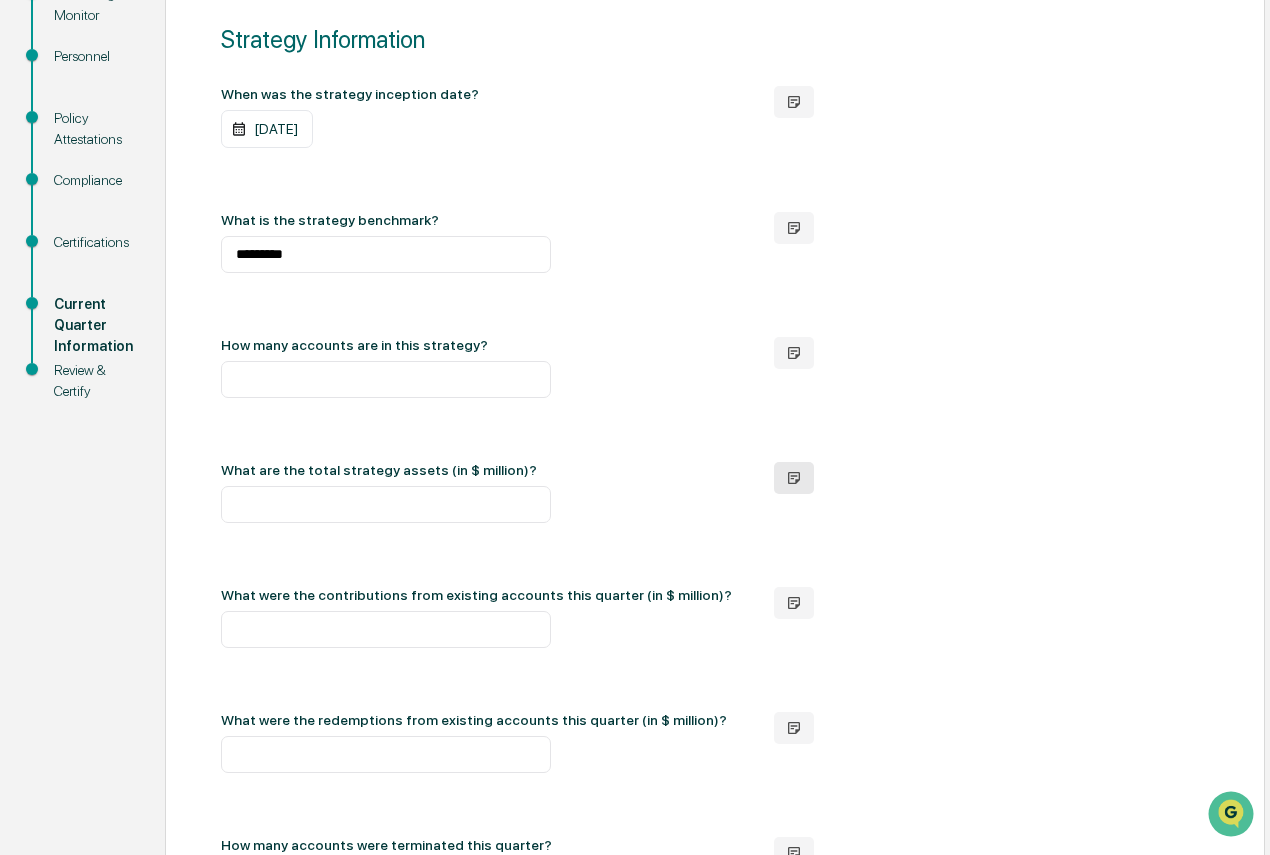 click at bounding box center (794, 478) 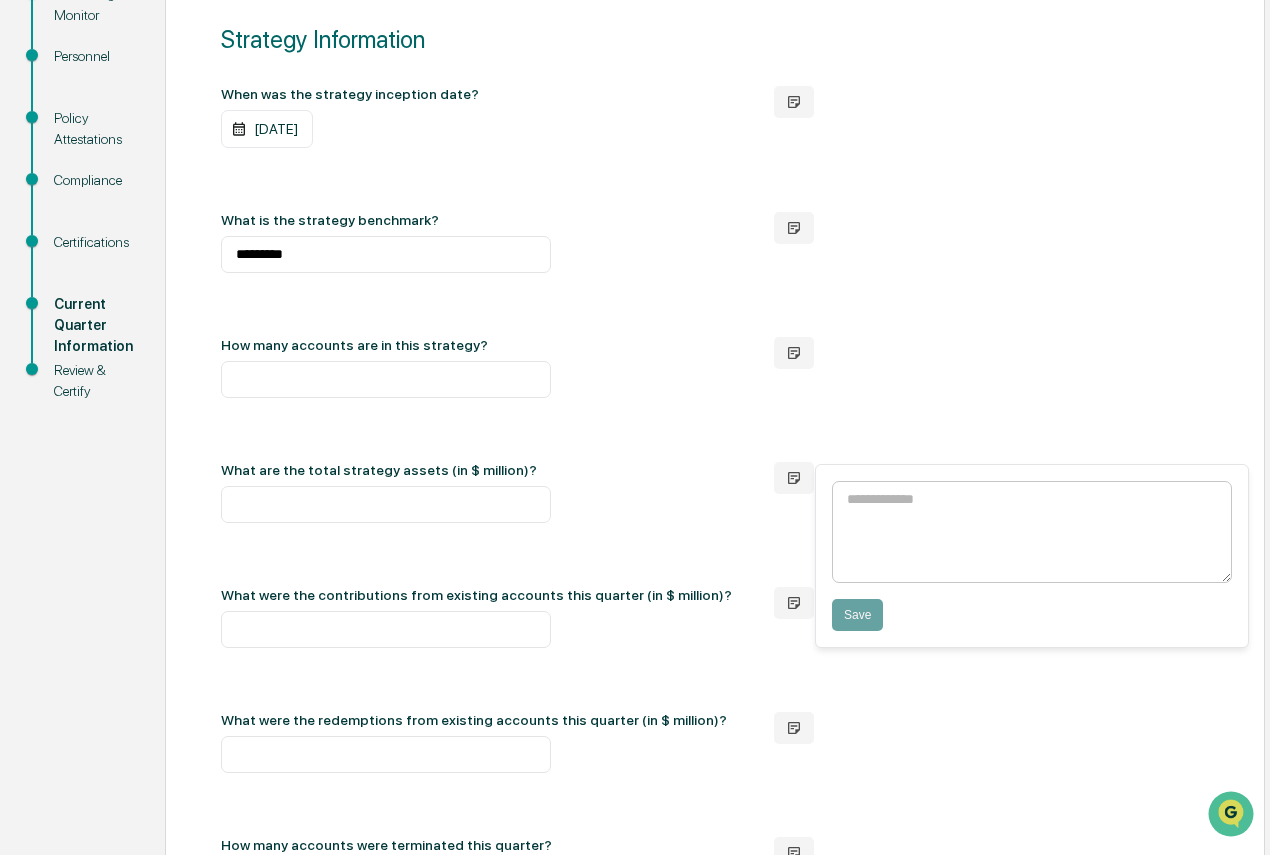 click at bounding box center (1032, 532) 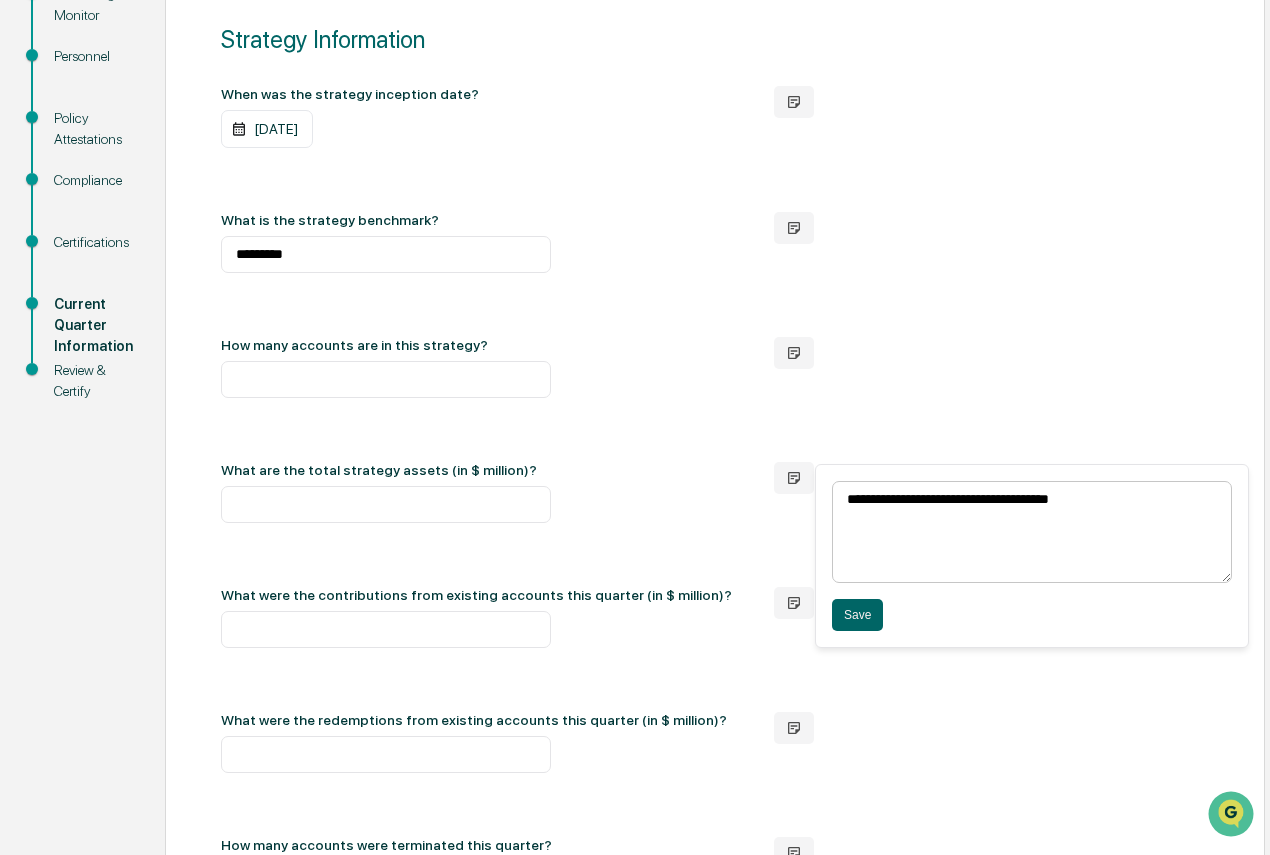 type on "**********" 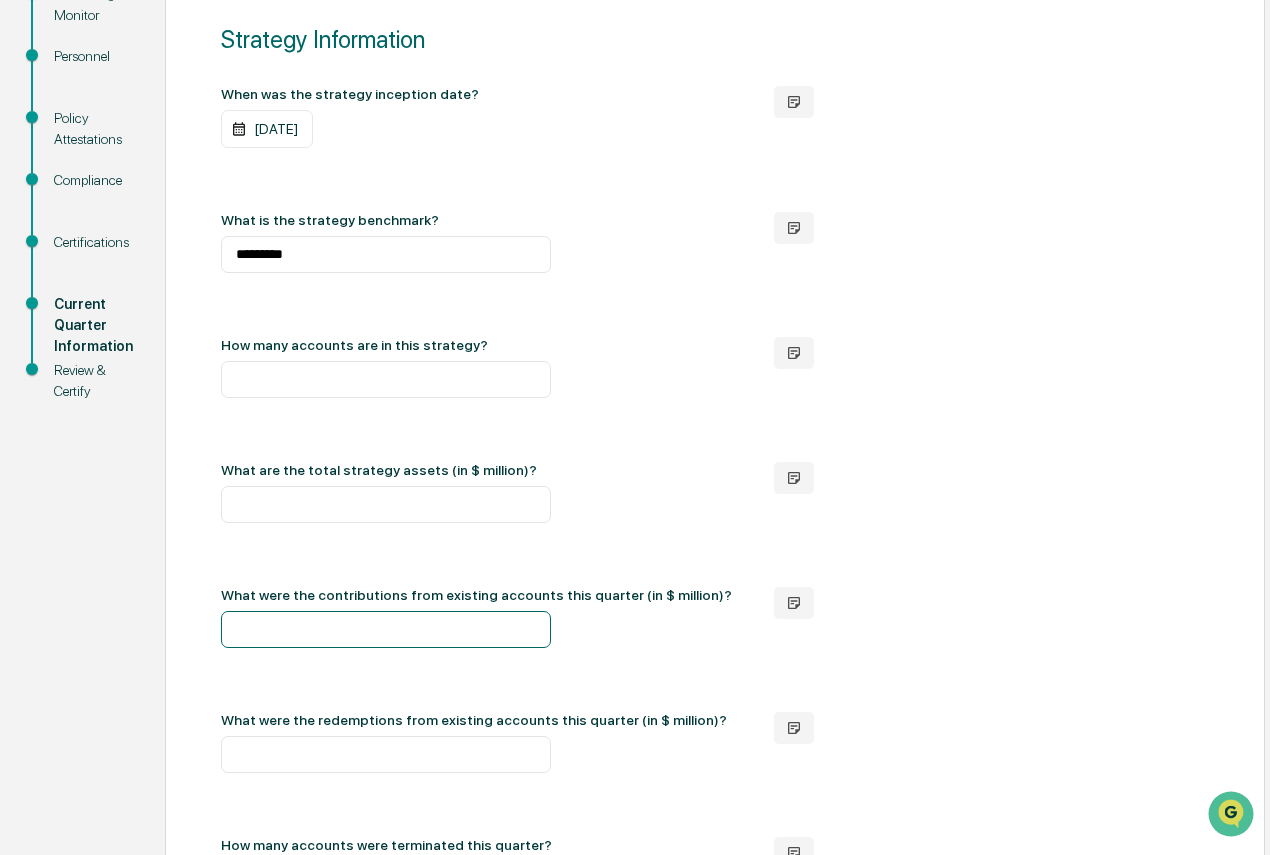click at bounding box center (386, 629) 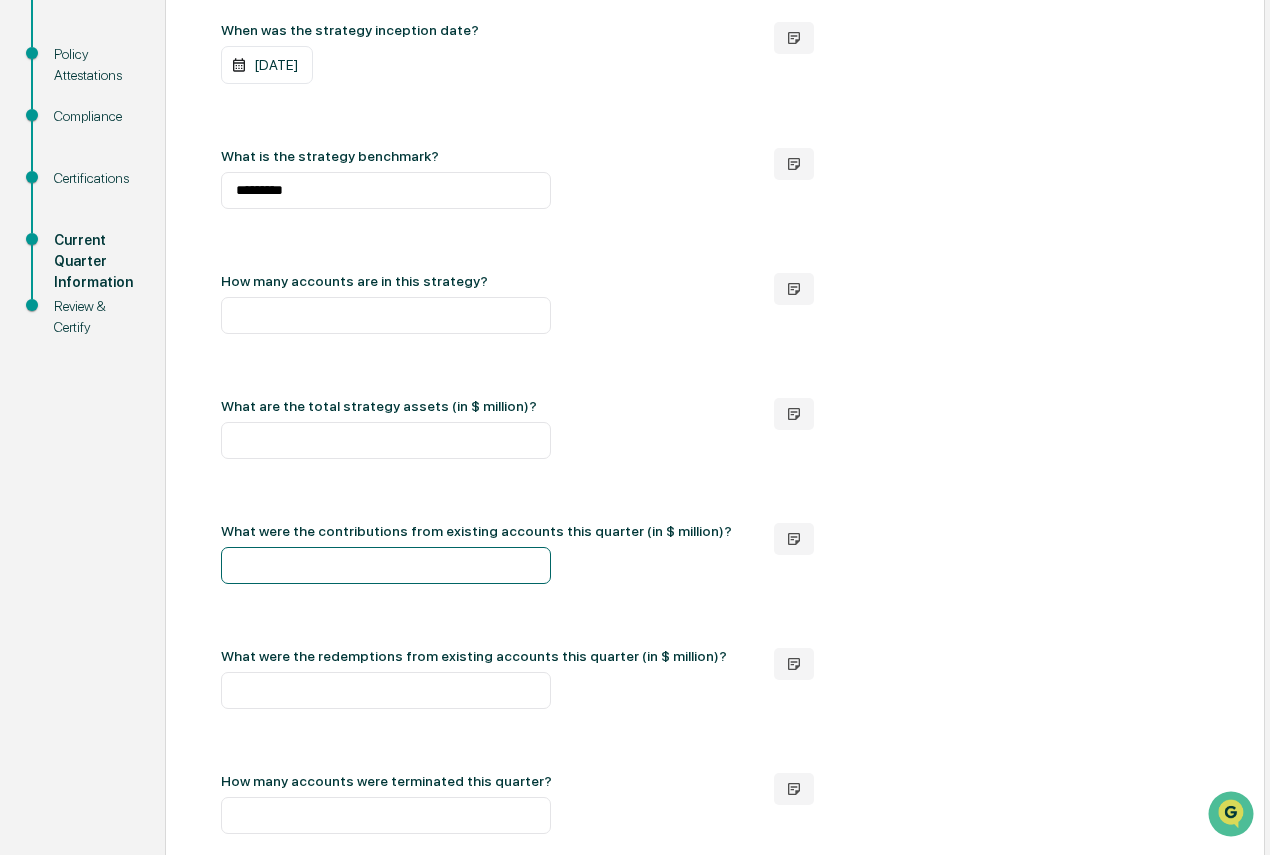 scroll, scrollTop: 357, scrollLeft: 0, axis: vertical 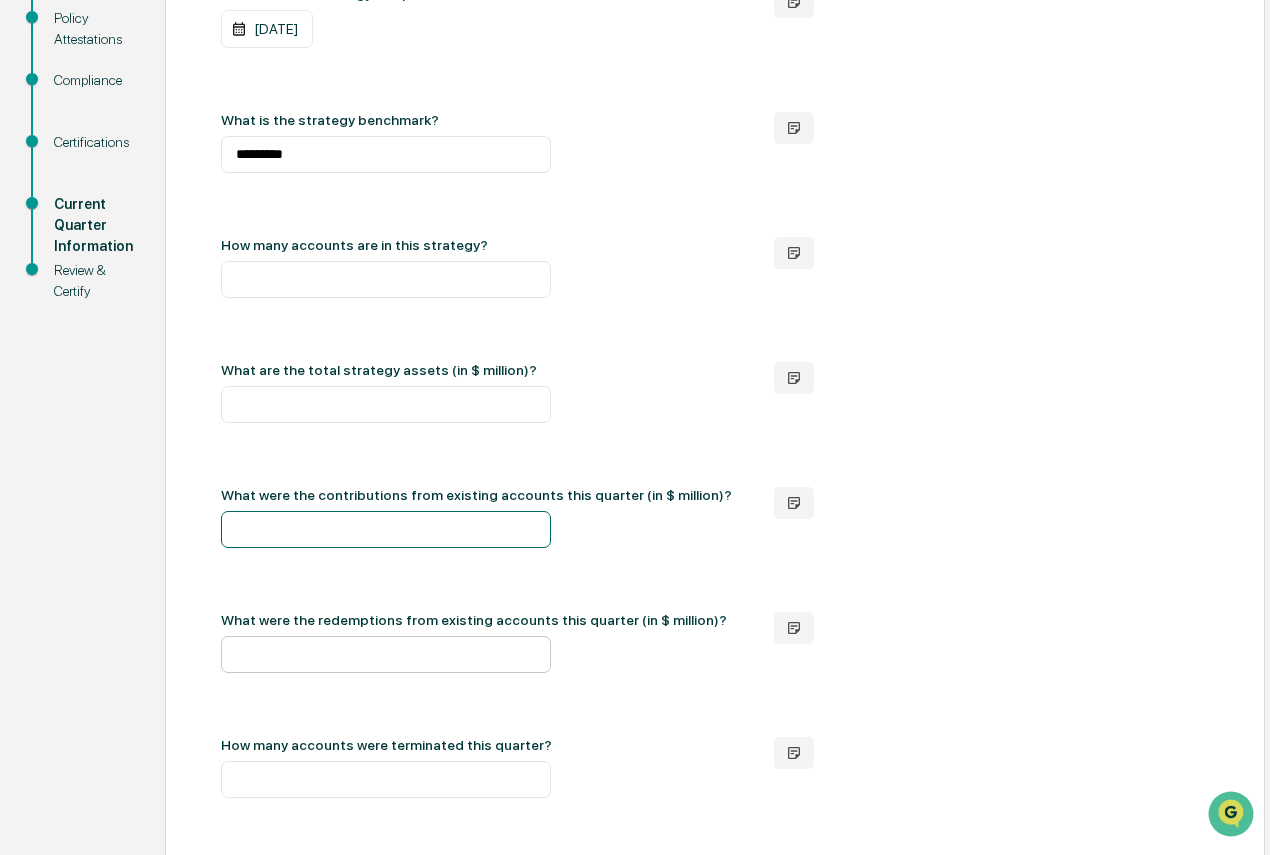 type on "******" 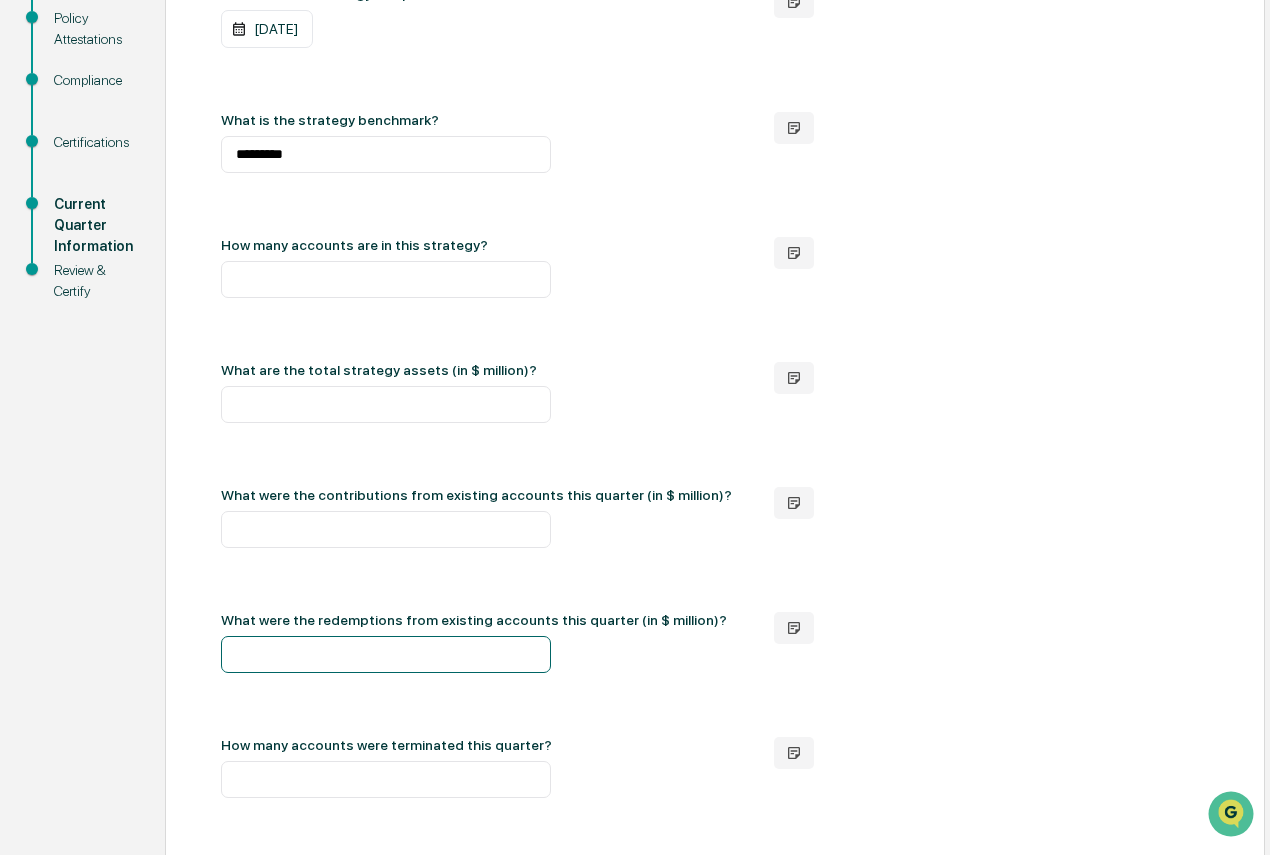 click at bounding box center (386, 654) 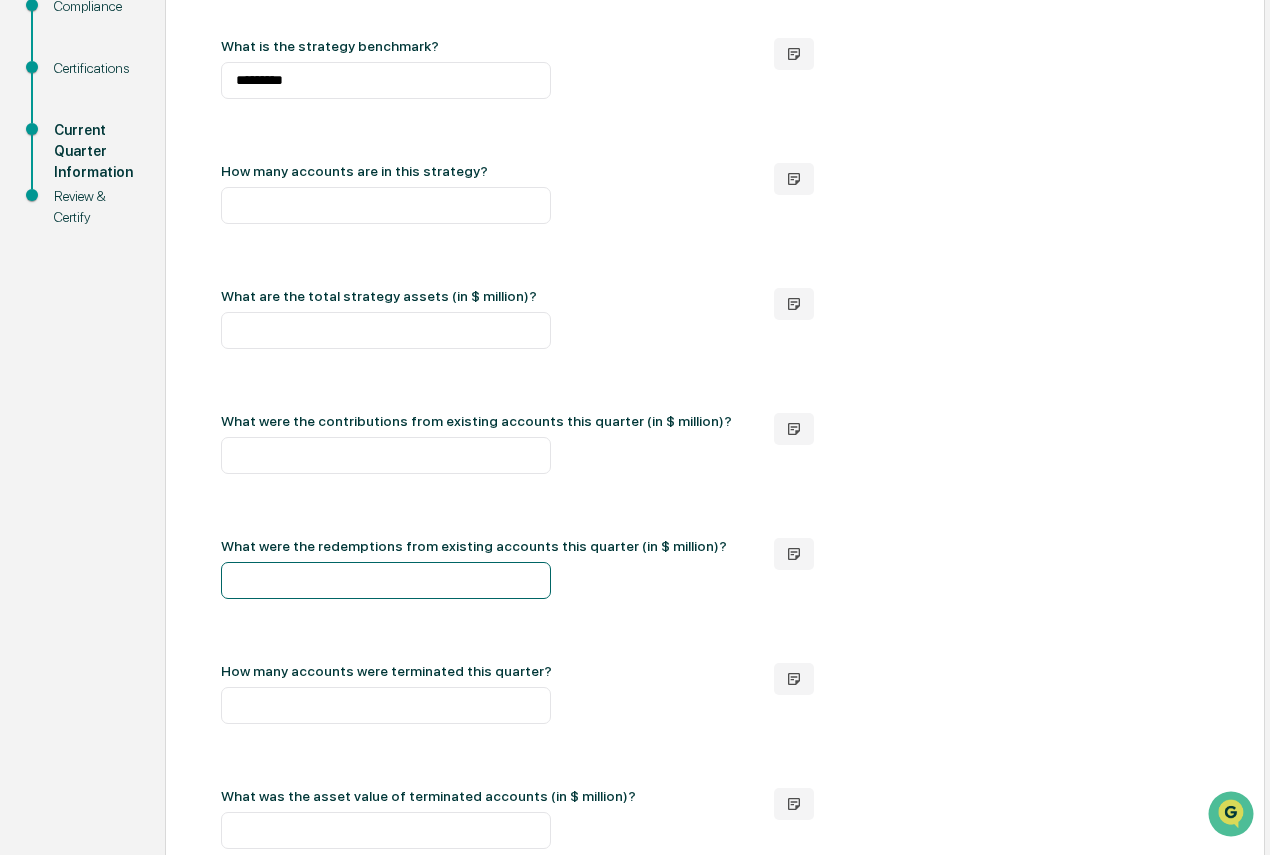 scroll, scrollTop: 557, scrollLeft: 0, axis: vertical 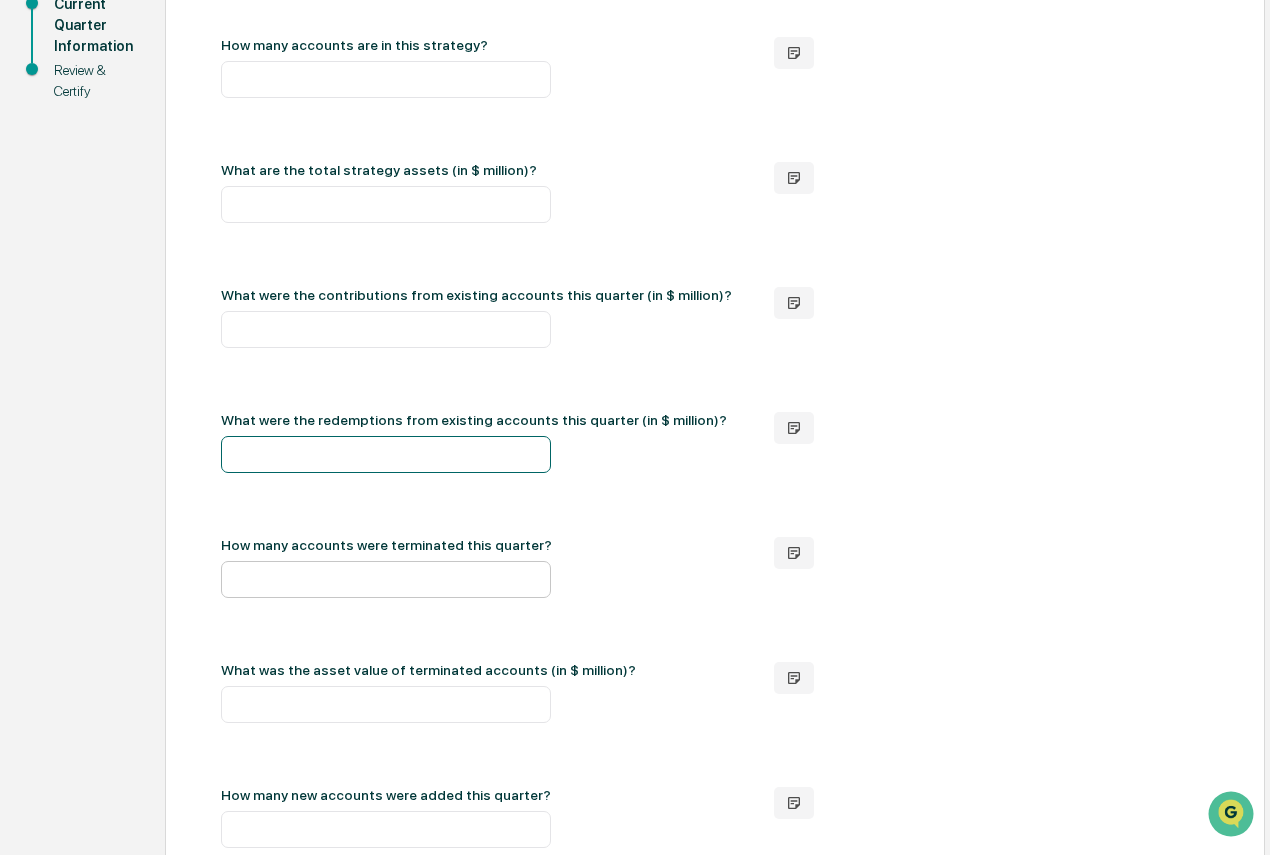 type on "***" 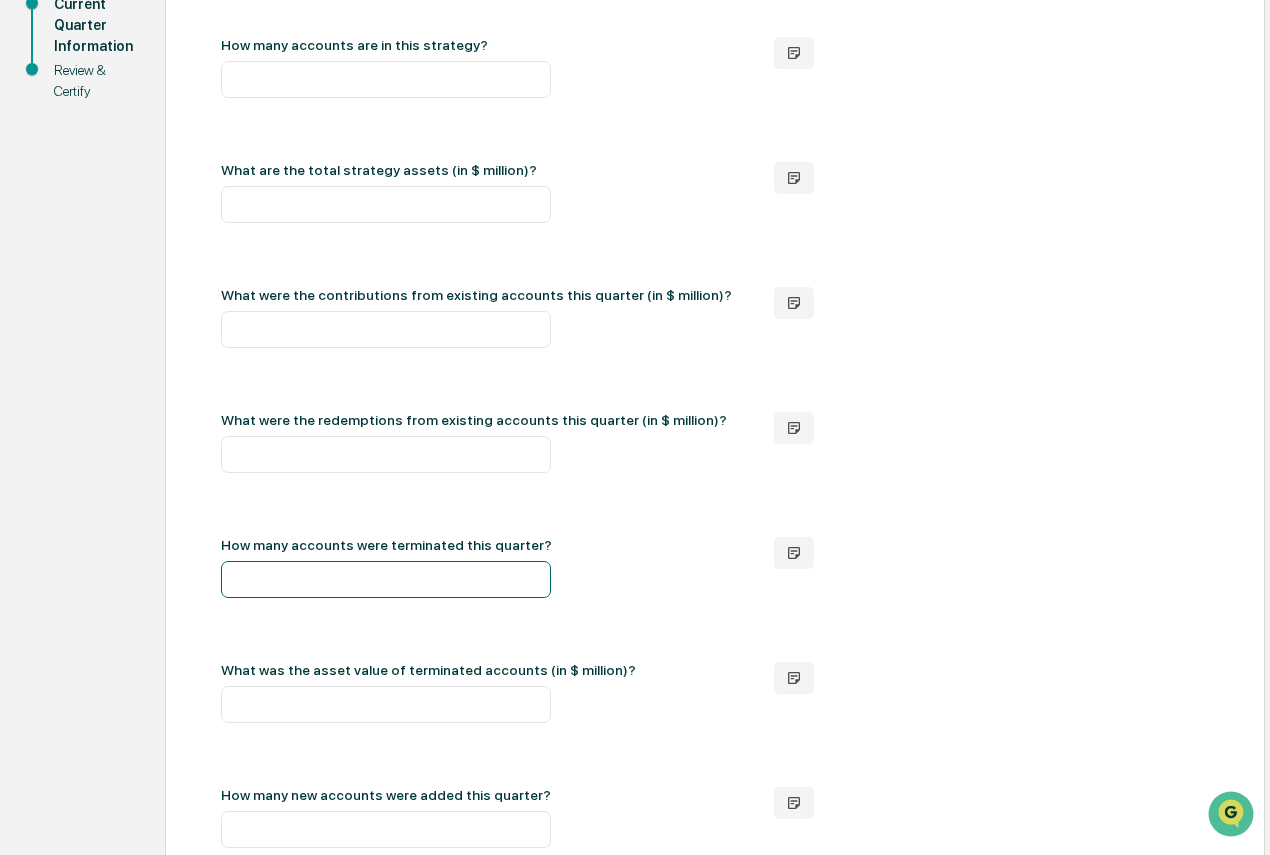 click at bounding box center [386, 579] 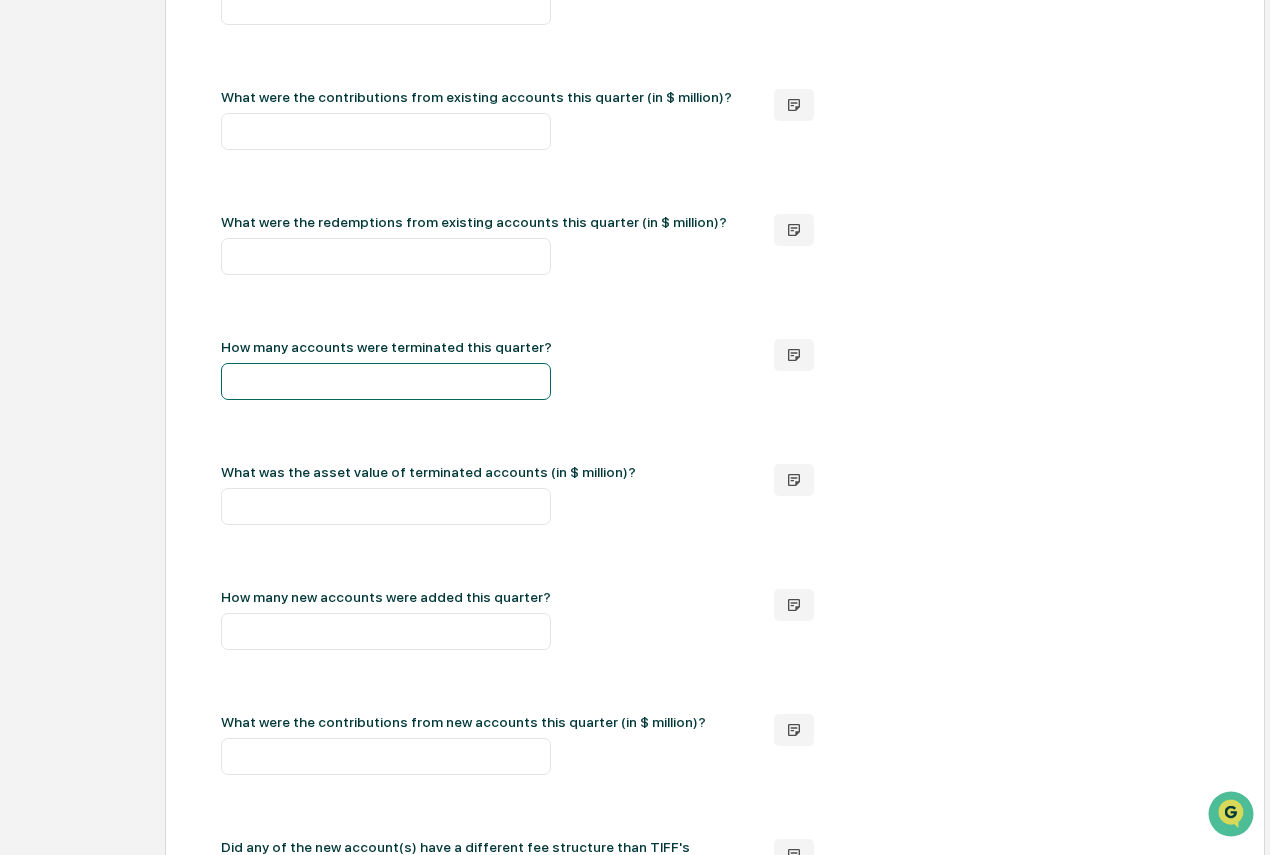 scroll, scrollTop: 757, scrollLeft: 0, axis: vertical 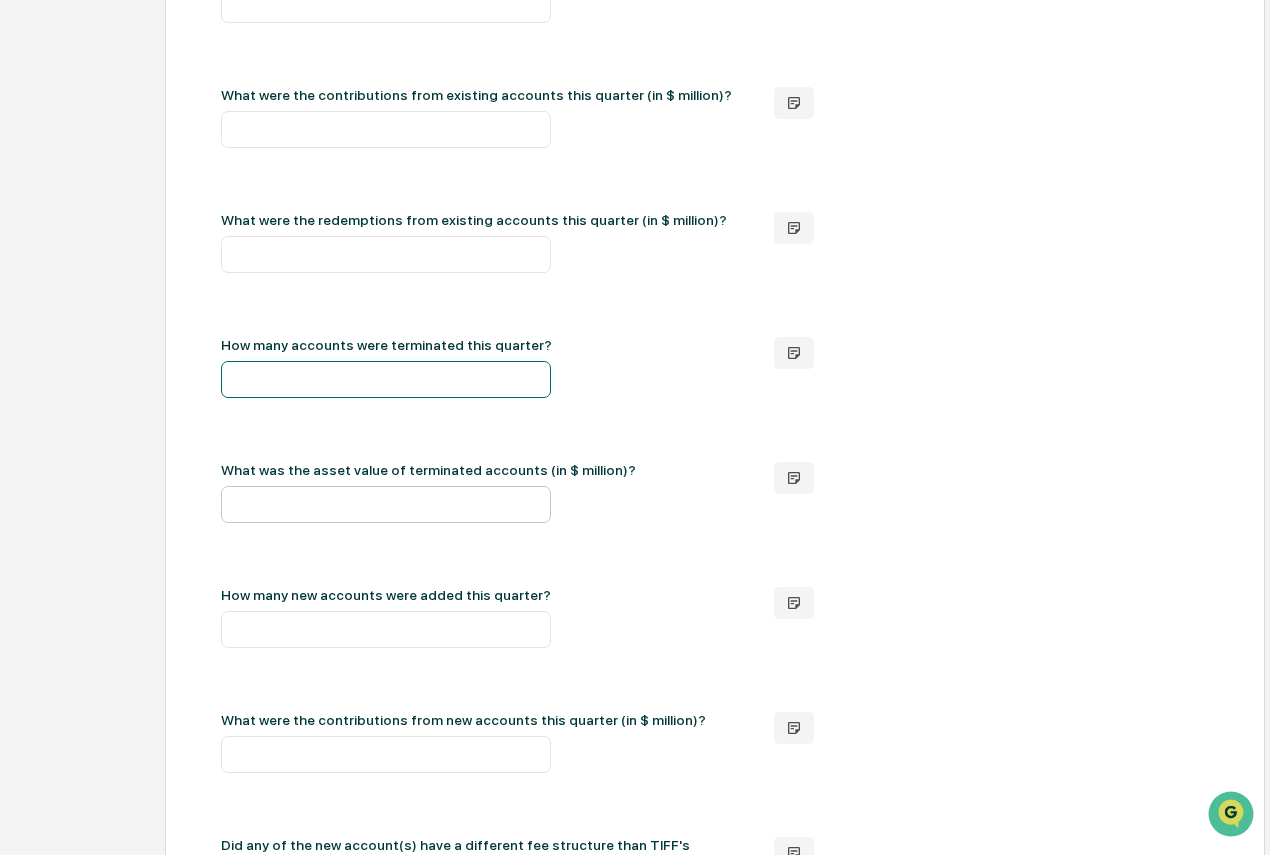 type on "*" 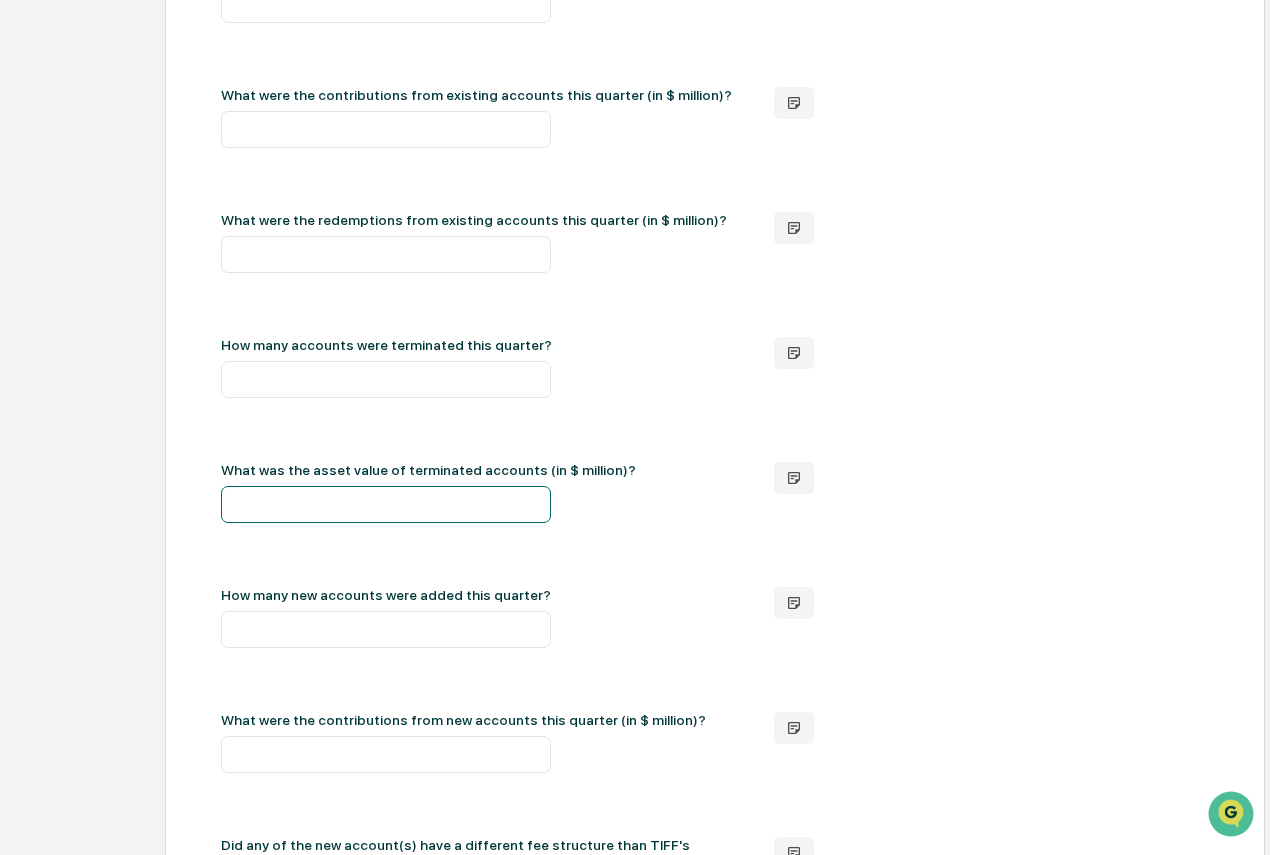click at bounding box center [386, 504] 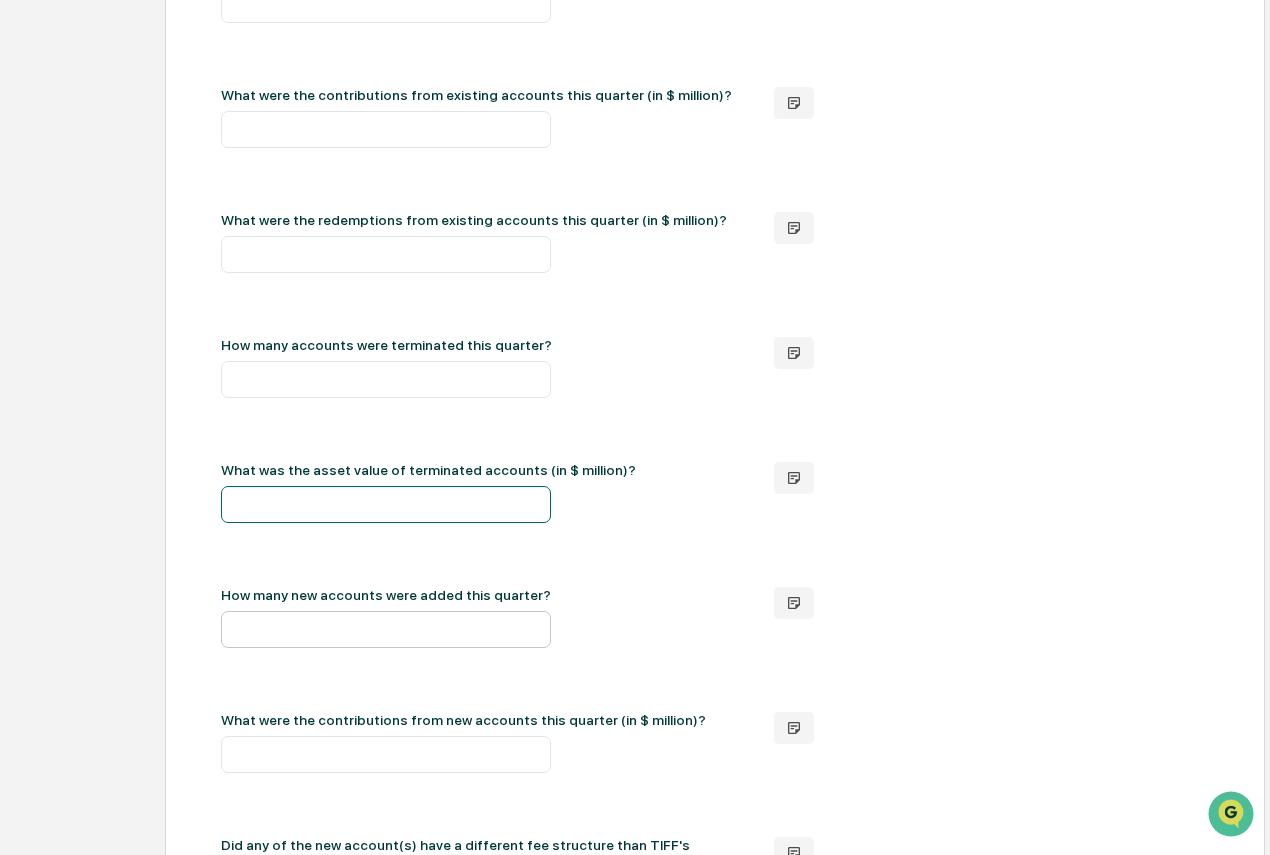 type on "*" 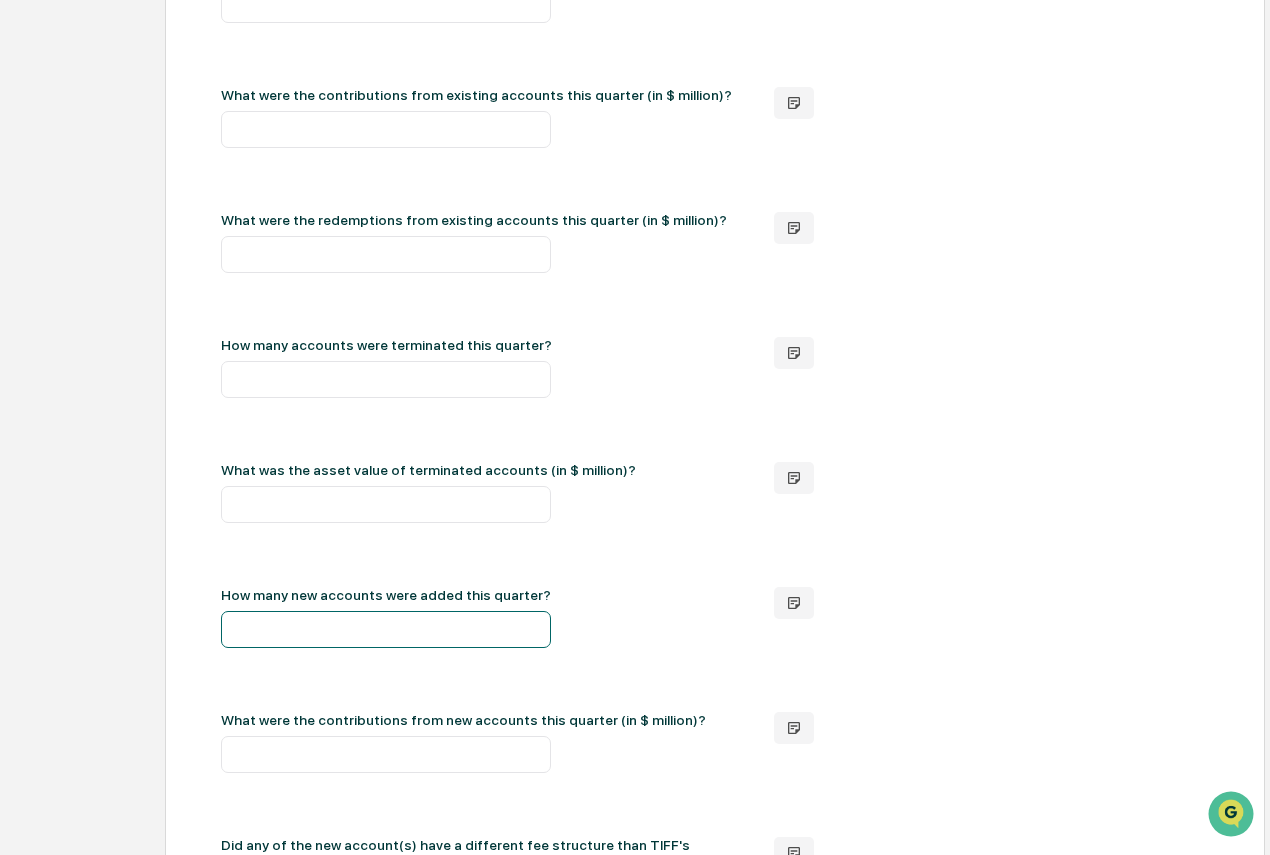 click at bounding box center [386, 629] 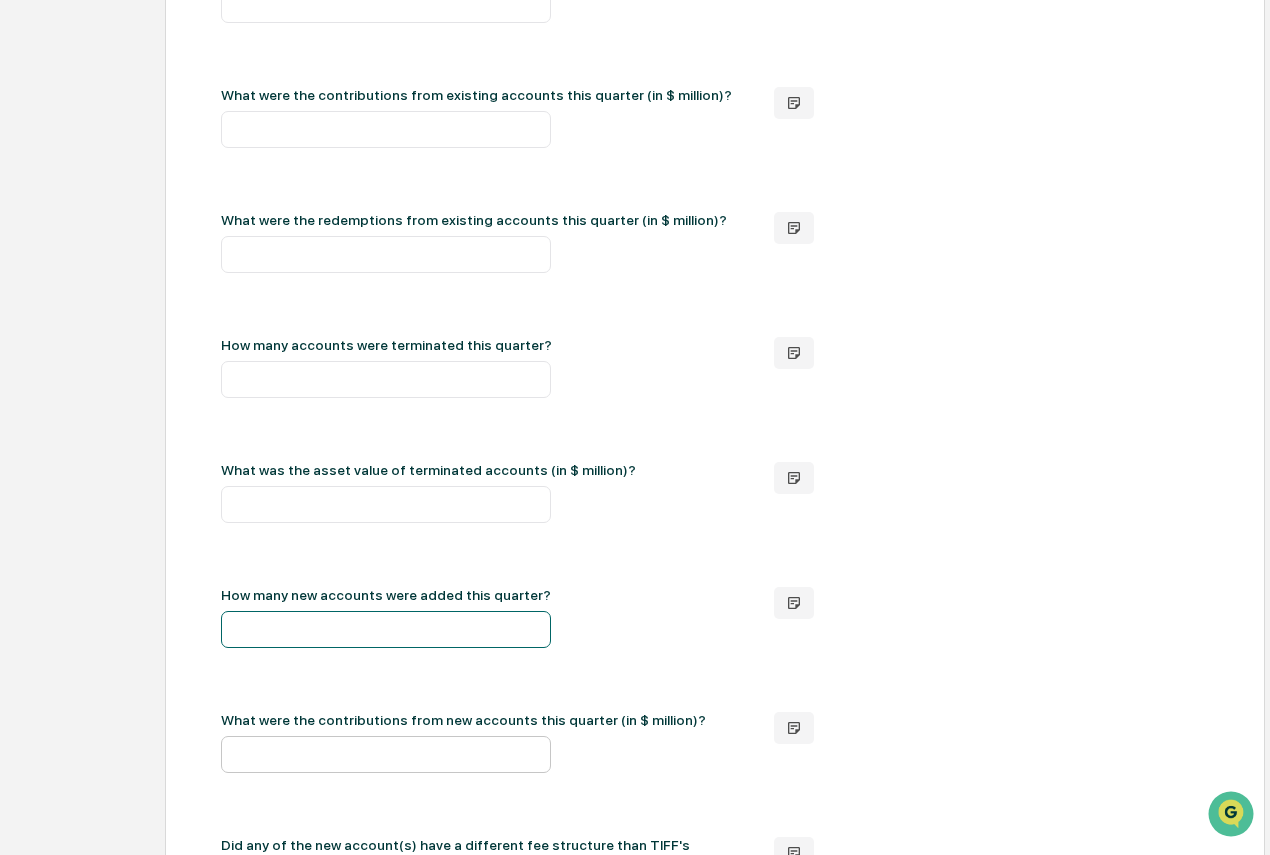 type on "*" 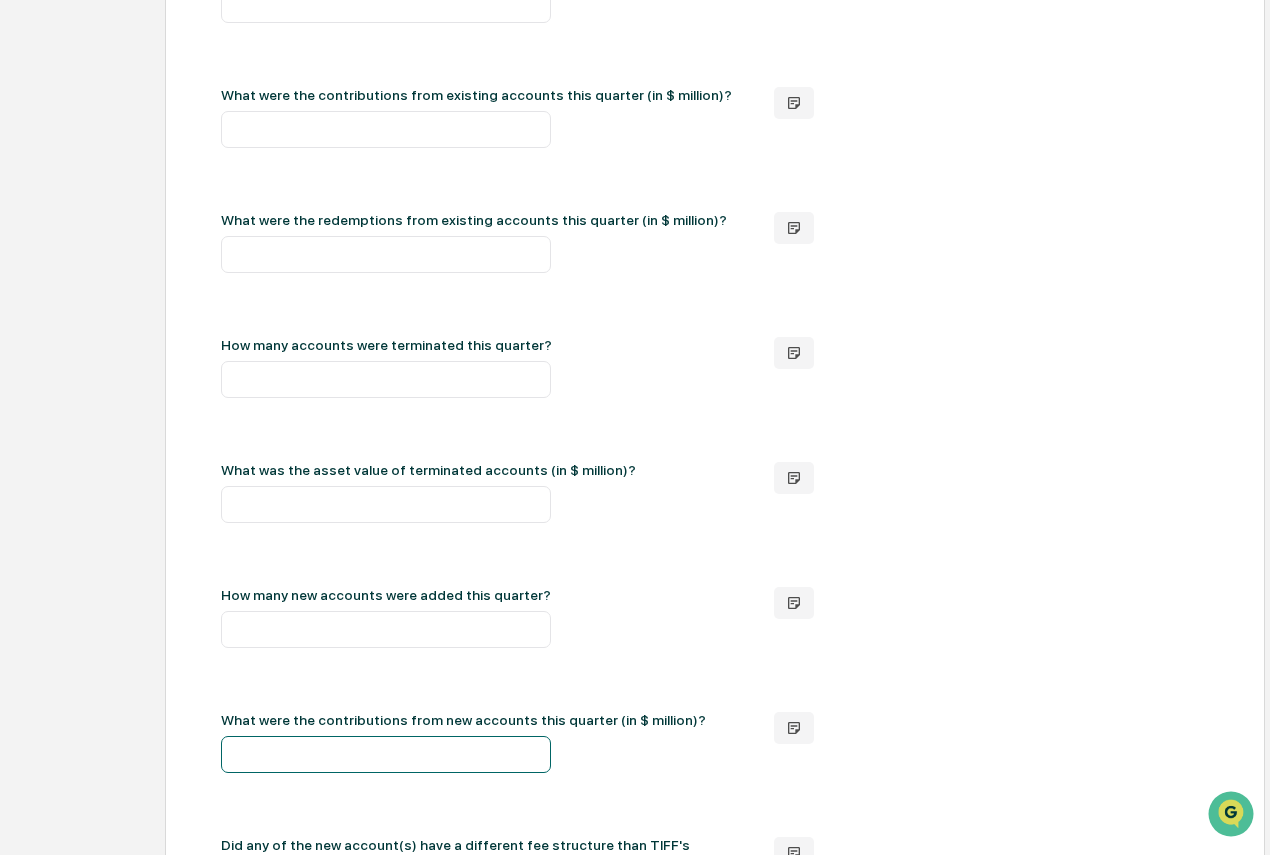 click at bounding box center [386, 754] 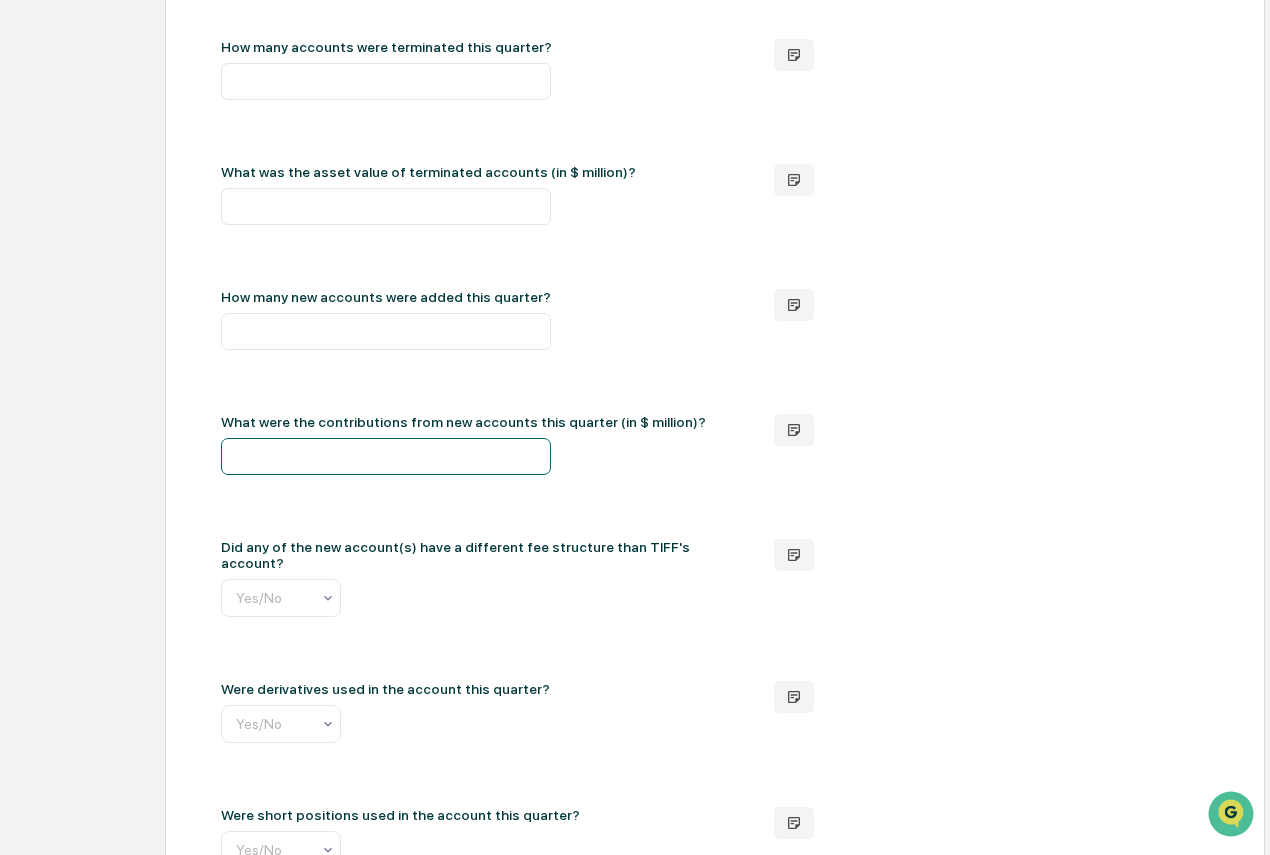 scroll, scrollTop: 1057, scrollLeft: 0, axis: vertical 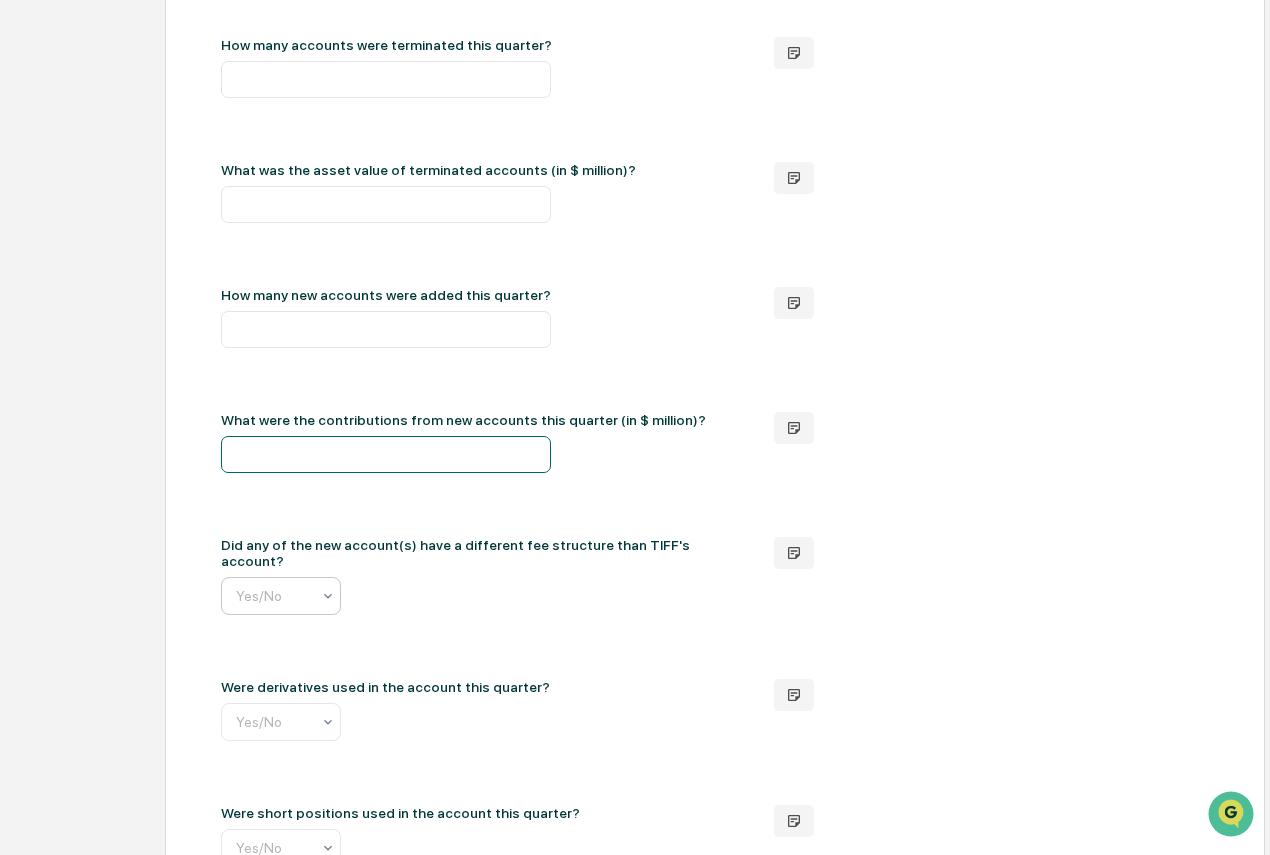 type on "*" 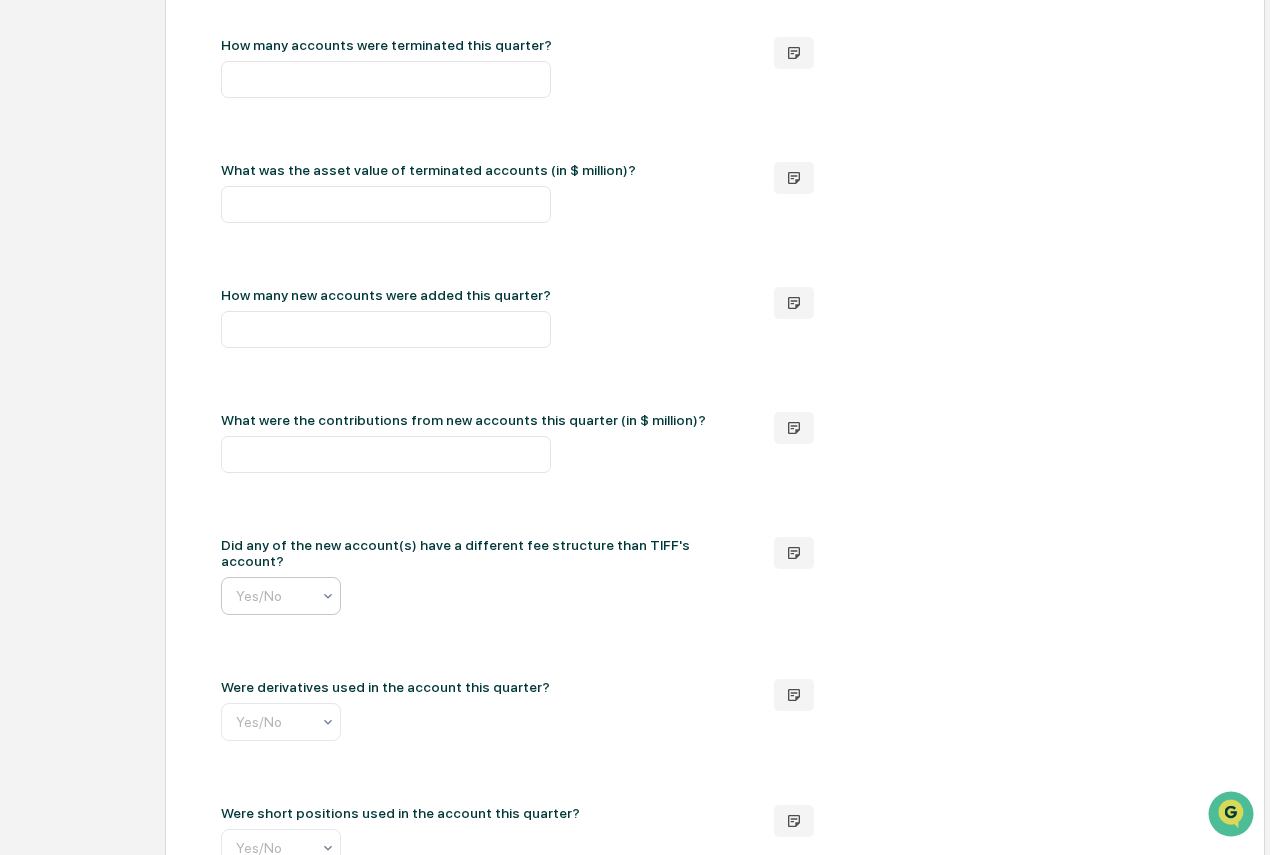 click at bounding box center (386, 596) 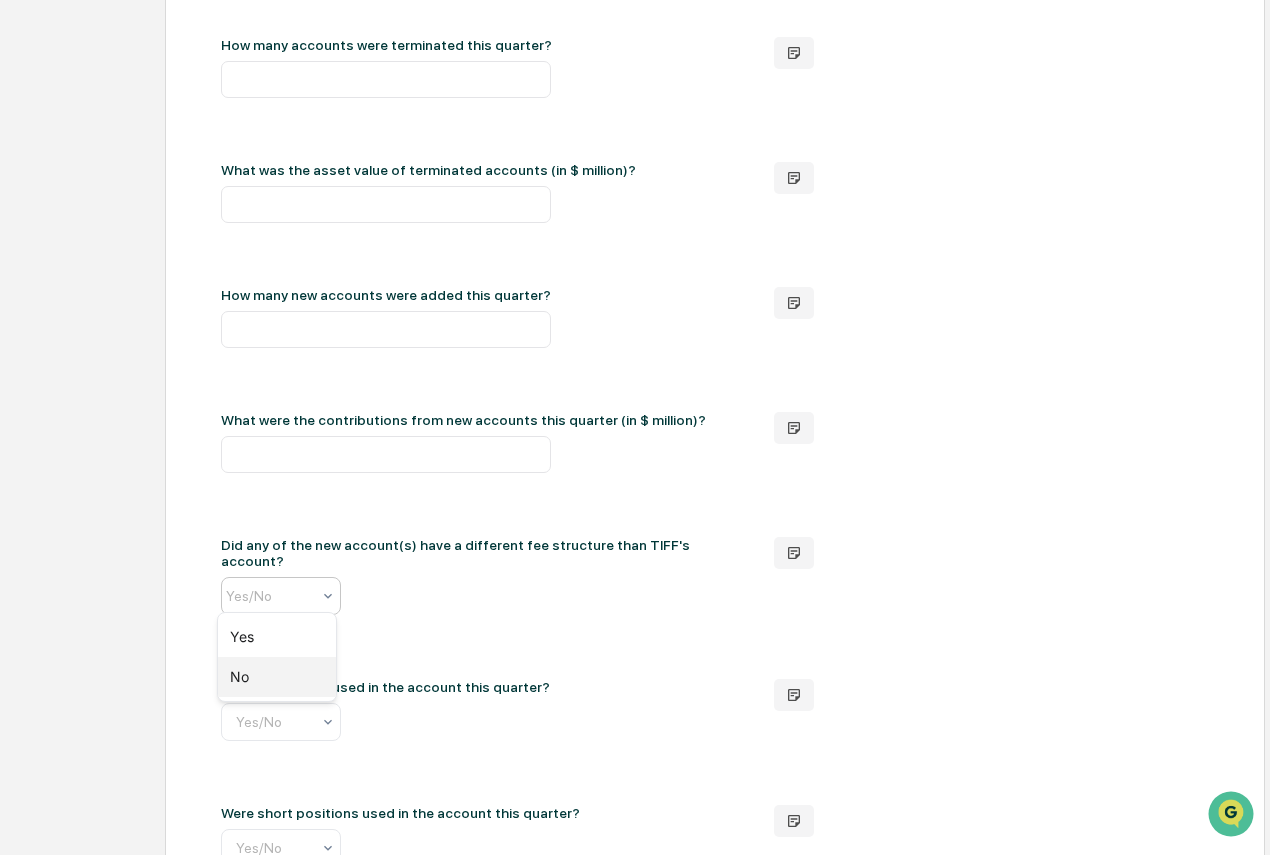 click on "No" at bounding box center (277, 677) 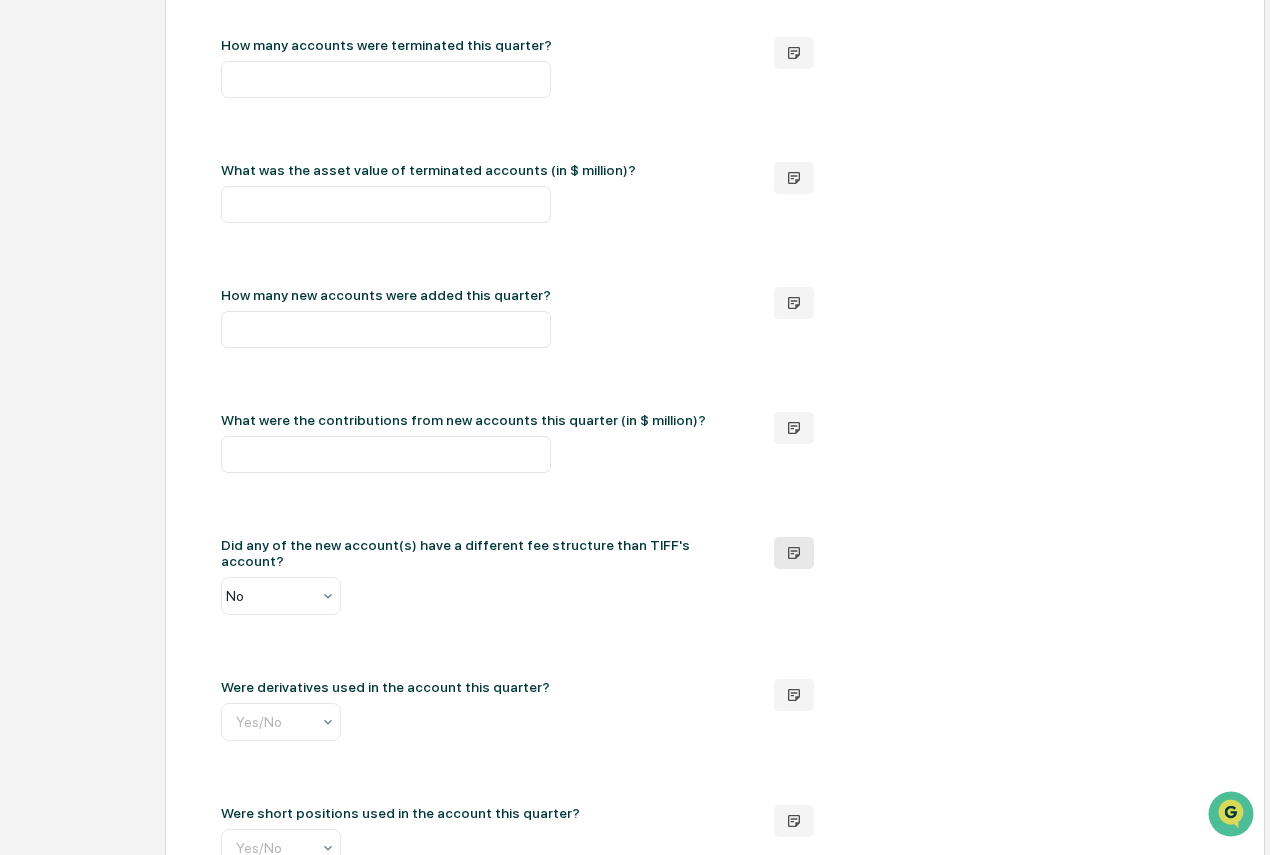 click at bounding box center [794, 553] 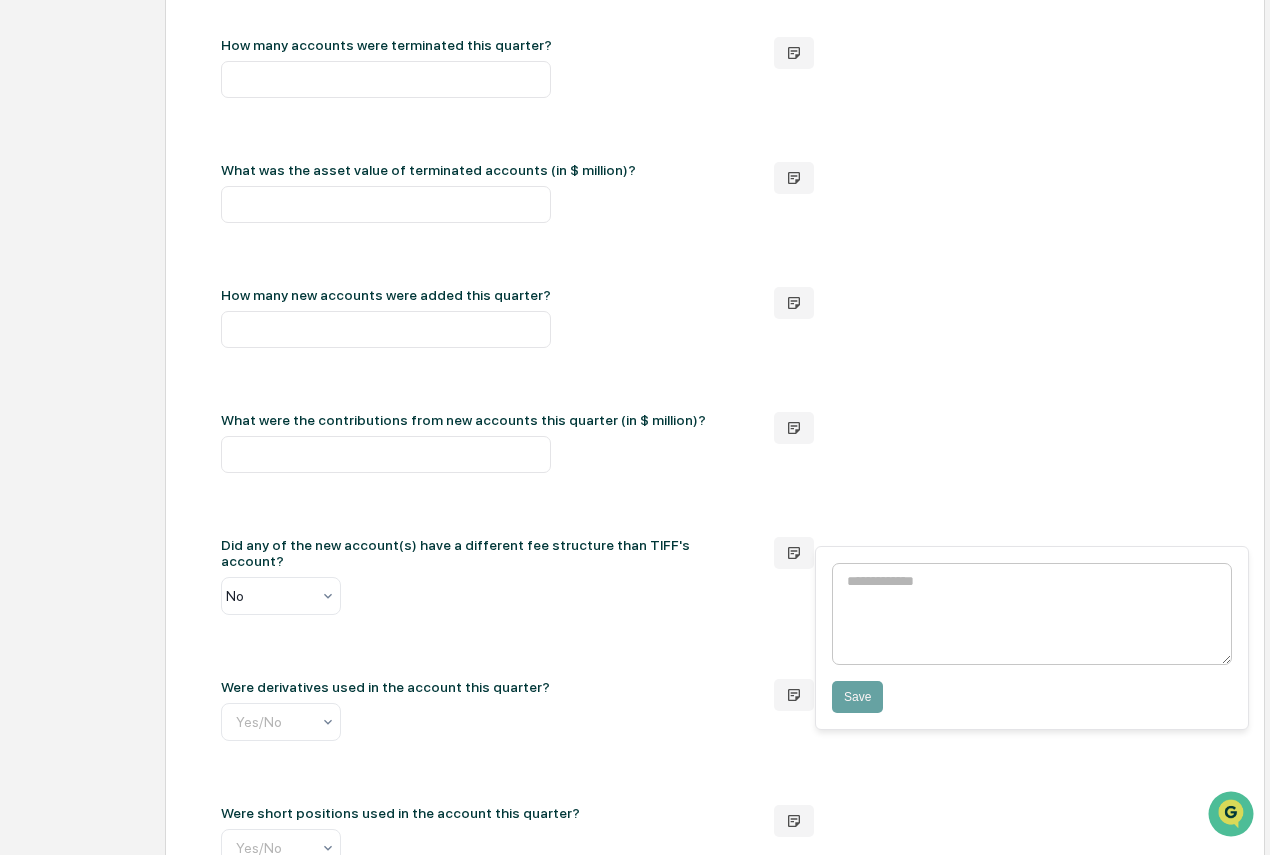 click at bounding box center [1032, 614] 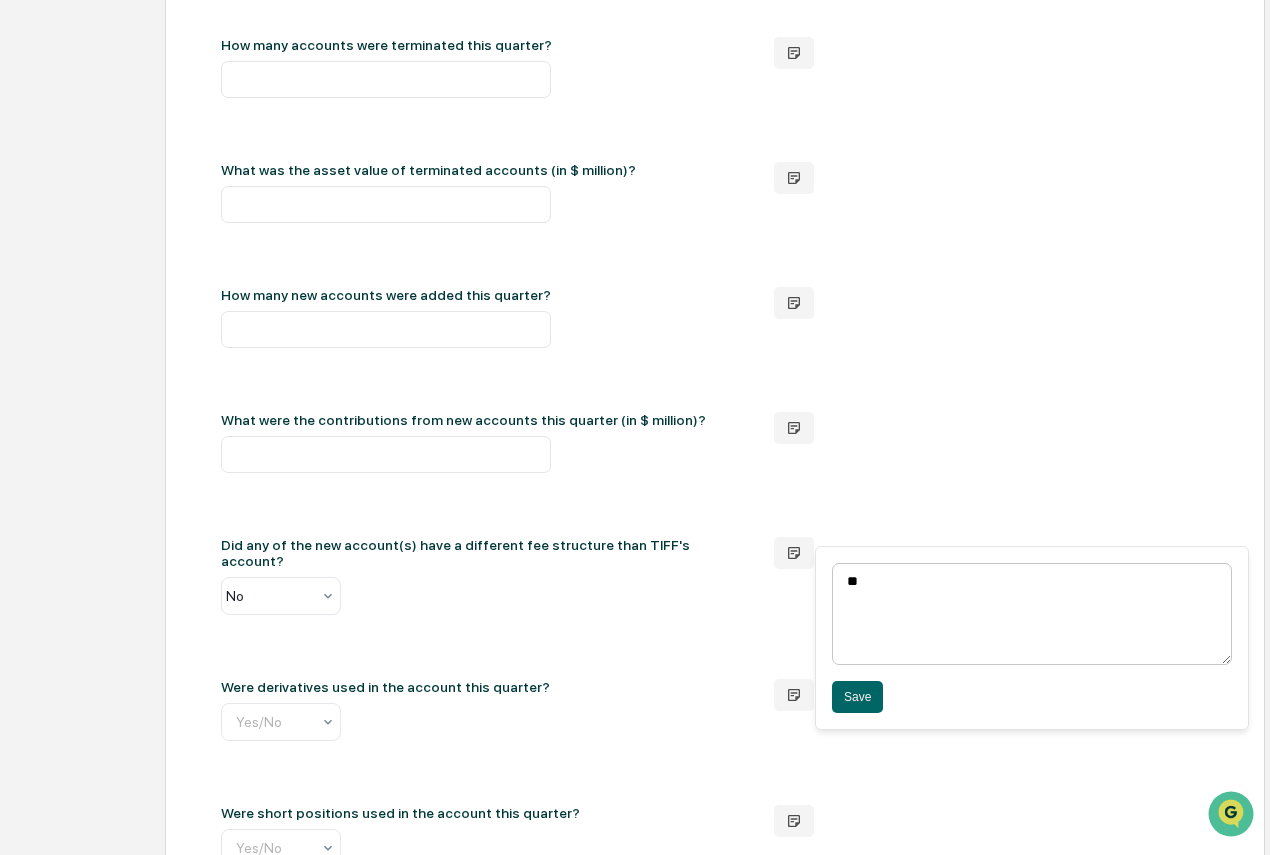 type on "***" 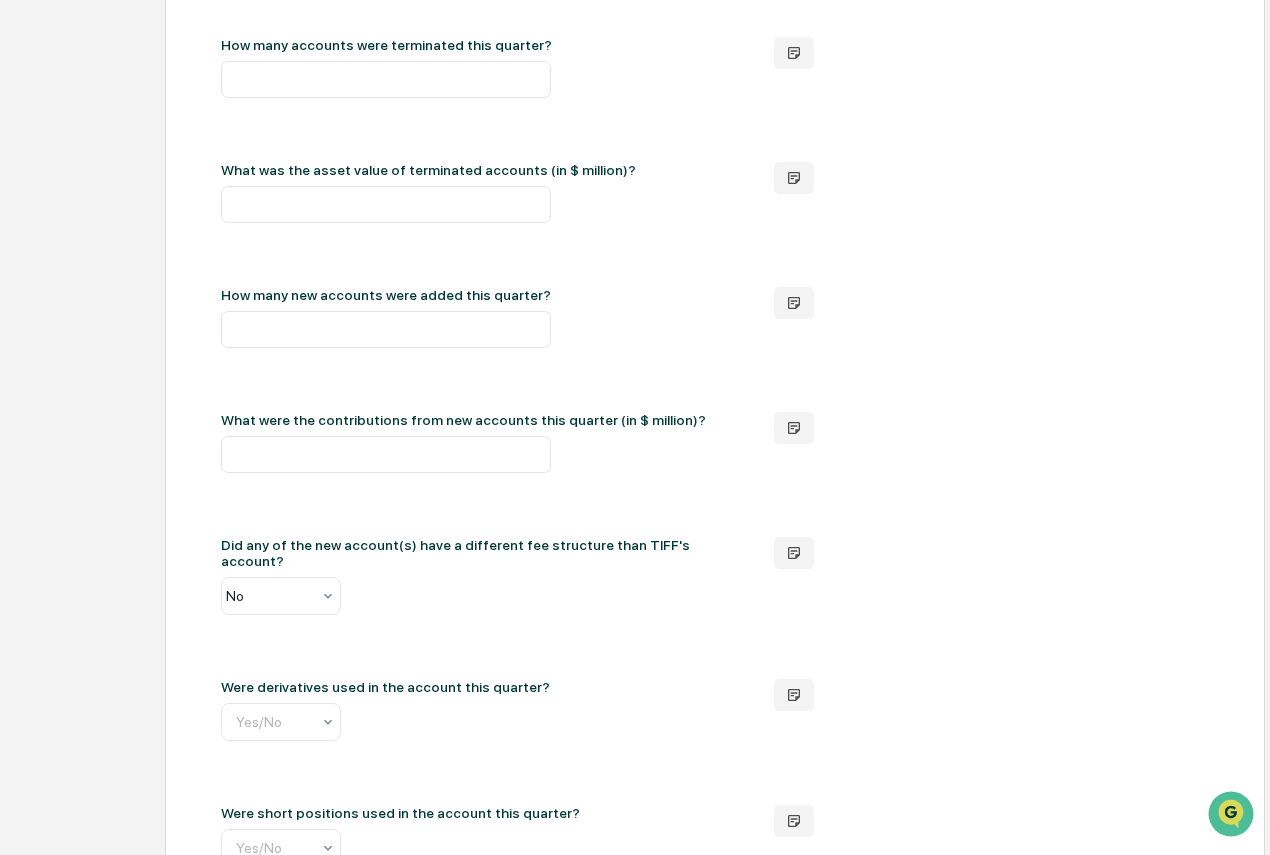 click on "When was the strategy inception date?   [DATE] What is the strategy benchmark?   ********* How many accounts are in this strategy?   ** What are the total strategy assets (in $ million)?   ******* What were the contributions from existing accounts this quarter (in $ million)?   ****** What were the redemptions from existing accounts this quarter (in $ million)?   *** How many accounts were terminated this quarter?   * What was the asset value of terminated accounts (in $ million)?   * How many new accounts were added this quarter?   * What were the contributions from new accounts this quarter (in $ million)?   * Did any of the new account(s) have a different fee structure than [PERSON_NAME]'s account? No Were derivatives used in the account this quarter? Yes/No Were short positions used in the account this quarter? Yes/No" at bounding box center [715, 76] 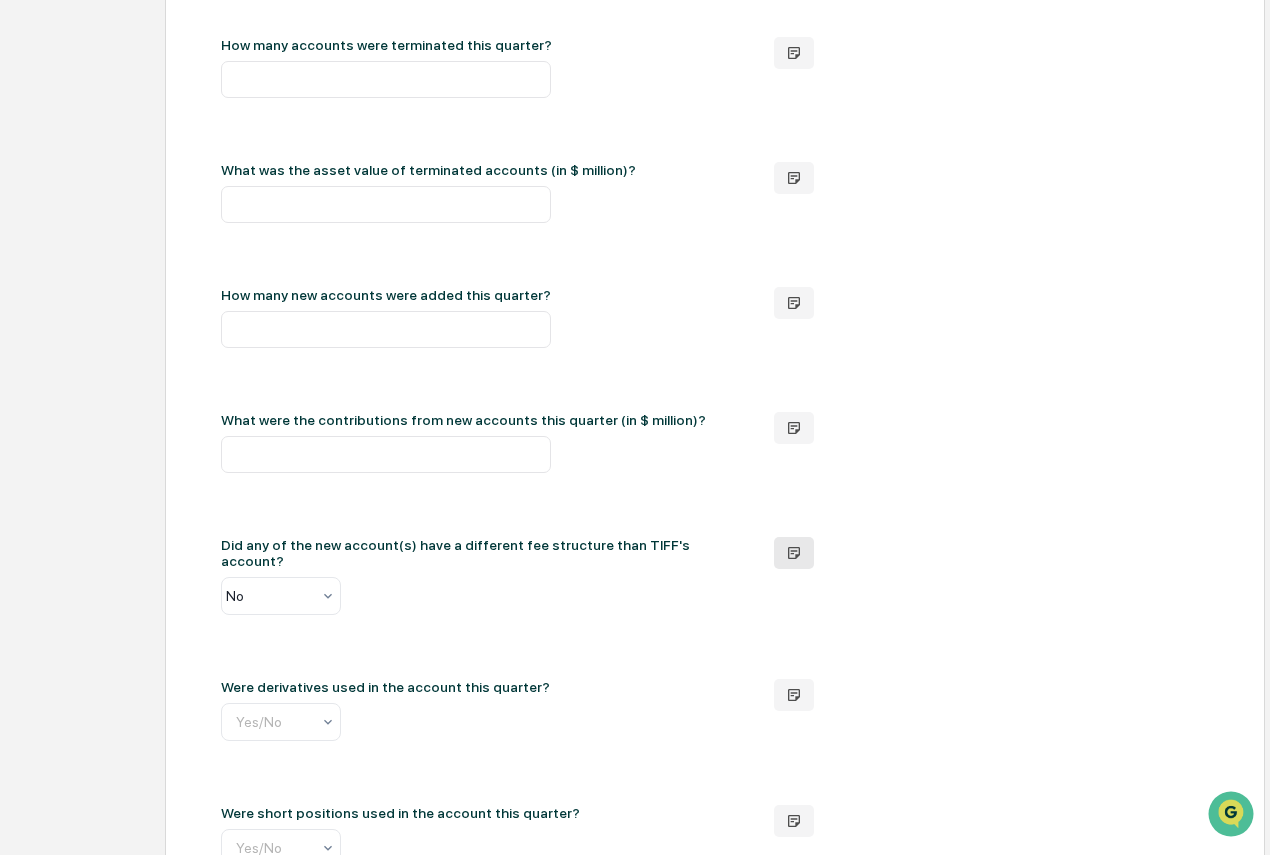 click at bounding box center (794, 553) 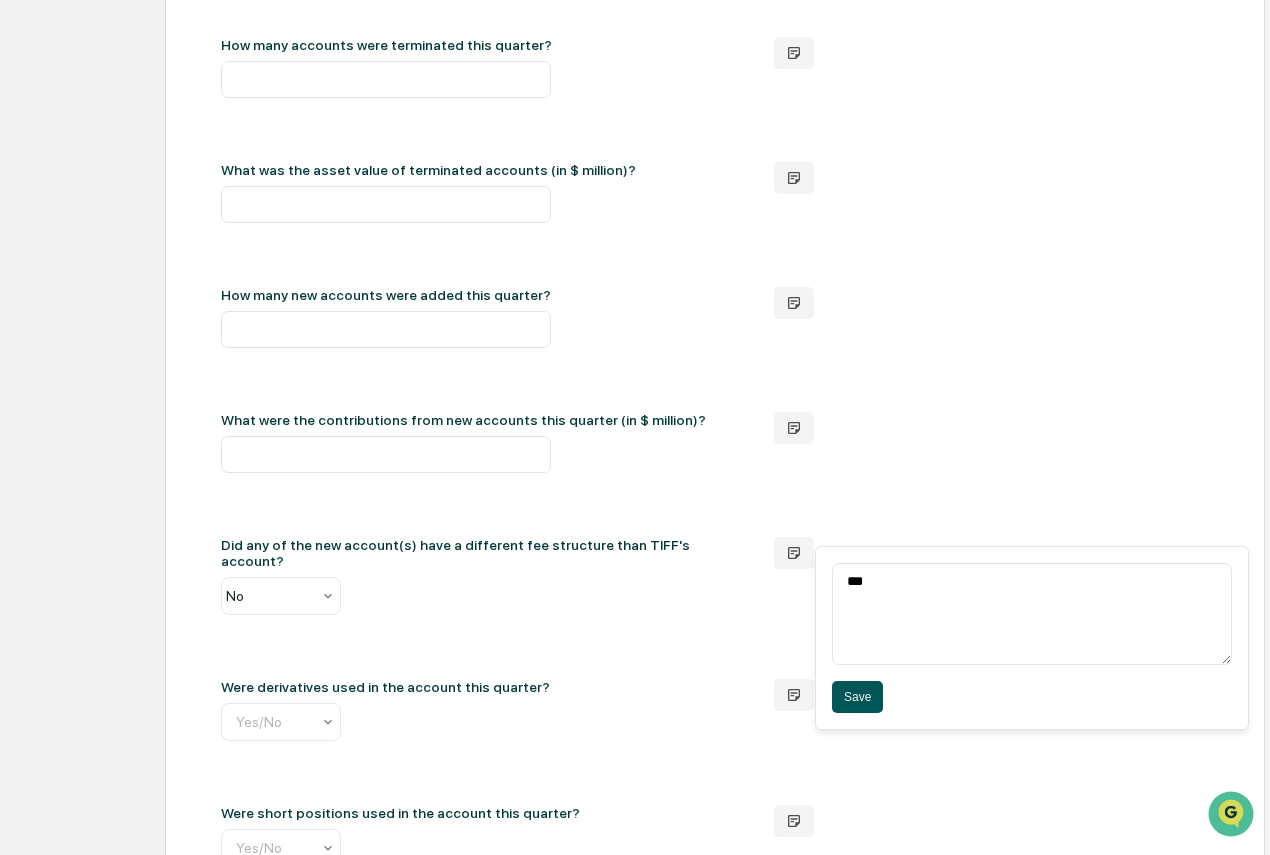 click on "Save" at bounding box center (857, 697) 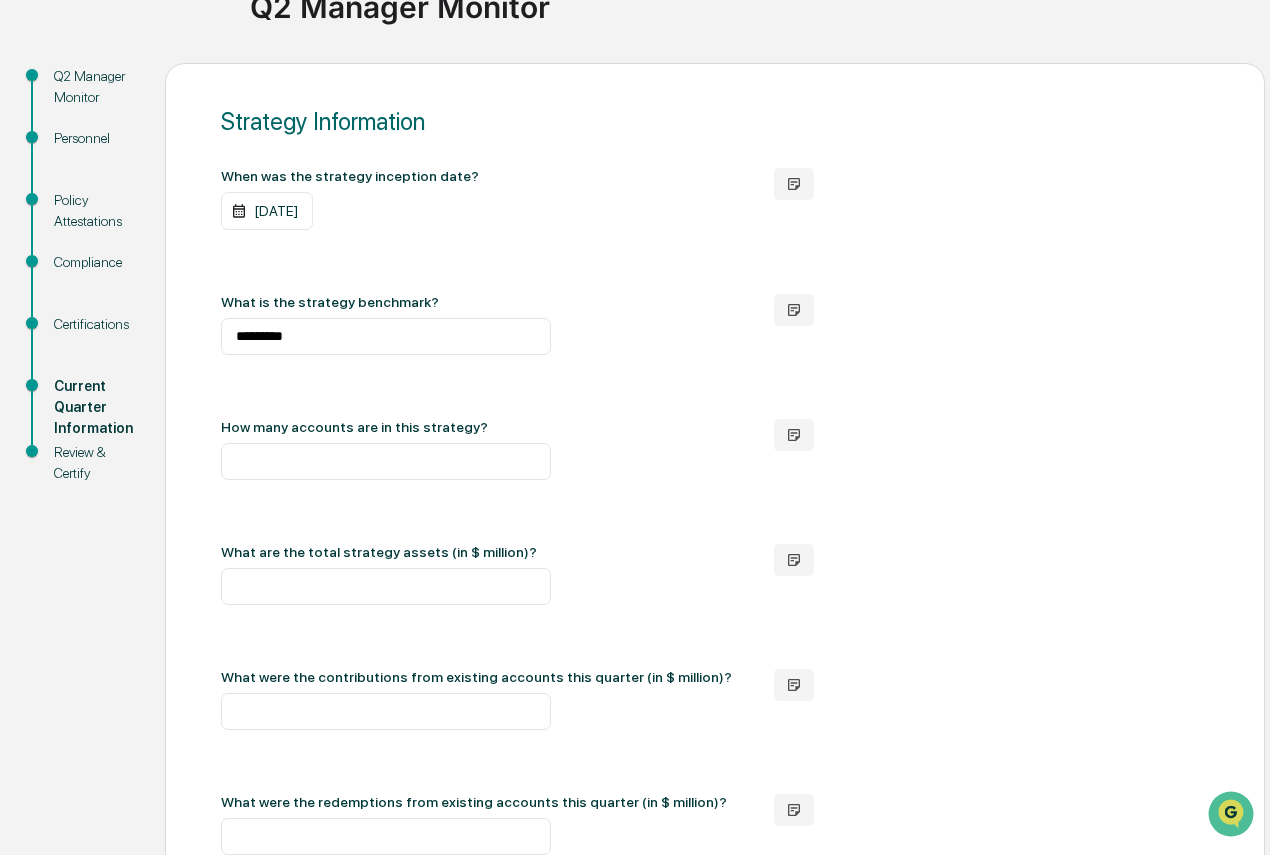 scroll, scrollTop: 157, scrollLeft: 0, axis: vertical 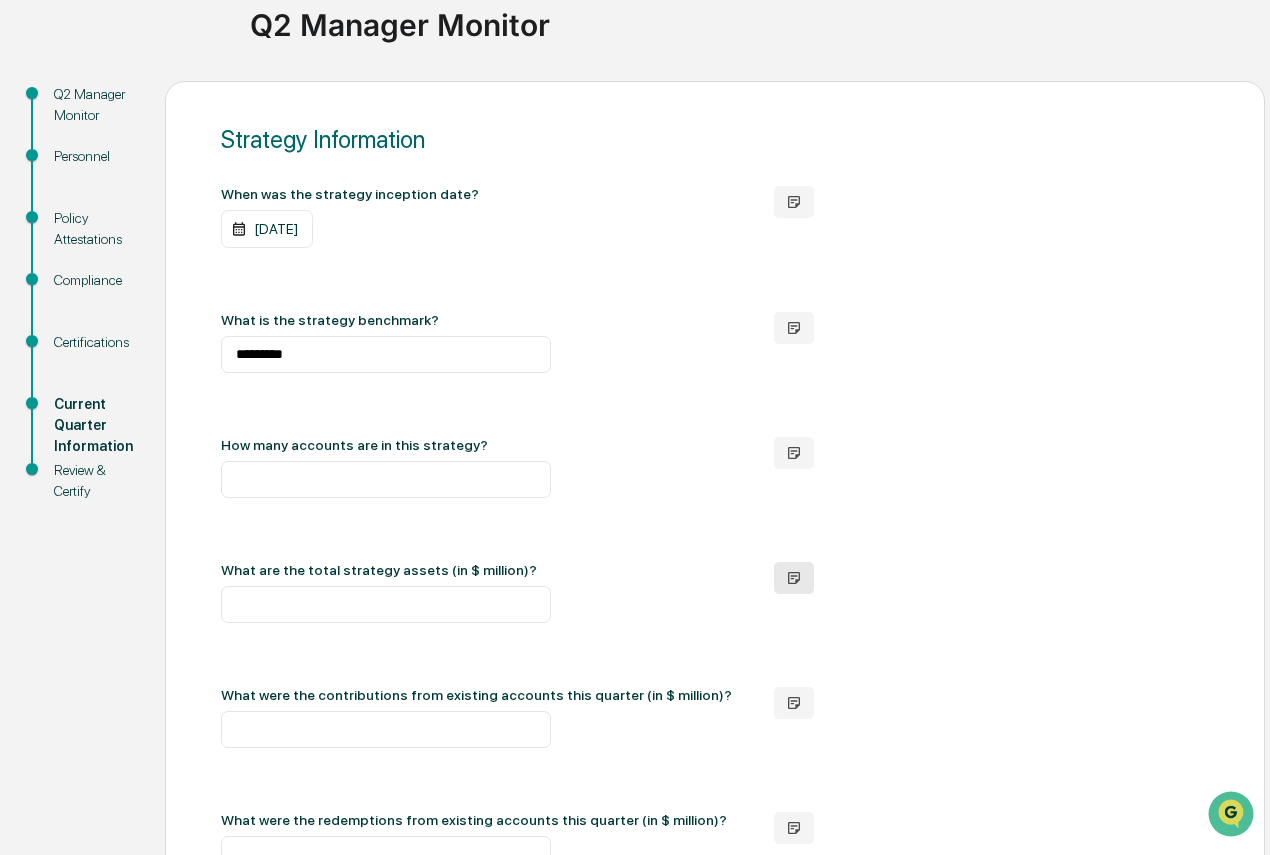click 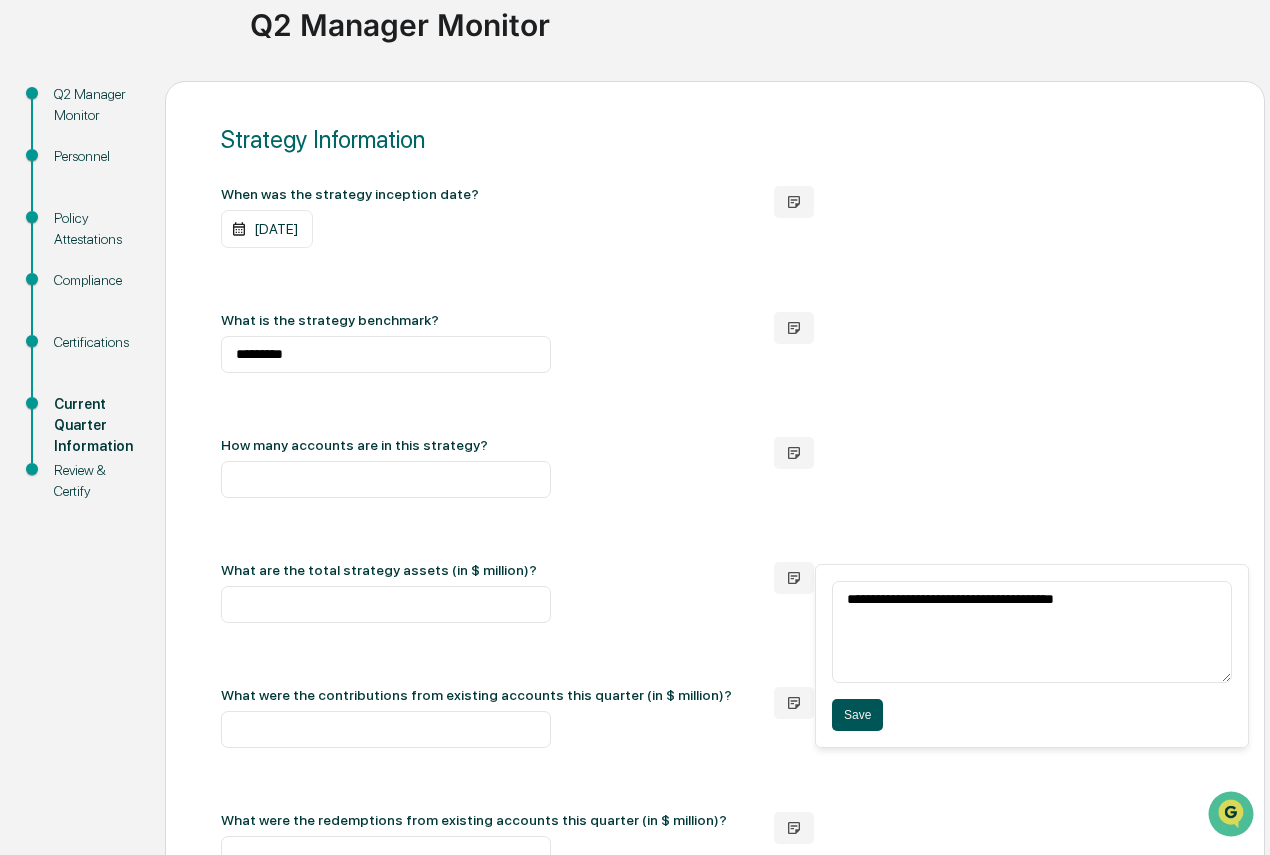 click on "Save" at bounding box center (857, 715) 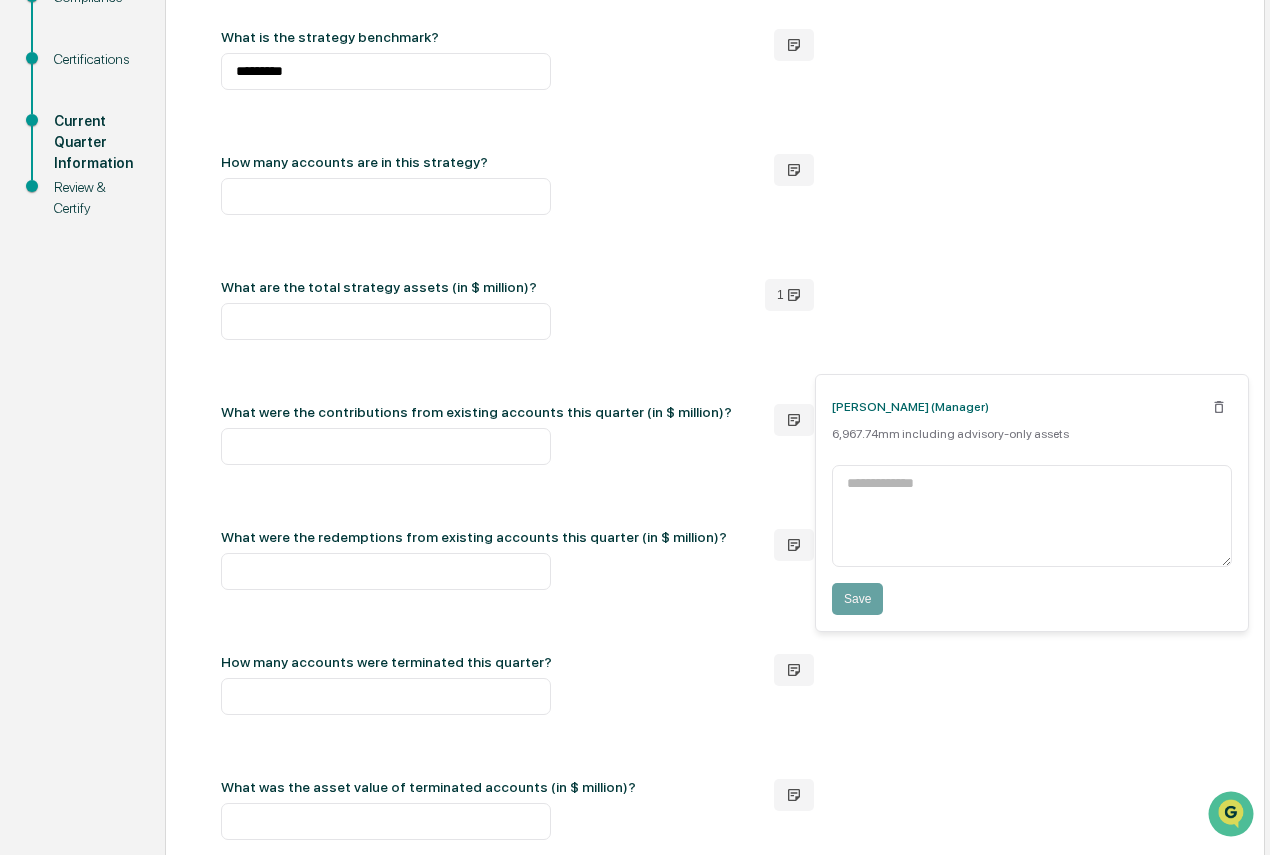 scroll, scrollTop: 457, scrollLeft: 0, axis: vertical 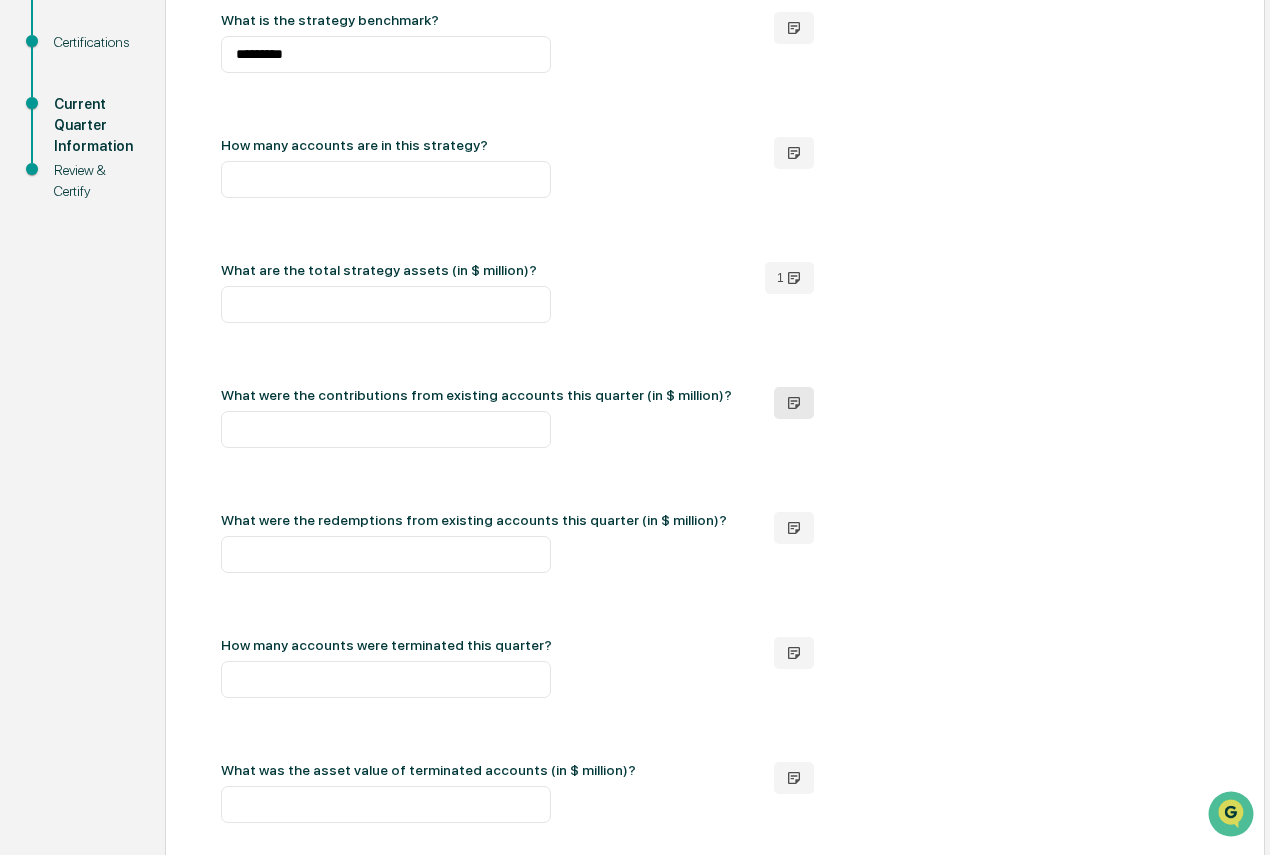 click 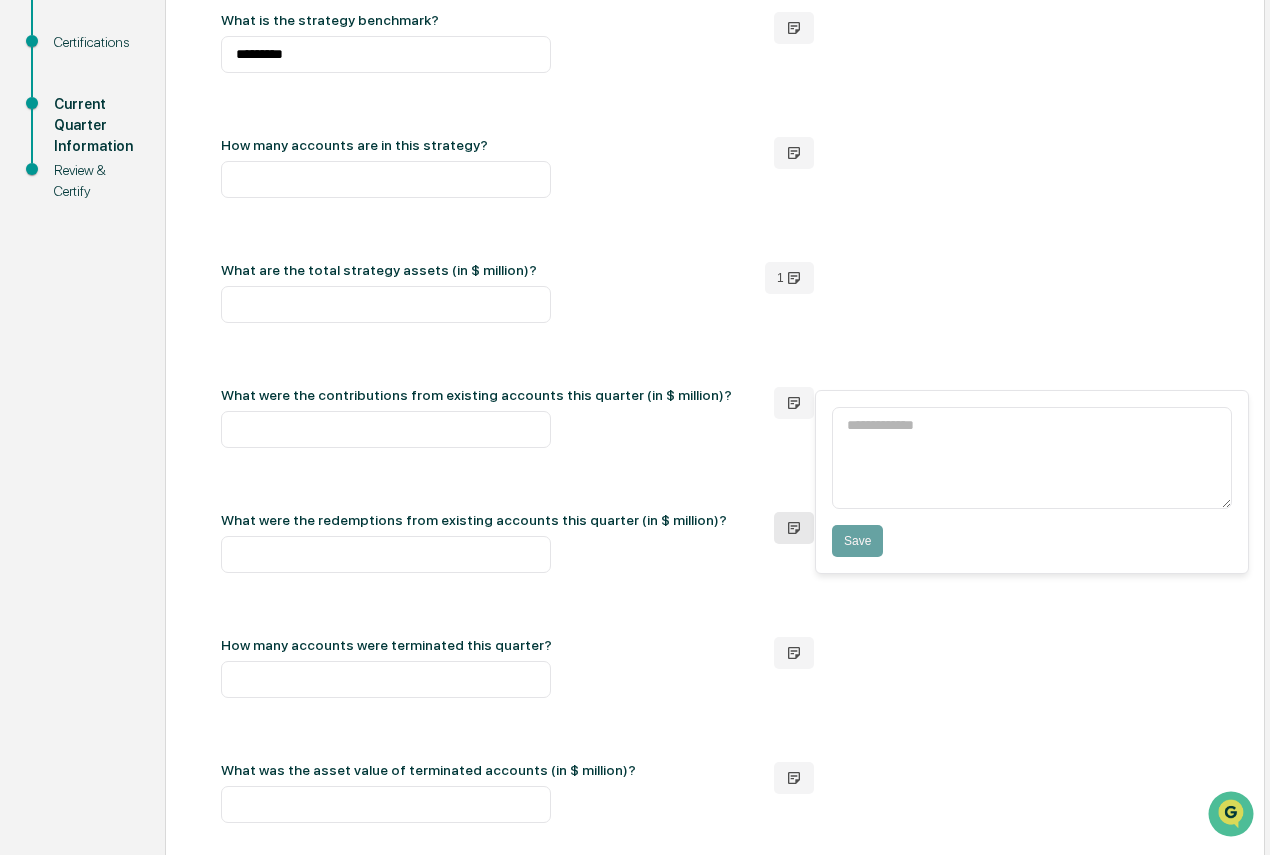 click 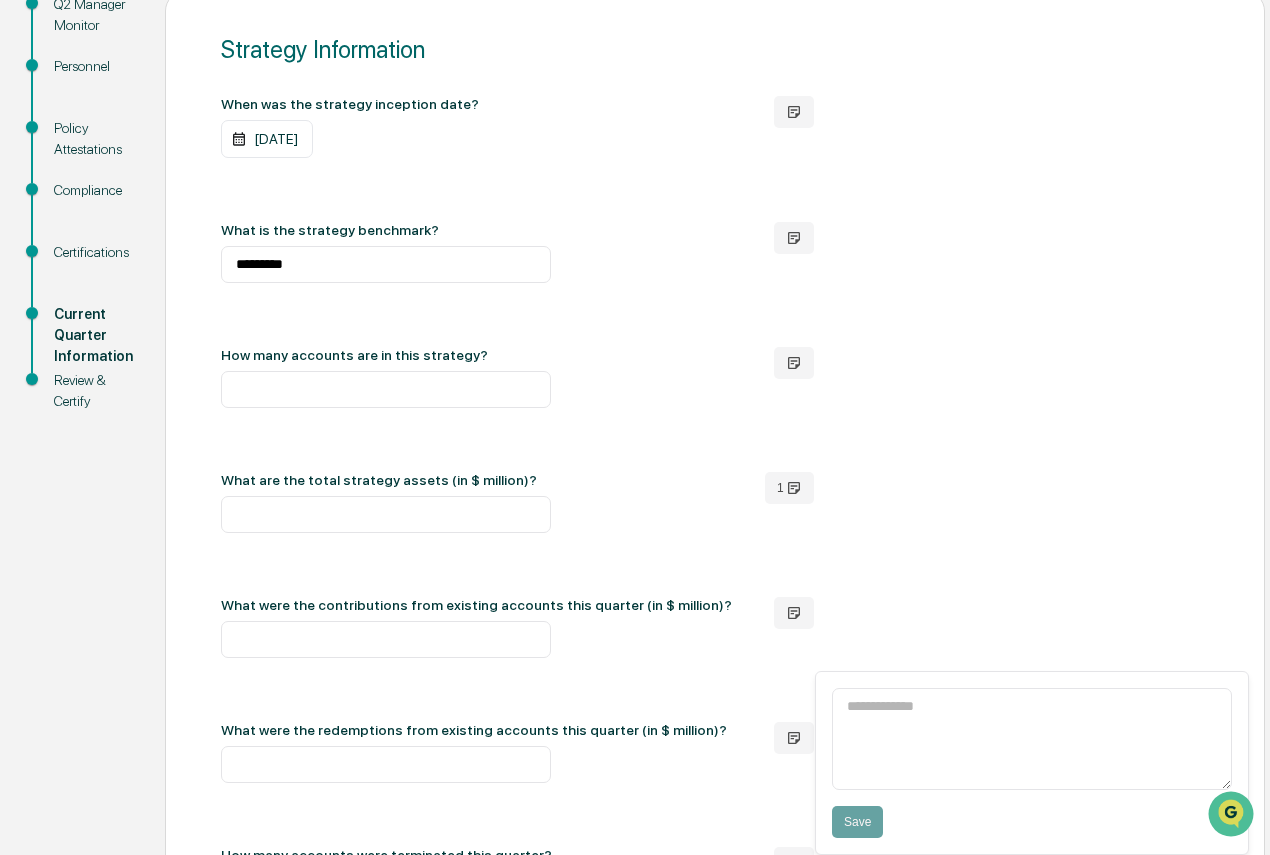 scroll, scrollTop: 300, scrollLeft: 0, axis: vertical 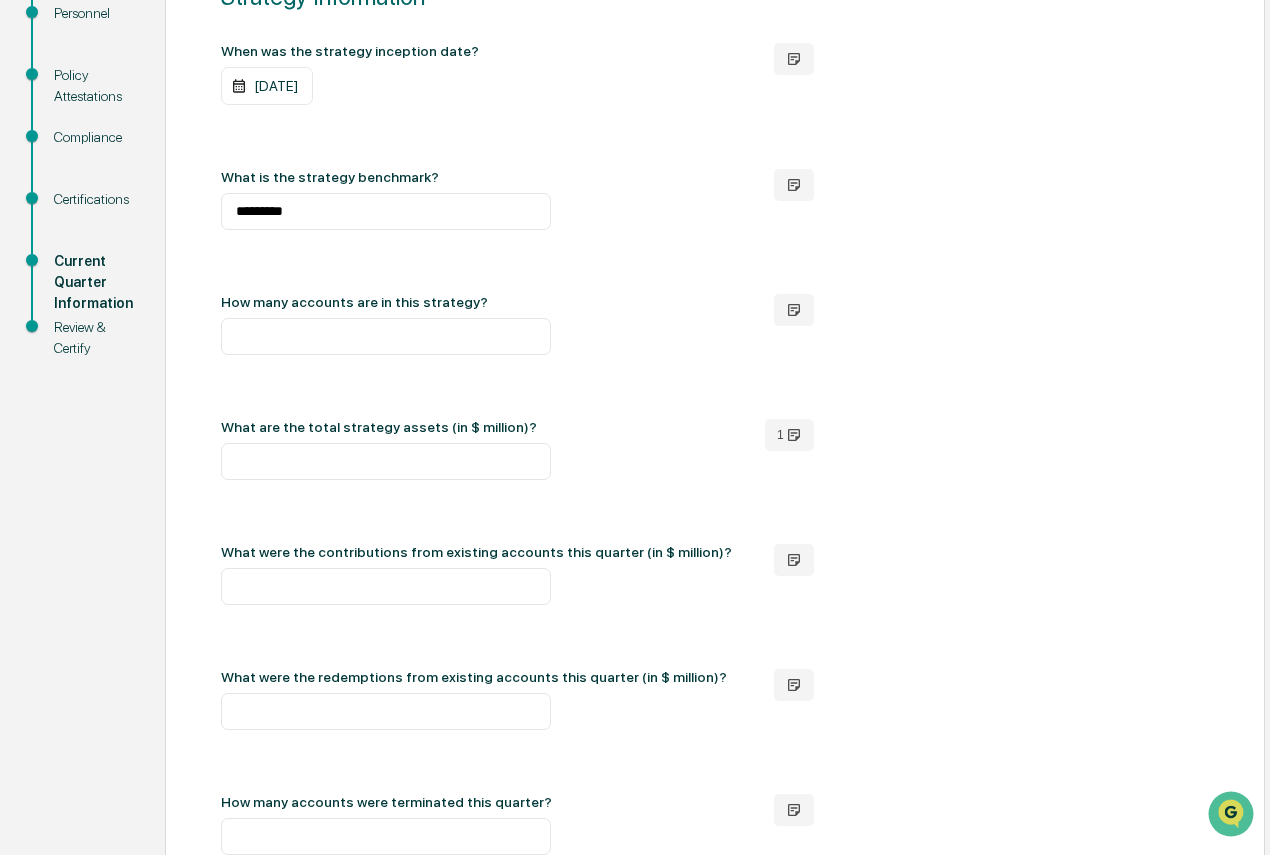 click on "When was the strategy inception date?   [DATE] What is the strategy benchmark?   ********* How many accounts are in this strategy?   ** What are the total strategy assets (in $ million)?   ******* 1 What were the contributions from existing accounts this quarter (in $ million)?   ****** What were the redemptions from existing accounts this quarter (in $ million)?   *** How many accounts were terminated this quarter?   * What was the asset value of terminated accounts (in $ million)?   * How many new accounts were added this quarter?   * What were the contributions from new accounts this quarter (in $ million)?   * Did any of the new account(s) have a different fee structure than [PERSON_NAME]'s account? No 1 Were derivatives used in the account this quarter? Yes/No Were short positions used in the account this quarter? Yes/No" at bounding box center [715, 833] 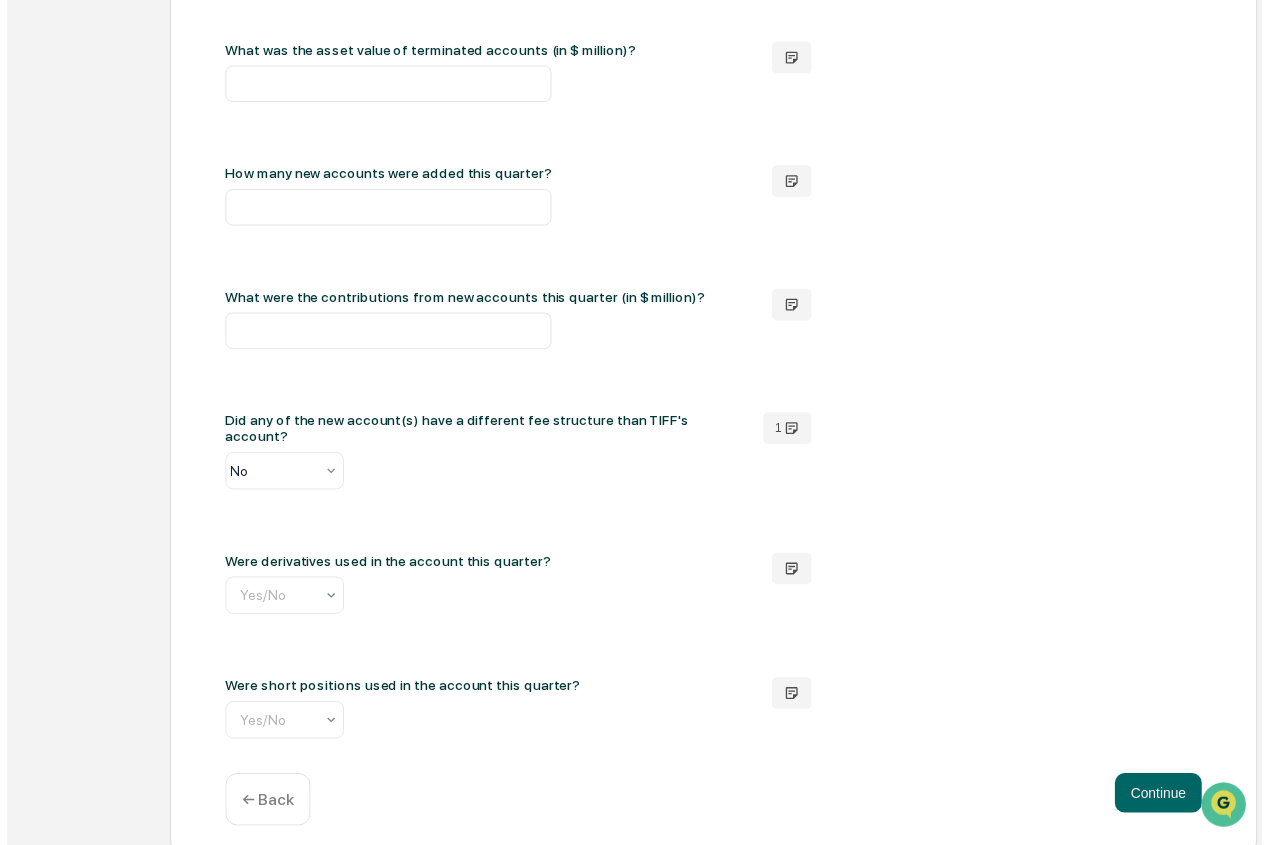 scroll, scrollTop: 1184, scrollLeft: 0, axis: vertical 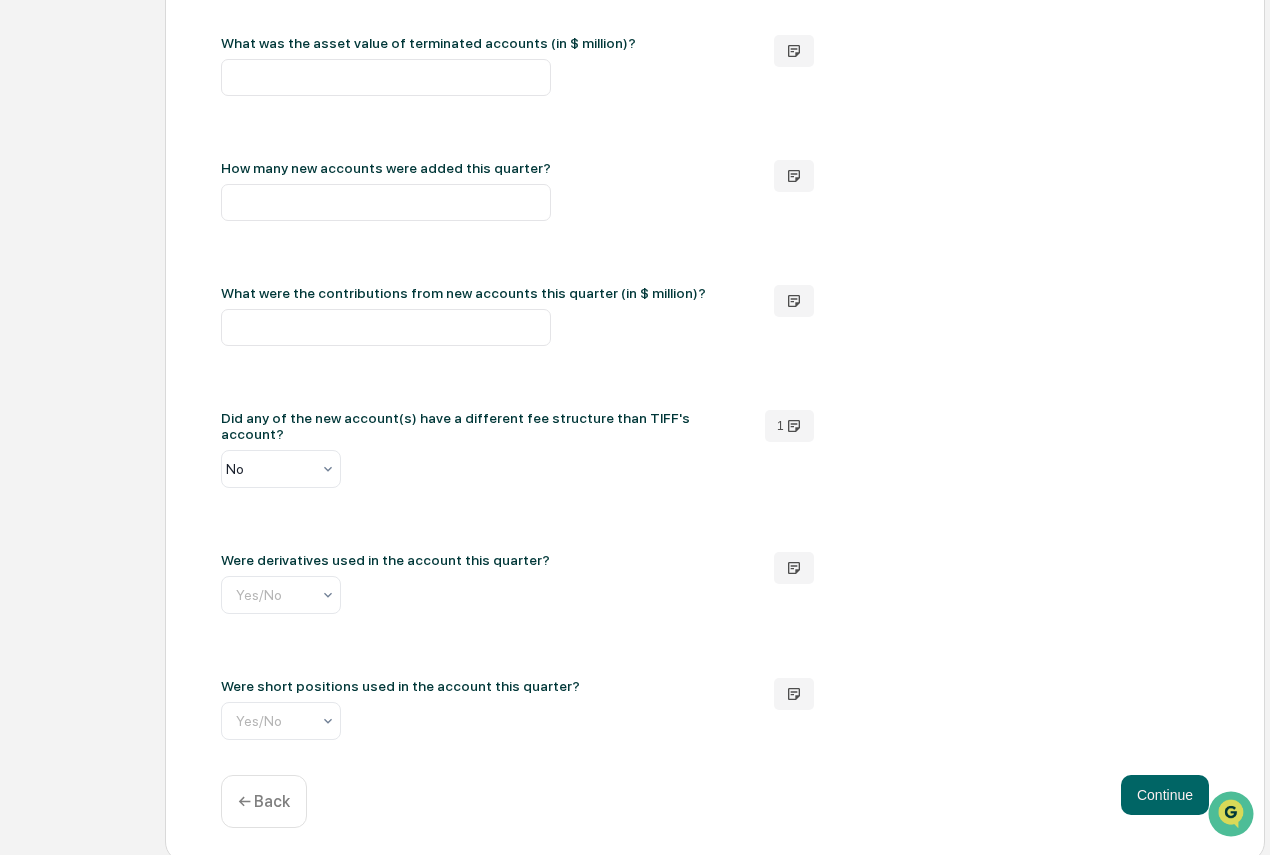 click on "← Back" at bounding box center [264, 801] 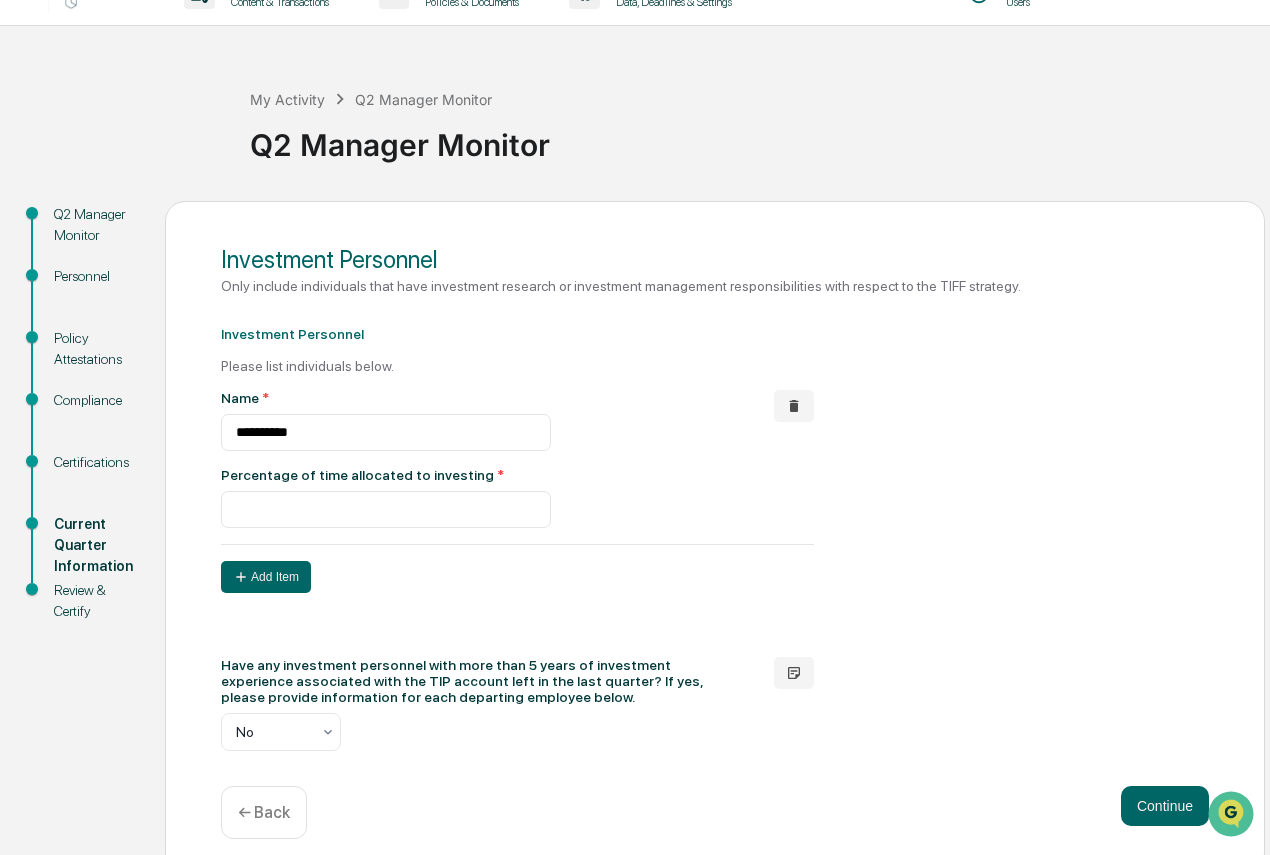 scroll, scrollTop: 57, scrollLeft: 0, axis: vertical 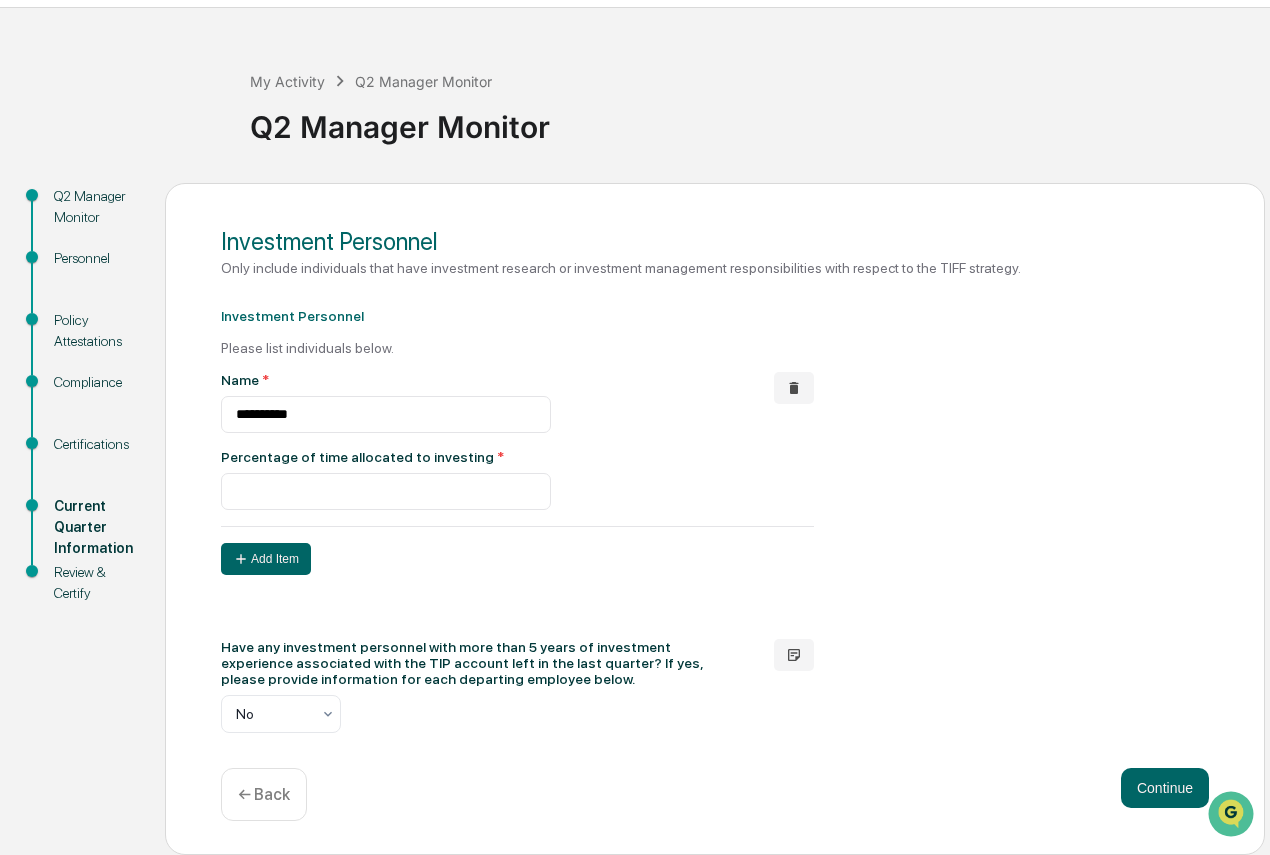 click on "← Back" at bounding box center [264, 794] 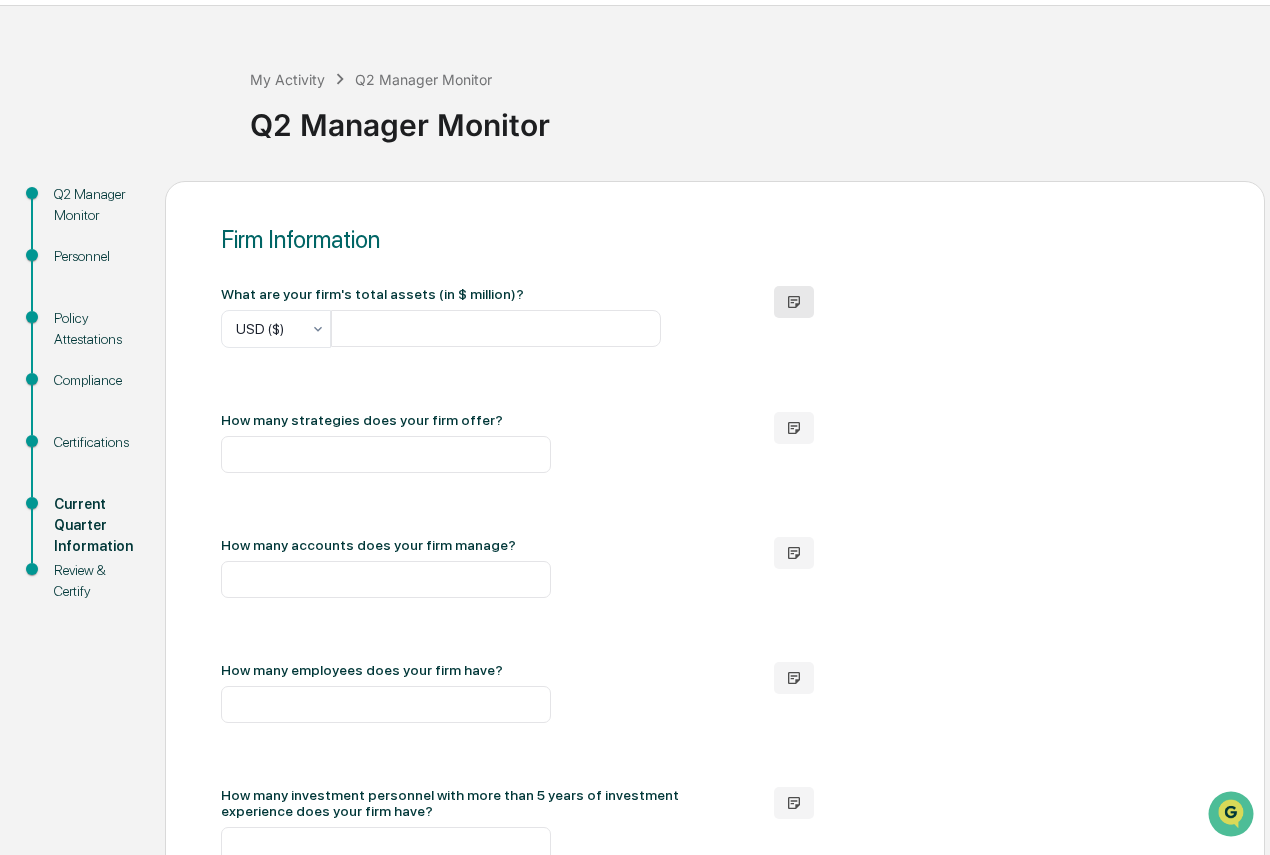 click 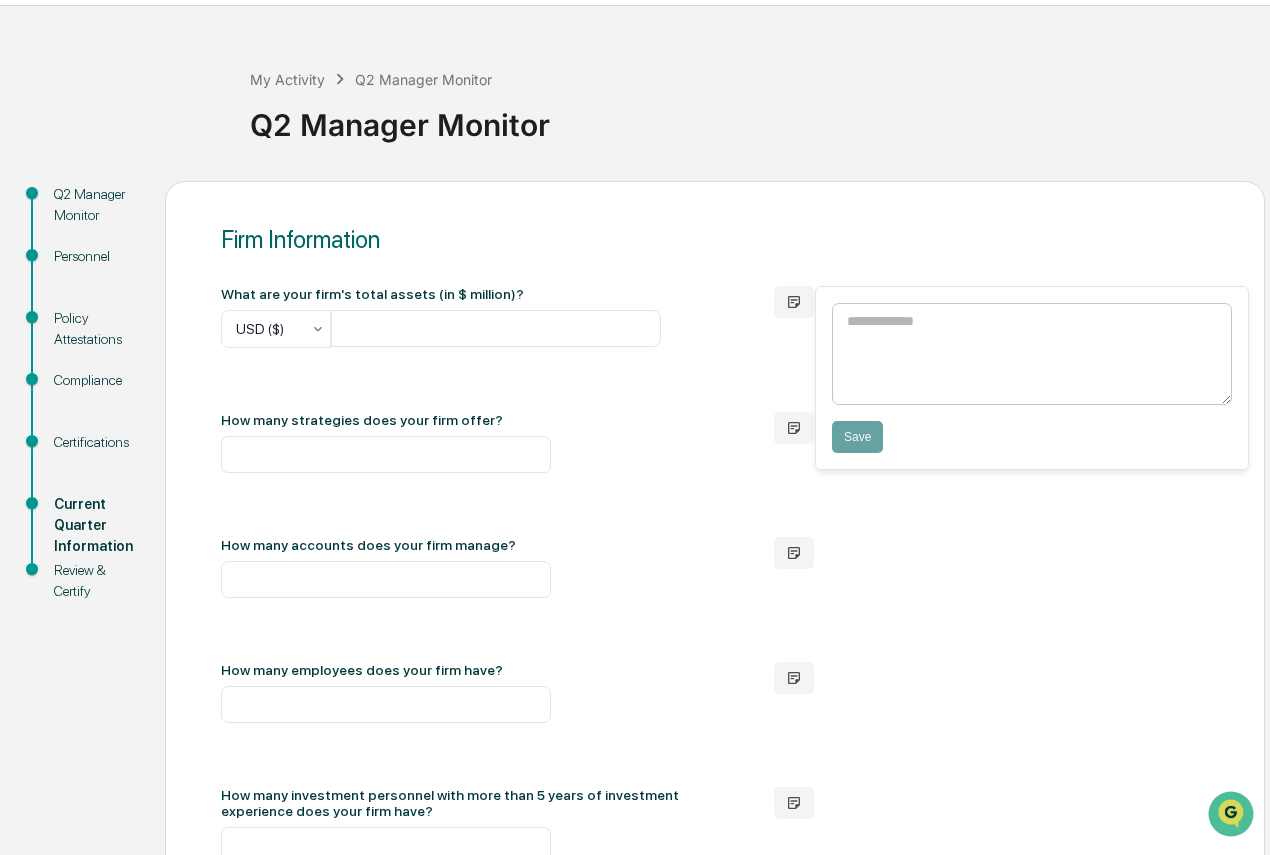 click at bounding box center [1032, 354] 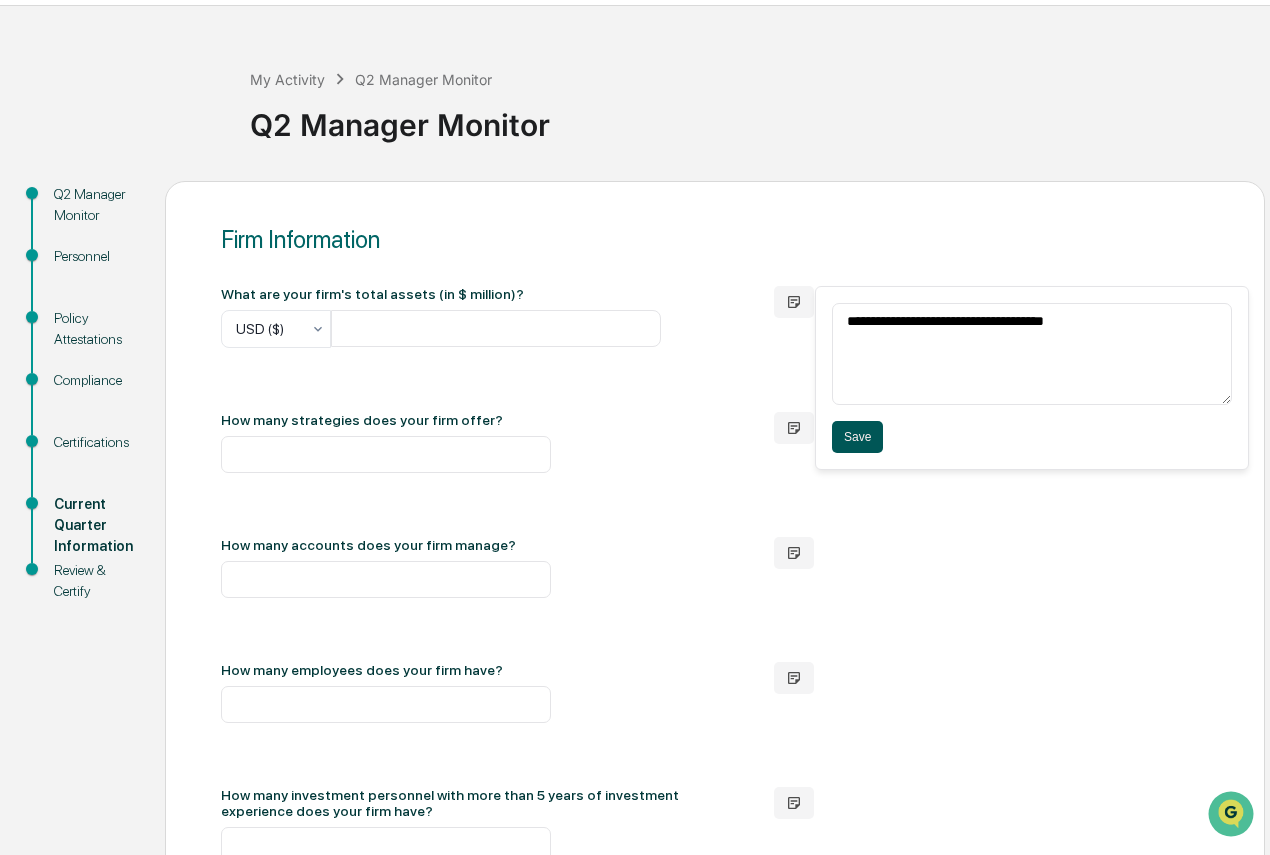 type on "**********" 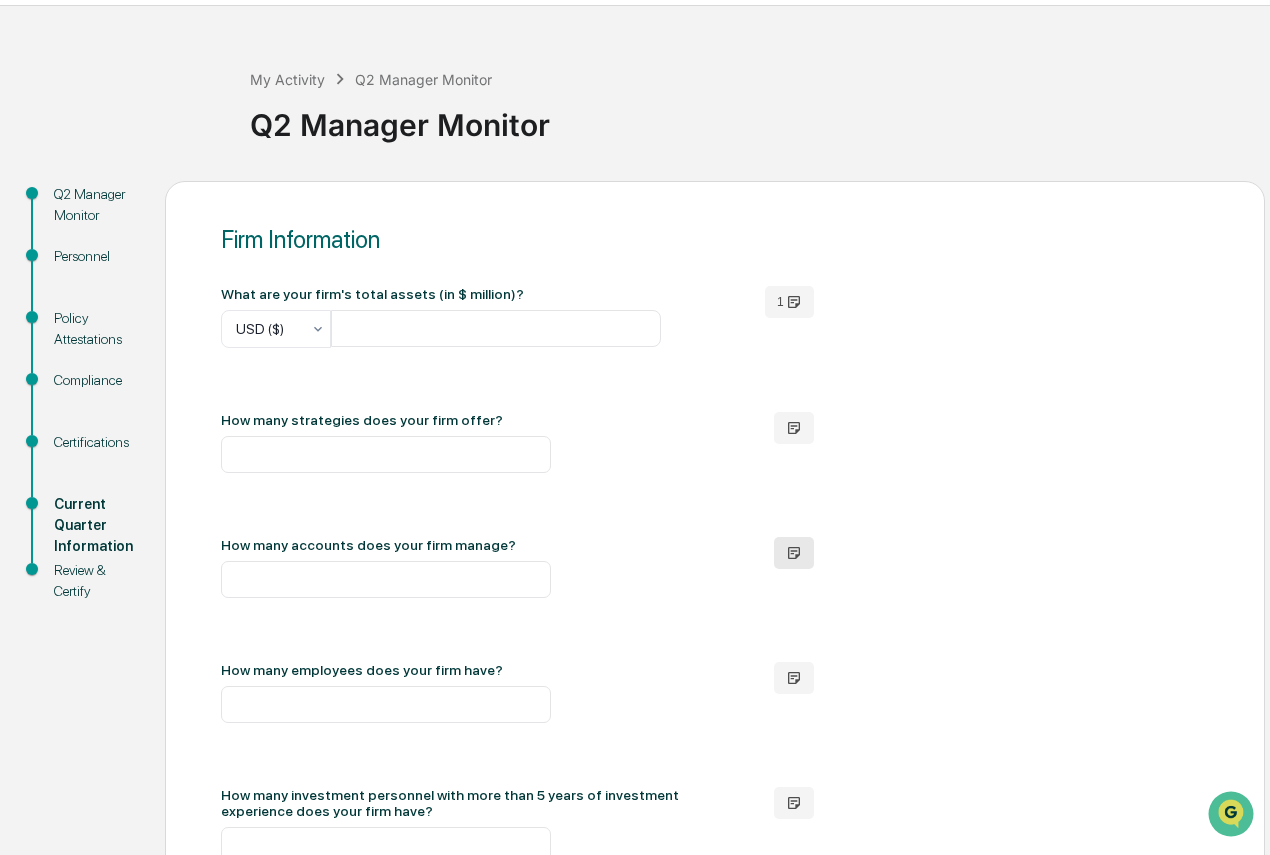 click 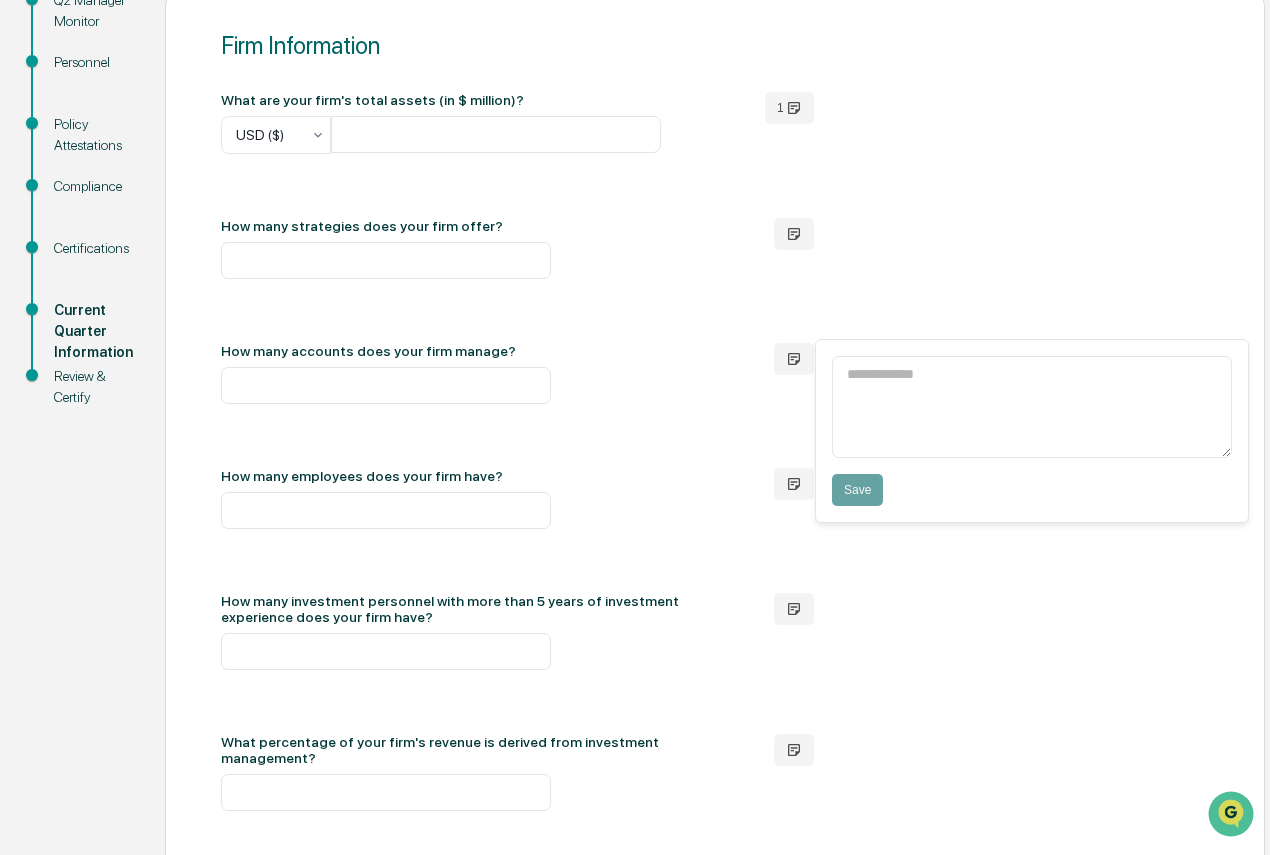 scroll, scrollTop: 257, scrollLeft: 0, axis: vertical 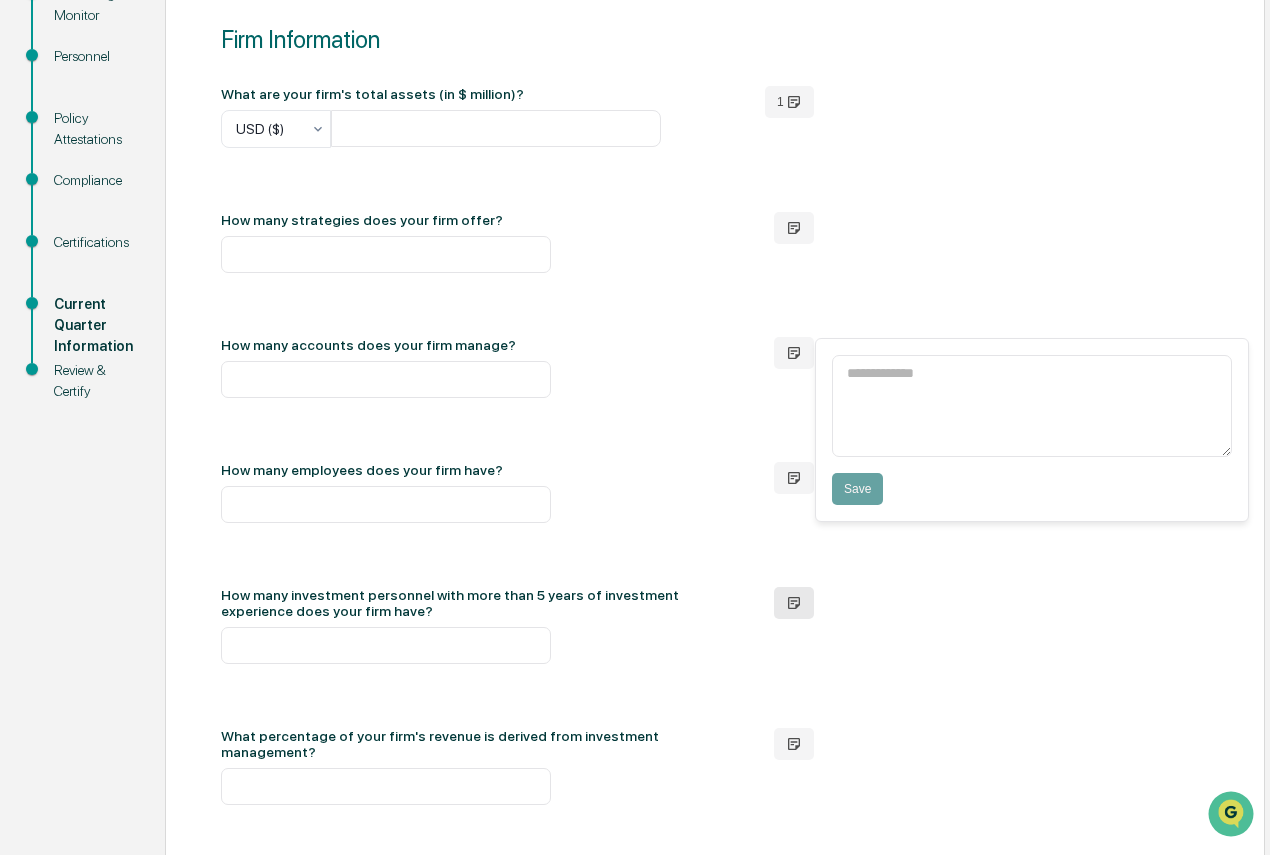 click at bounding box center [794, 603] 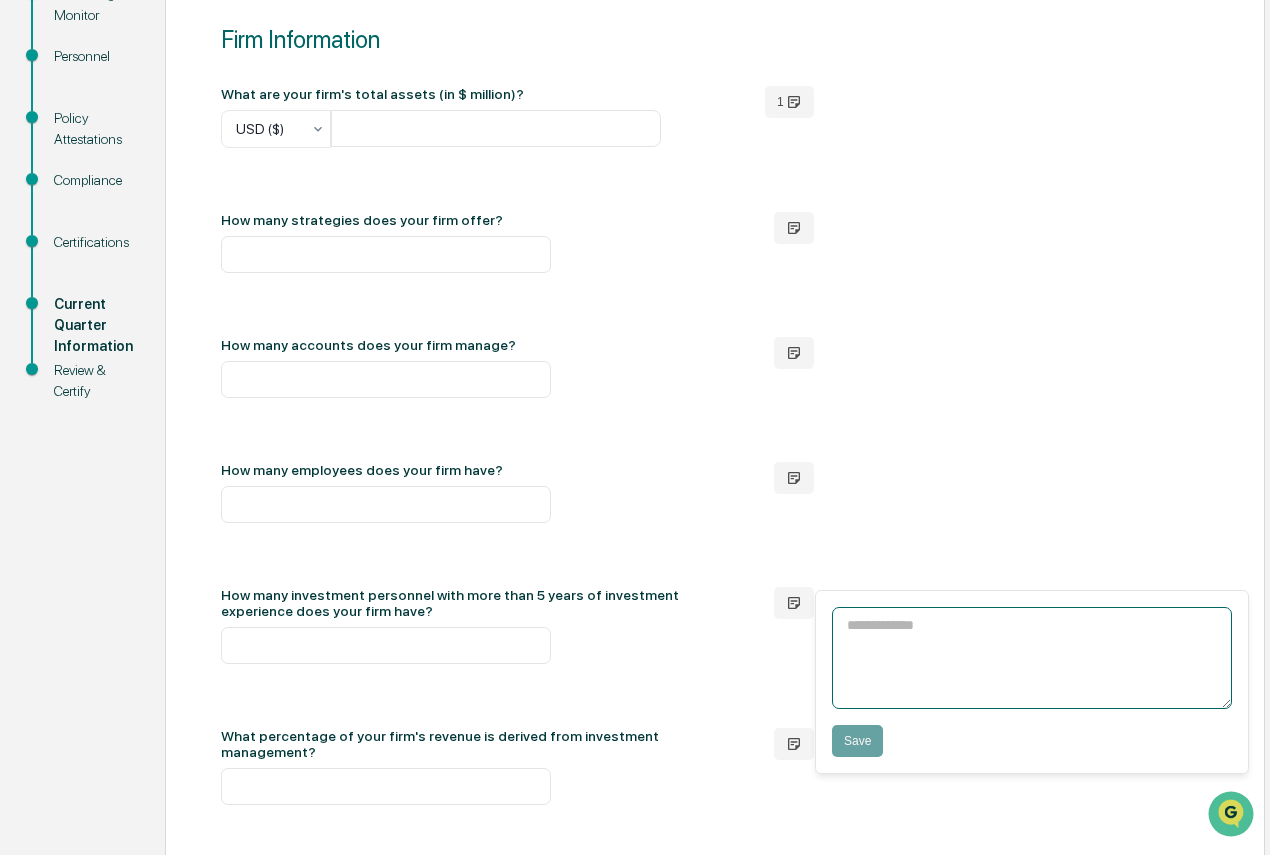 click at bounding box center (1032, 658) 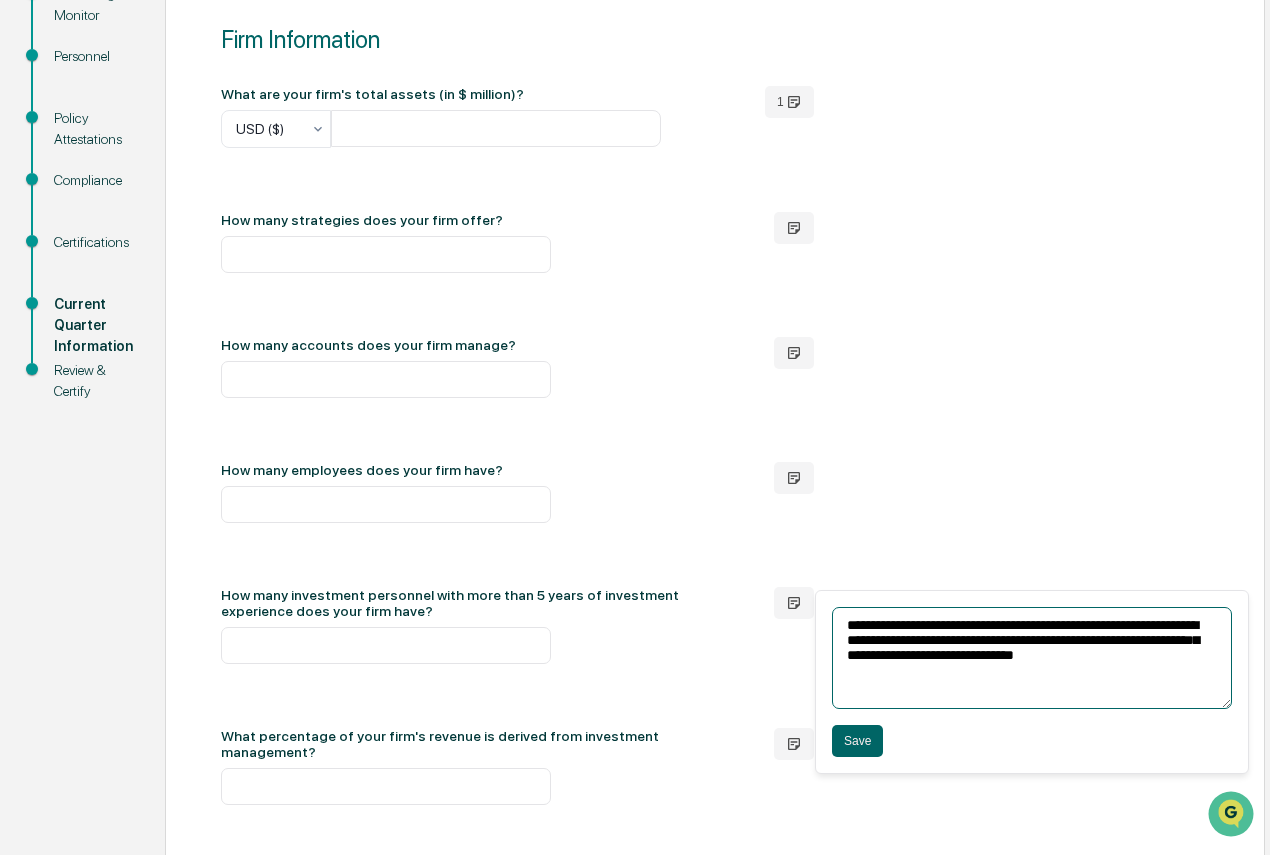click on "**********" at bounding box center [1032, 658] 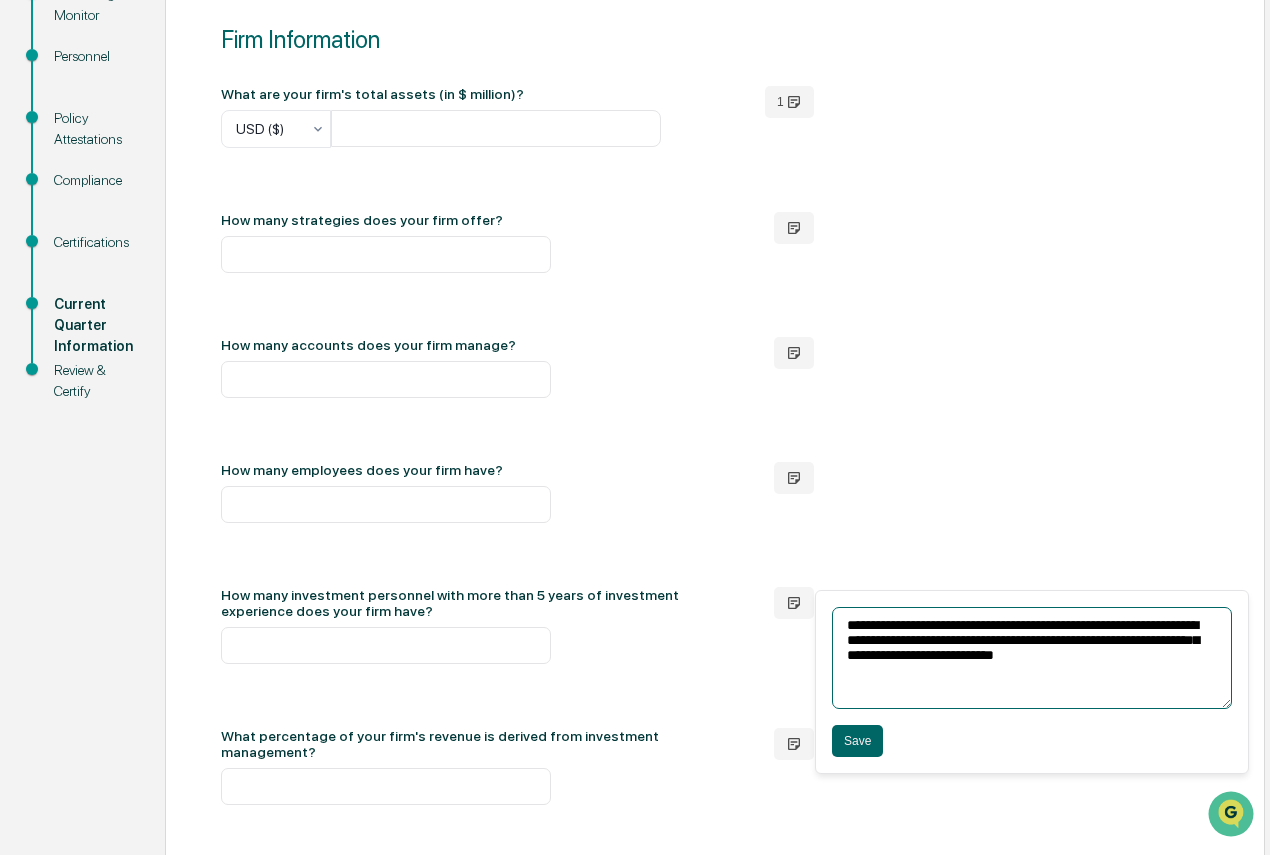 click on "**********" at bounding box center [1032, 658] 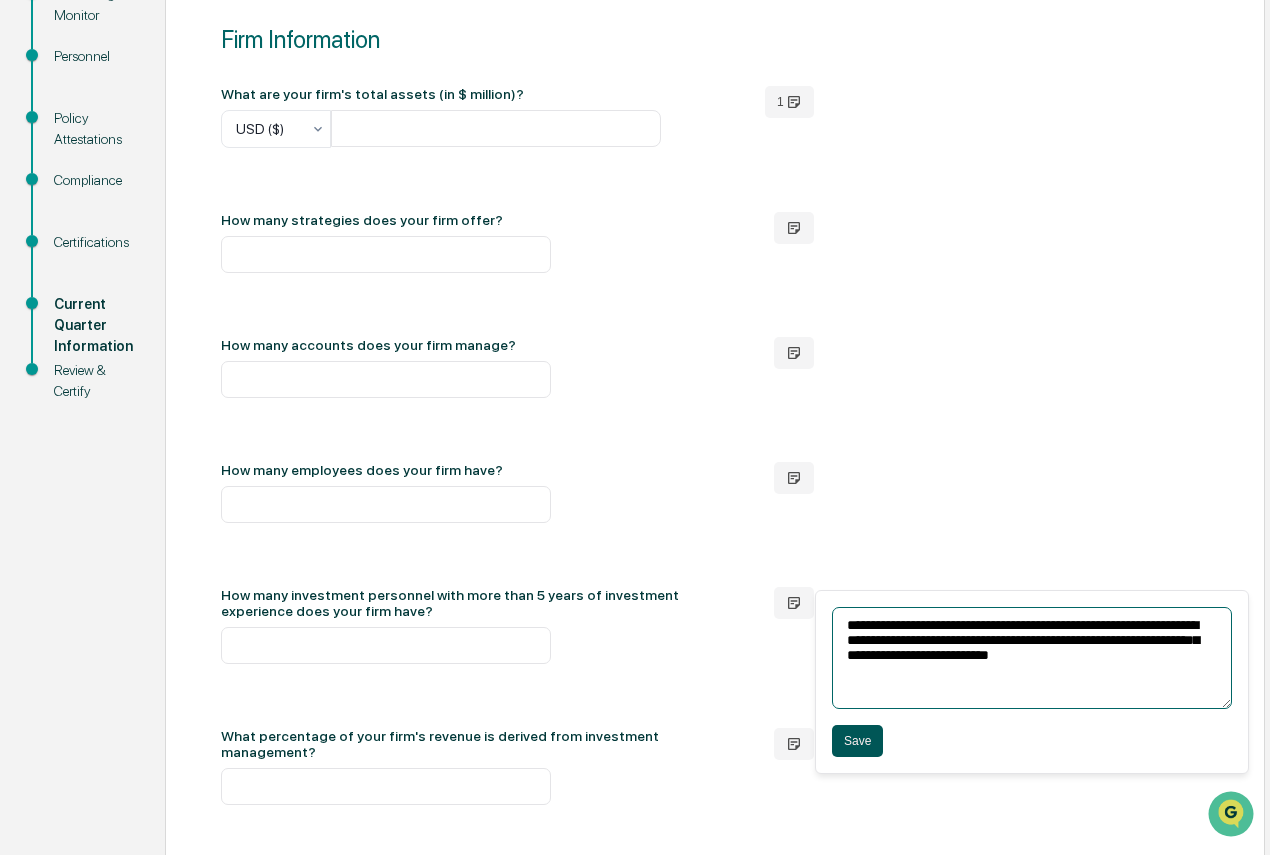 type on "**********" 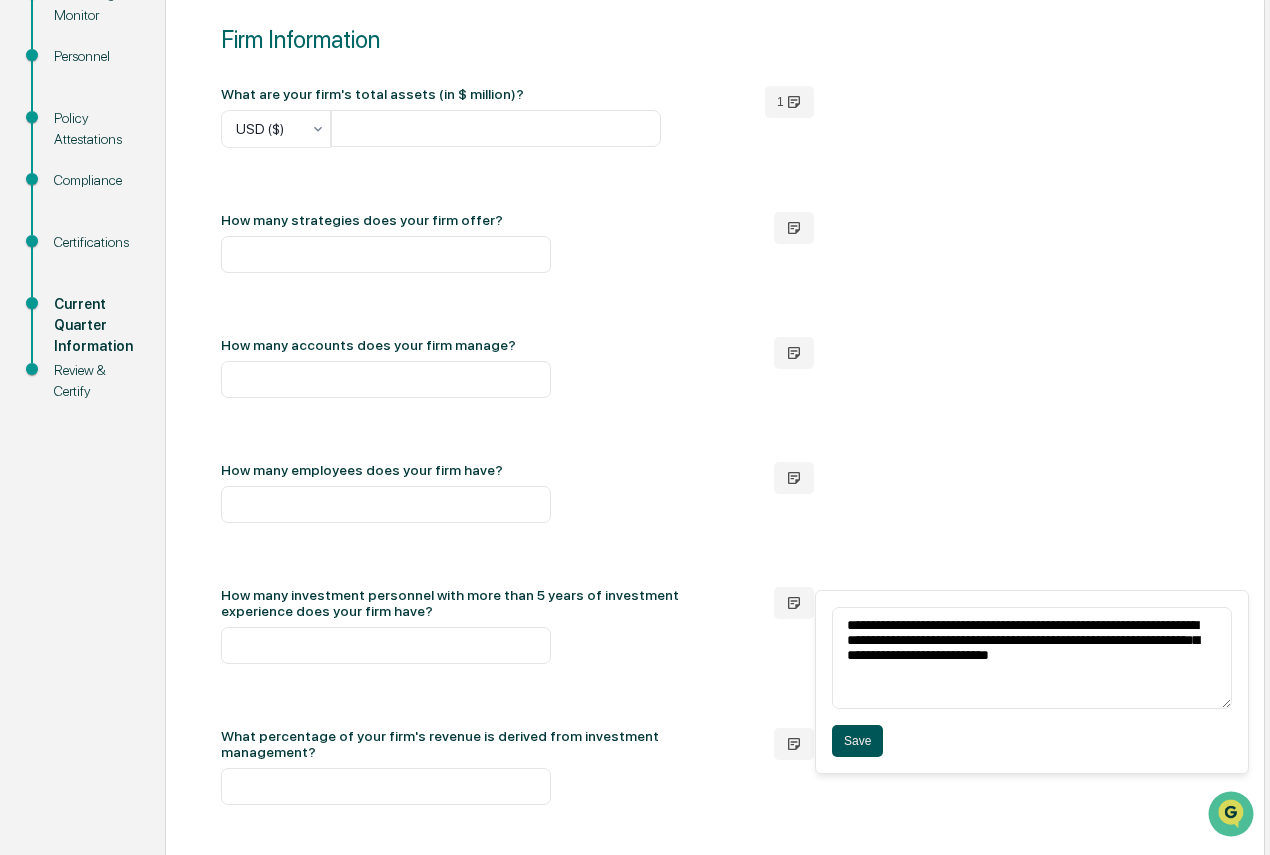 click on "Save" at bounding box center [857, 741] 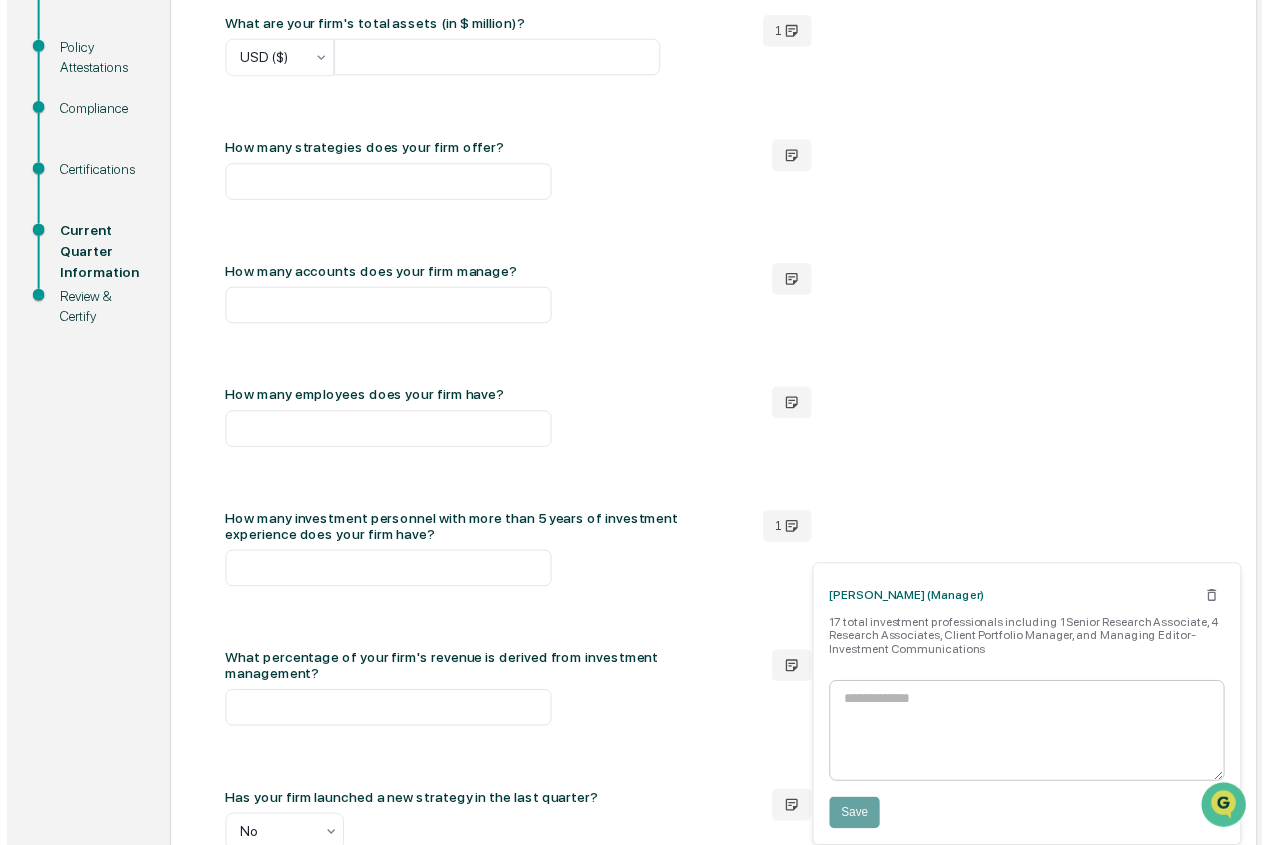 scroll, scrollTop: 444, scrollLeft: 0, axis: vertical 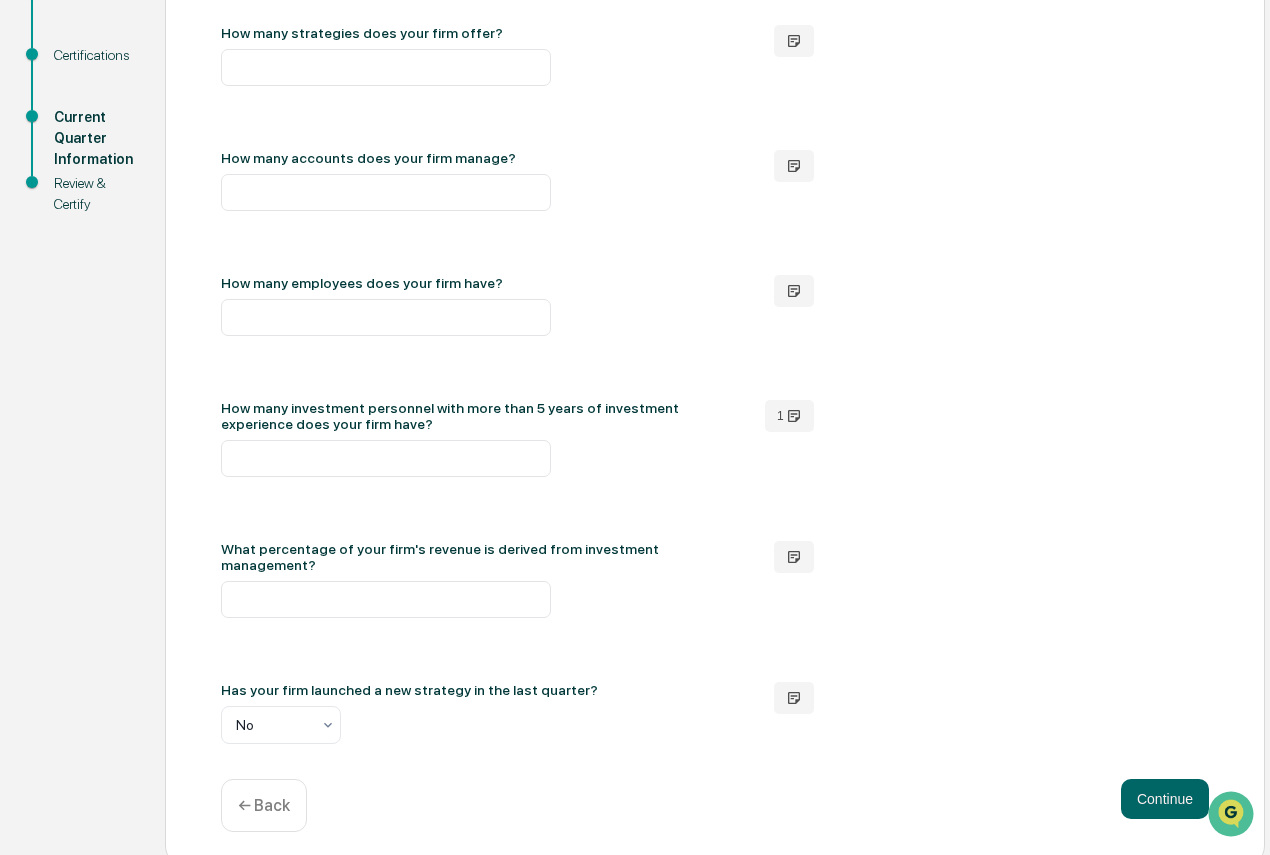 click on "Firm Information What are your firm's total assets (in $ million)? USD ($) ******* 1 How many strategies does your firm offer?   * How many accounts does your firm manage?   ** How many employees does your firm have?   ** How many investment personnel with more than 5 years of investment experience does your firm have?   ** 1 What percentage of your firm's revenue is derived from investment management?   *** Has your firm launched a new strategy in the last quarter? No Continue ← Back" at bounding box center (715, 330) 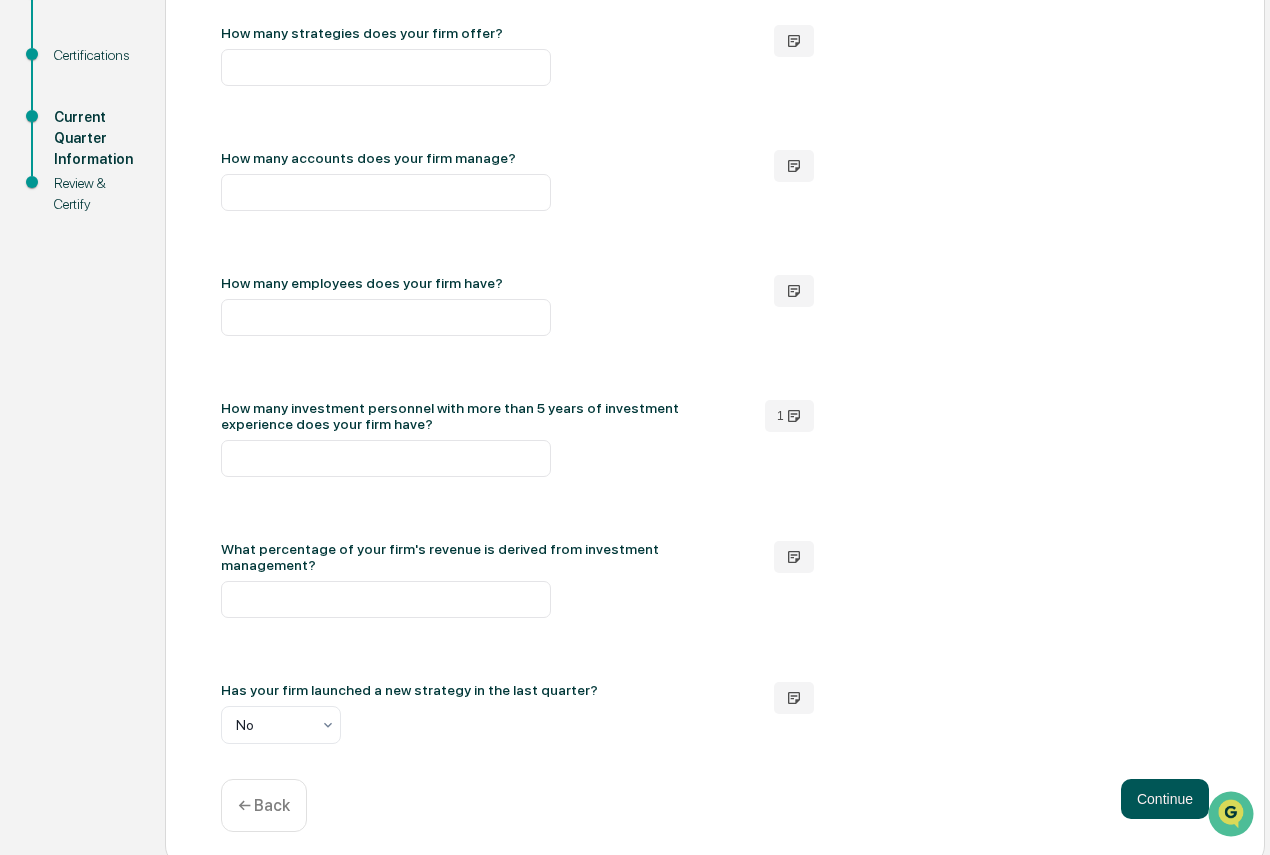 click on "Continue" at bounding box center (1165, 799) 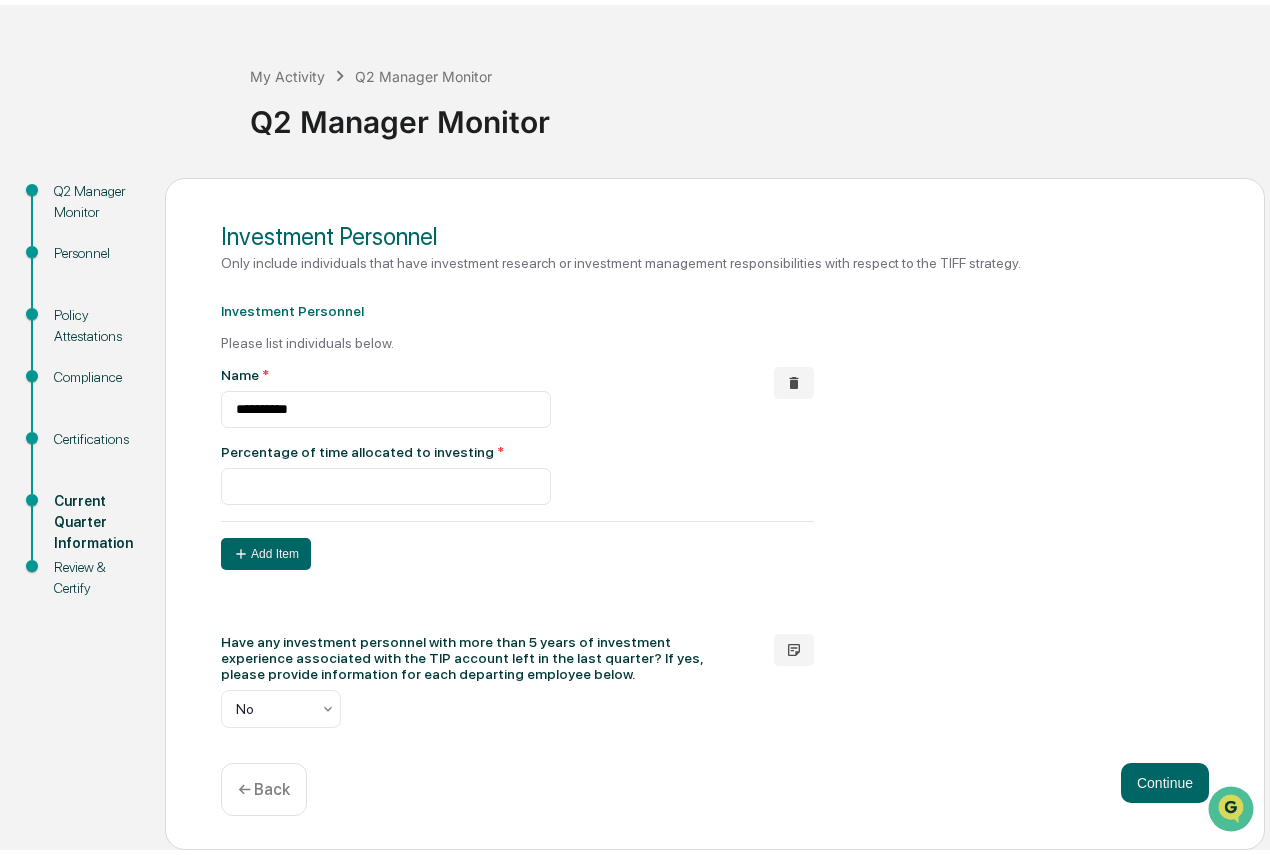 scroll, scrollTop: 57, scrollLeft: 0, axis: vertical 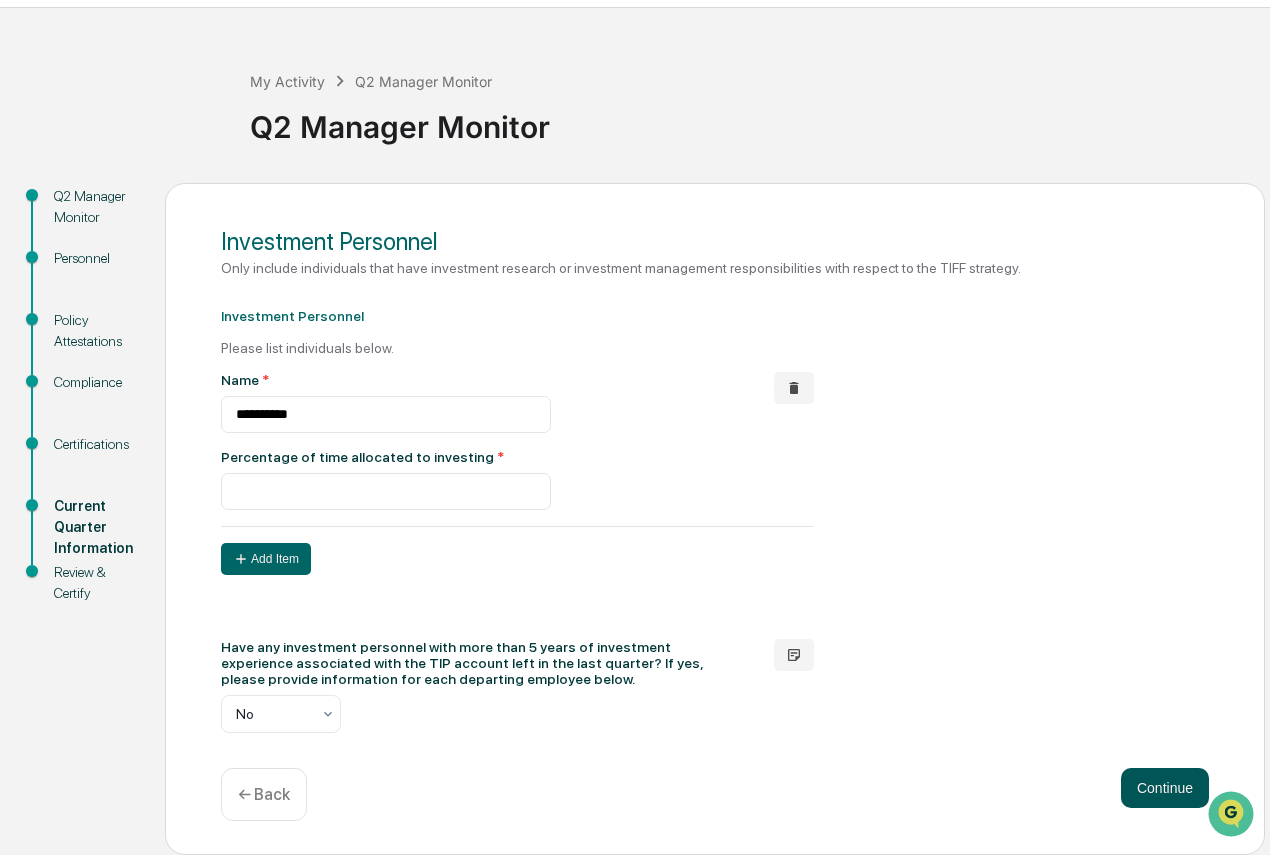 click on "Continue" at bounding box center (1165, 788) 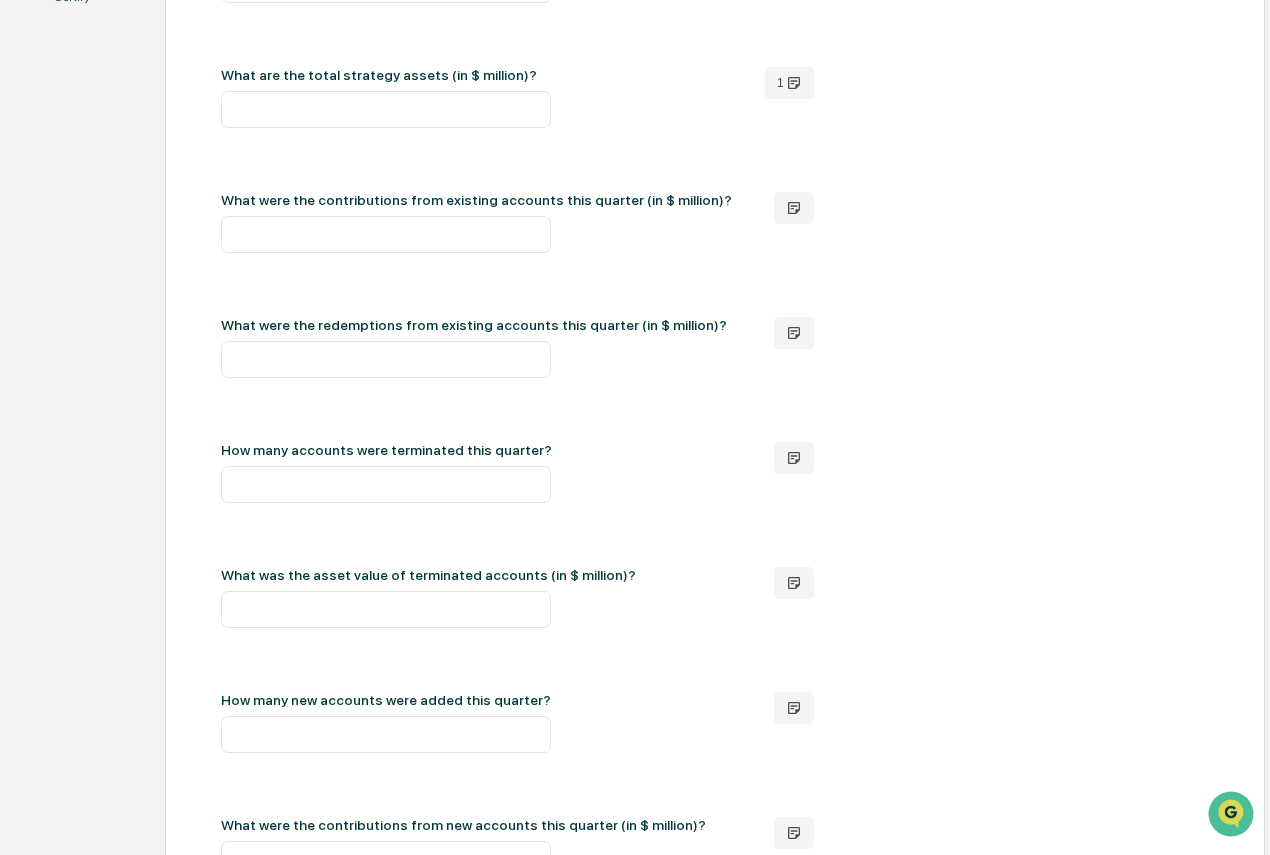 scroll, scrollTop: 457, scrollLeft: 0, axis: vertical 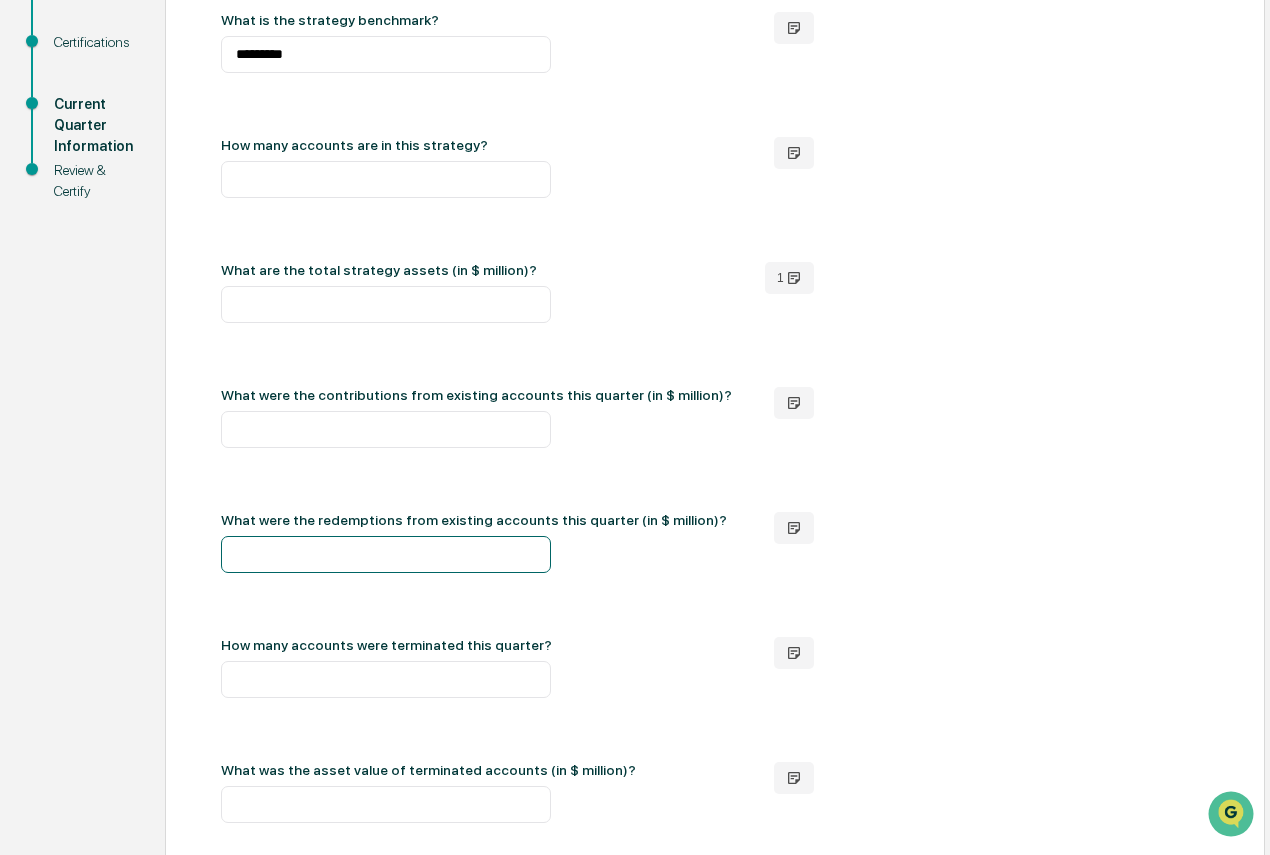 click on "***" at bounding box center [386, 554] 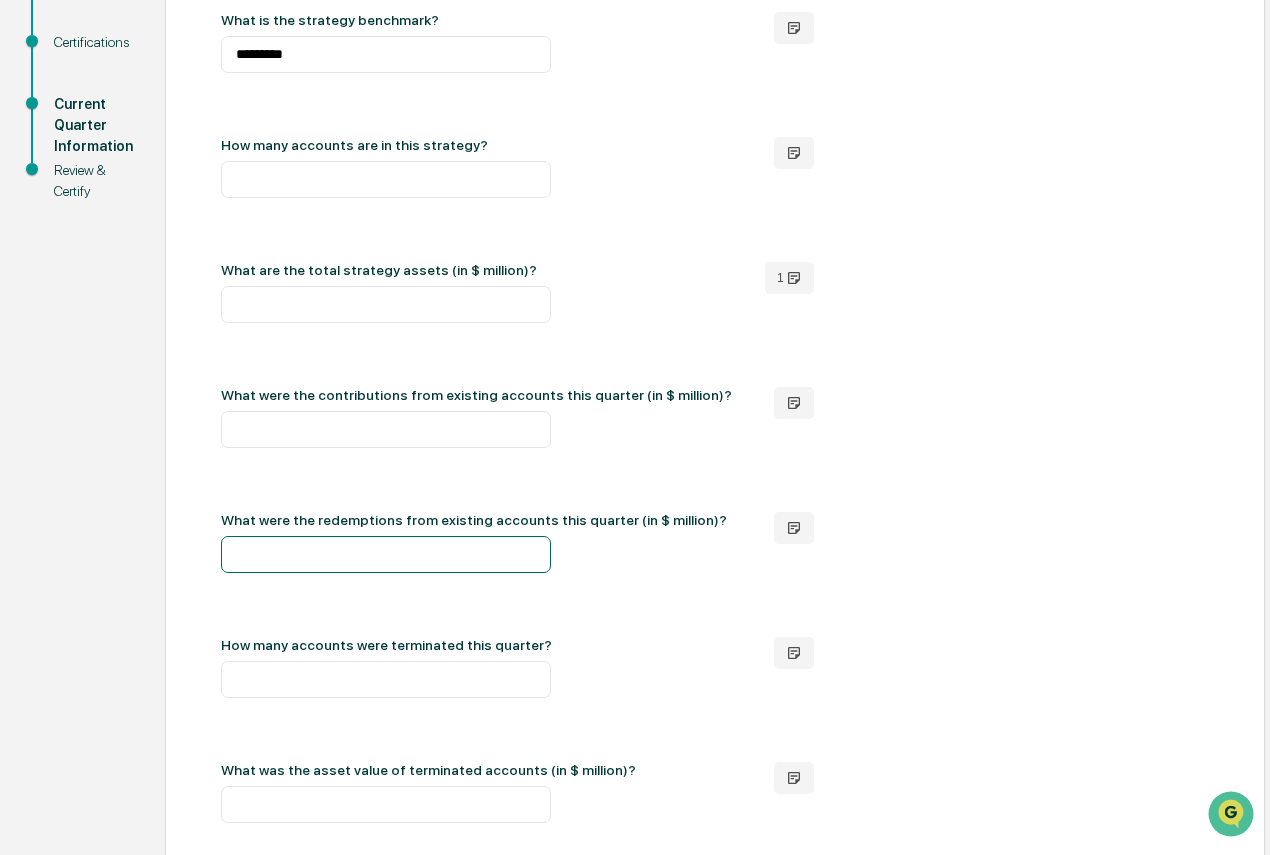 type on "******" 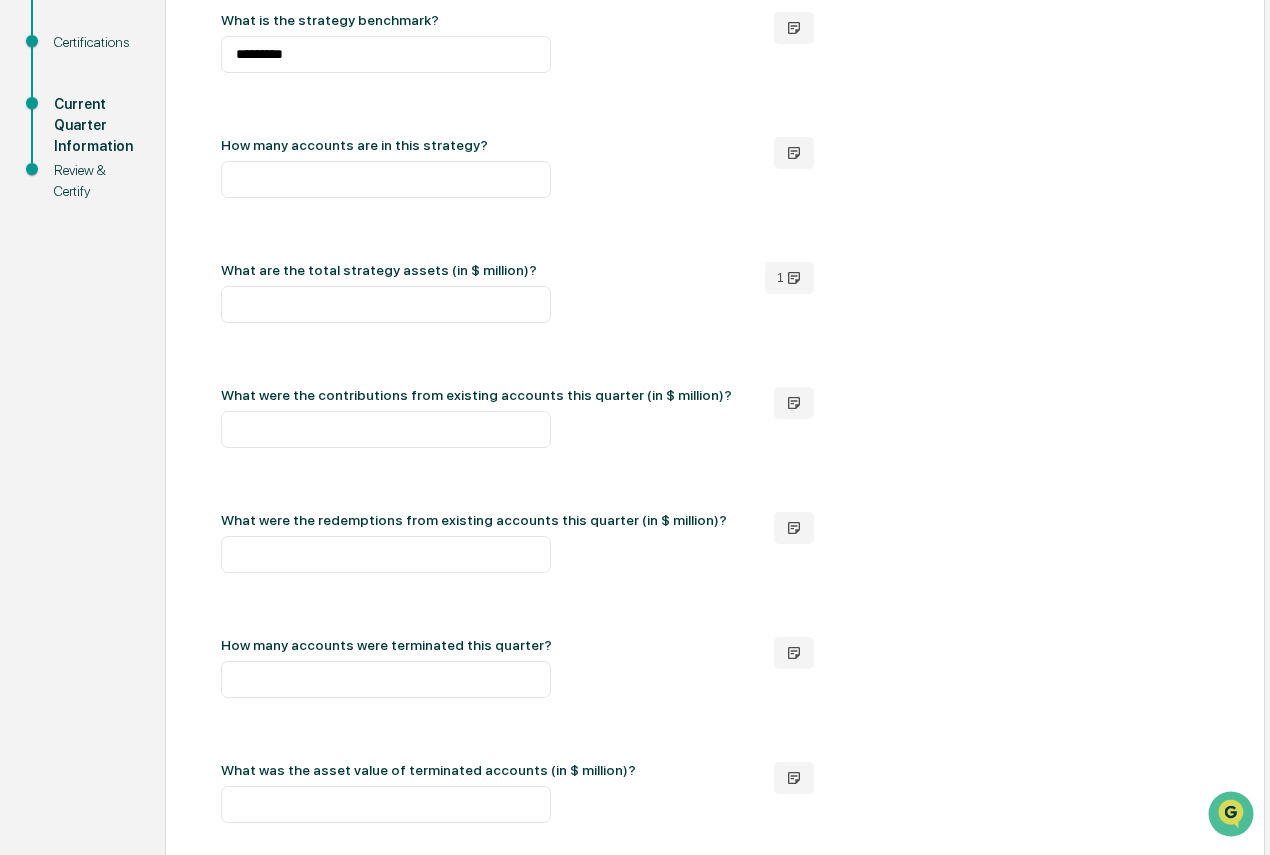 click on "When was the strategy inception date?   [DATE] What is the strategy benchmark?   ********* How many accounts are in this strategy?   ** What are the total strategy assets (in $ million)?   ******* 1 What were the contributions from existing accounts this quarter (in $ million)?   ****** What were the redemptions from existing accounts this quarter (in $ million)?   ****** How many accounts were terminated this quarter?   * What was the asset value of terminated accounts (in $ million)?   * How many new accounts were added this quarter?   * What were the contributions from new accounts this quarter (in $ million)?   * Did any of the new account(s) have a different fee structure than [PERSON_NAME]'s account? No 1 Were derivatives used in the account this quarter? Yes/No Were short positions used in the account this quarter? Yes/No" at bounding box center (715, 676) 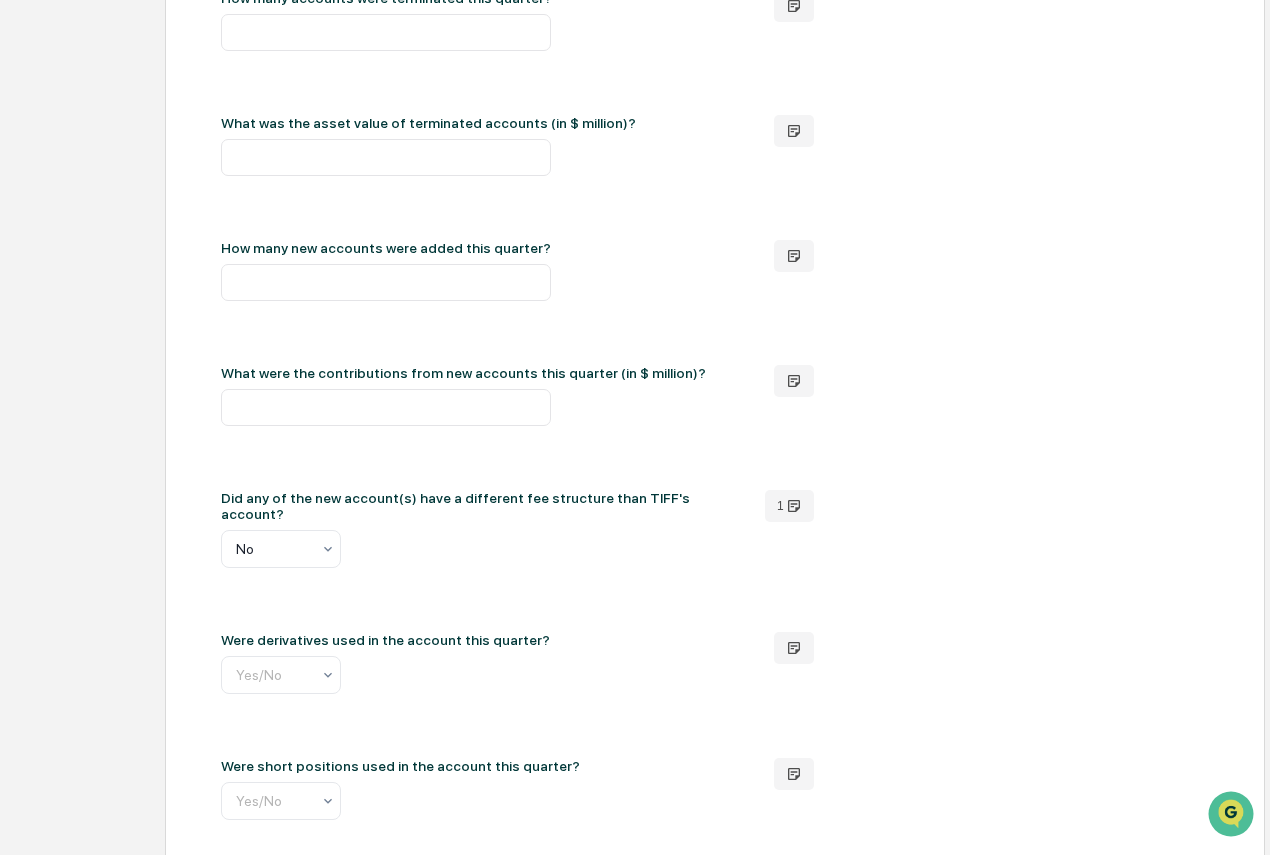 scroll, scrollTop: 1184, scrollLeft: 0, axis: vertical 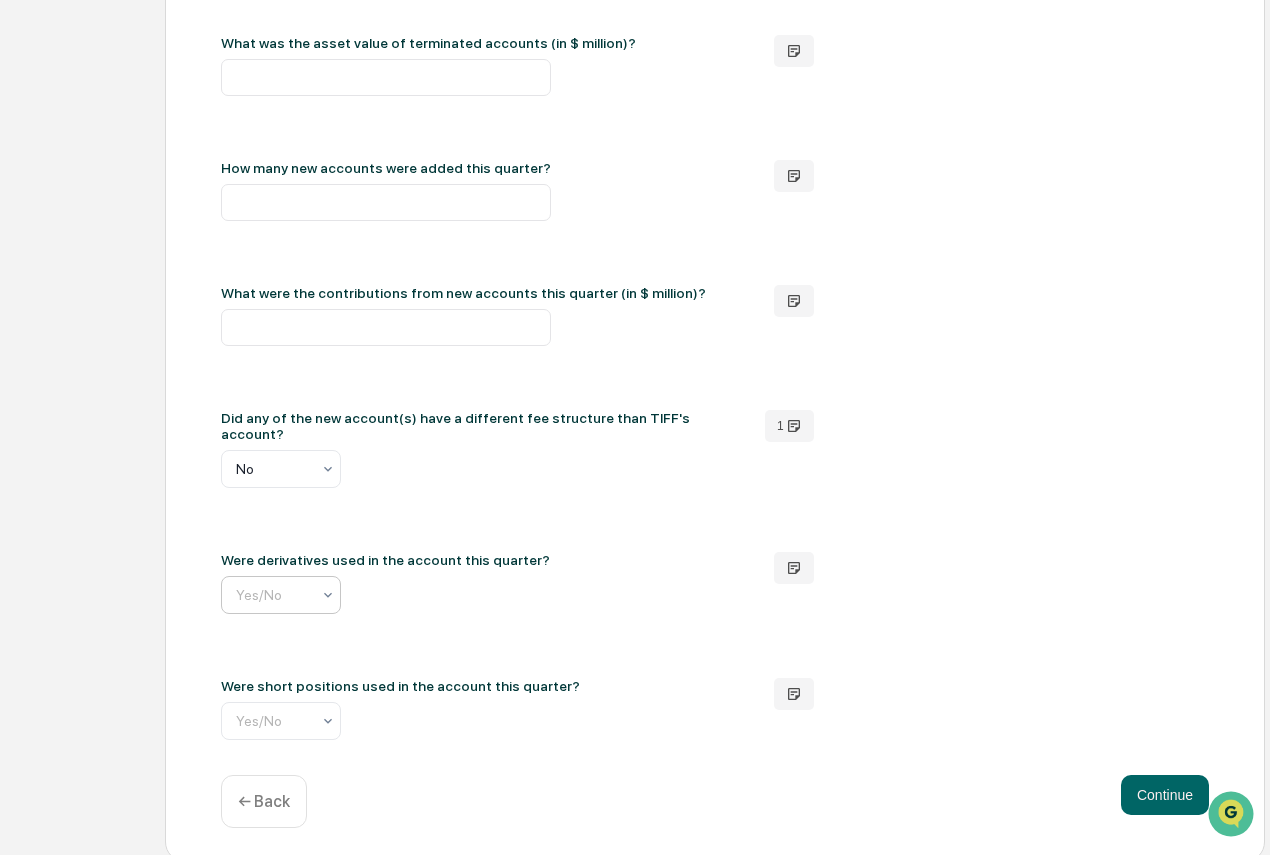 click at bounding box center (386, 595) 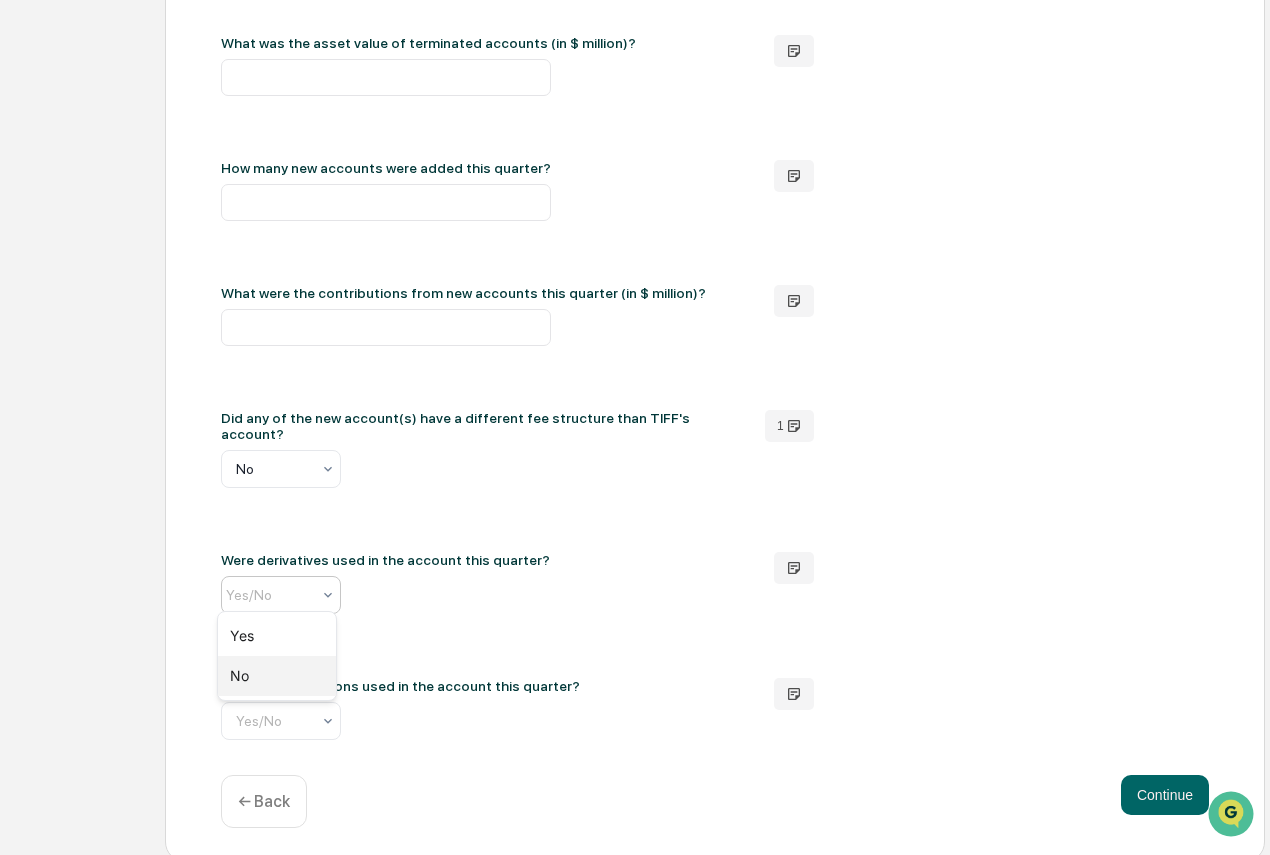 click on "No" at bounding box center (277, 676) 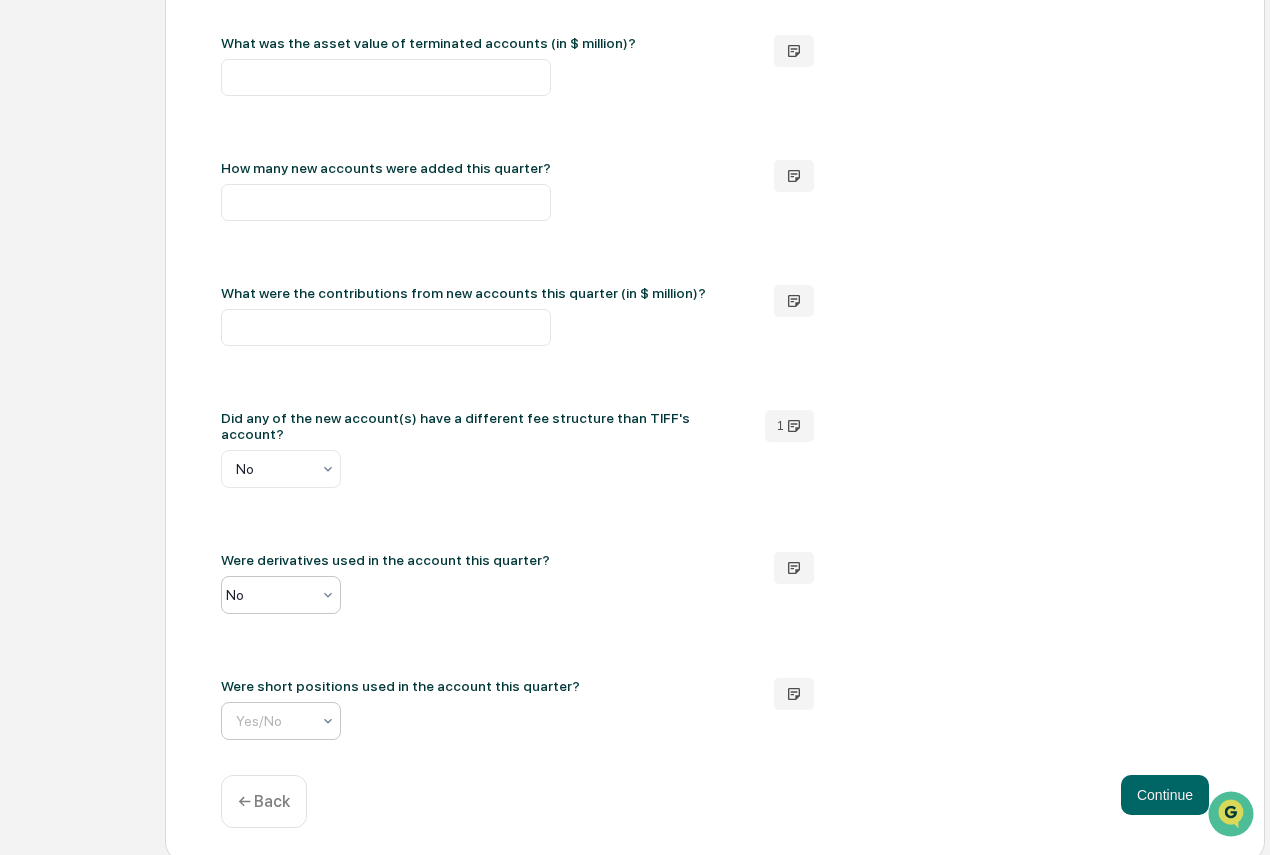 click at bounding box center (386, 721) 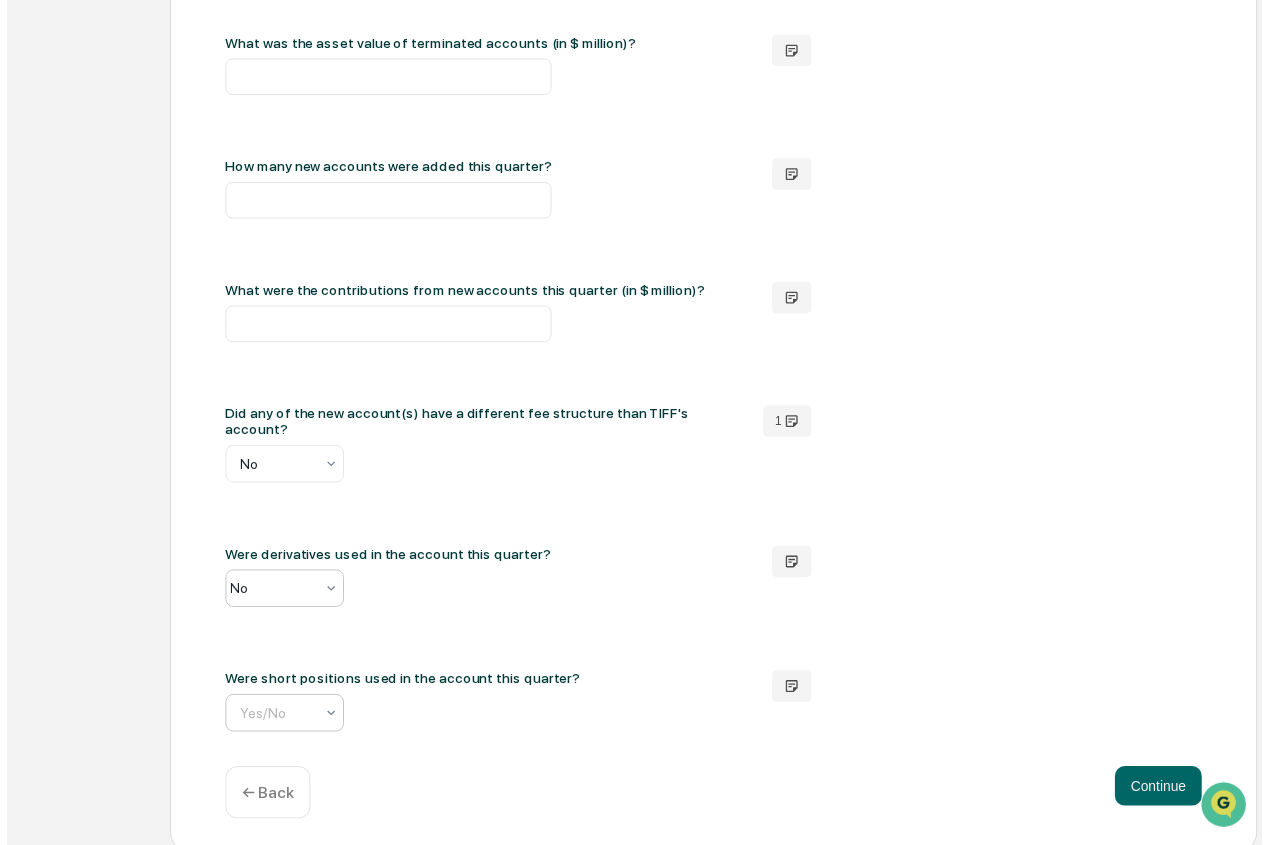 scroll, scrollTop: 0, scrollLeft: 10, axis: horizontal 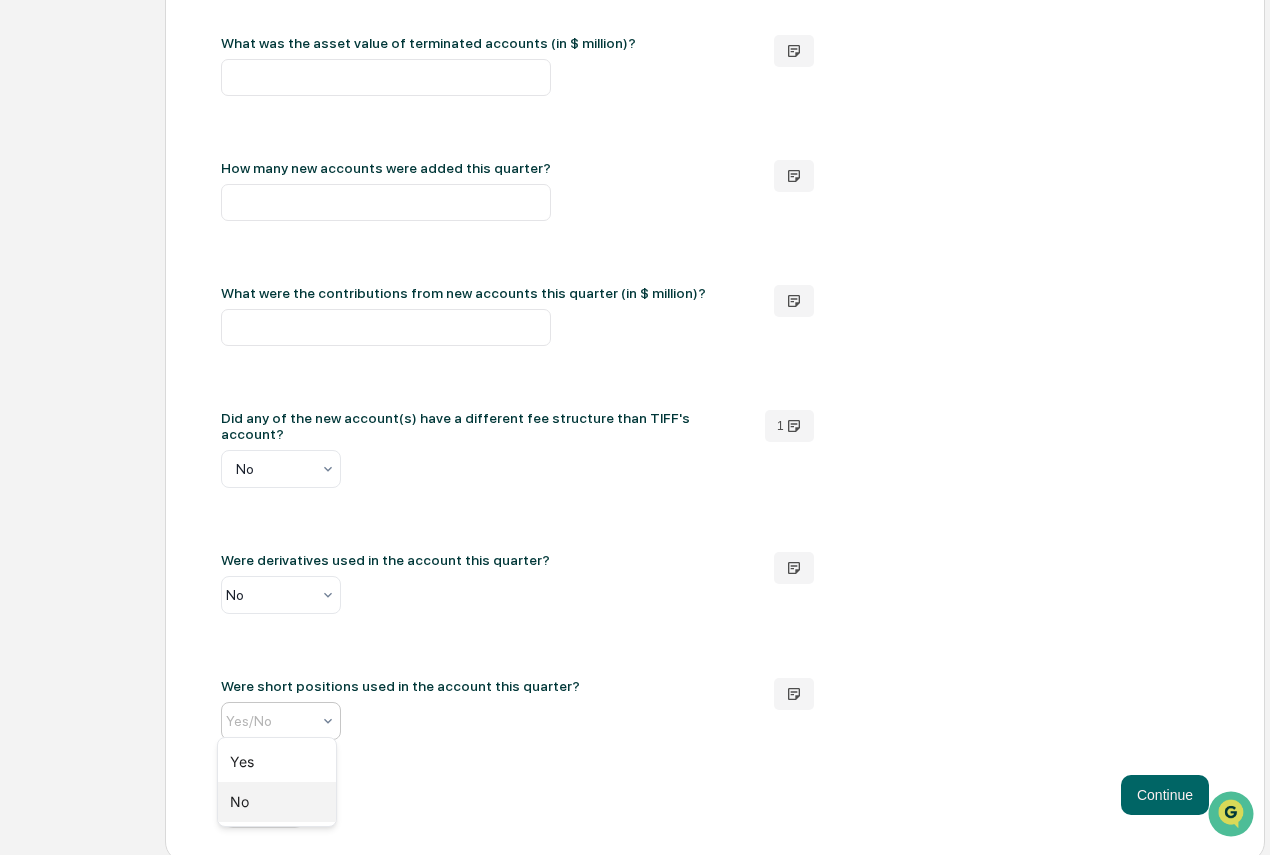 click on "No" at bounding box center (277, 802) 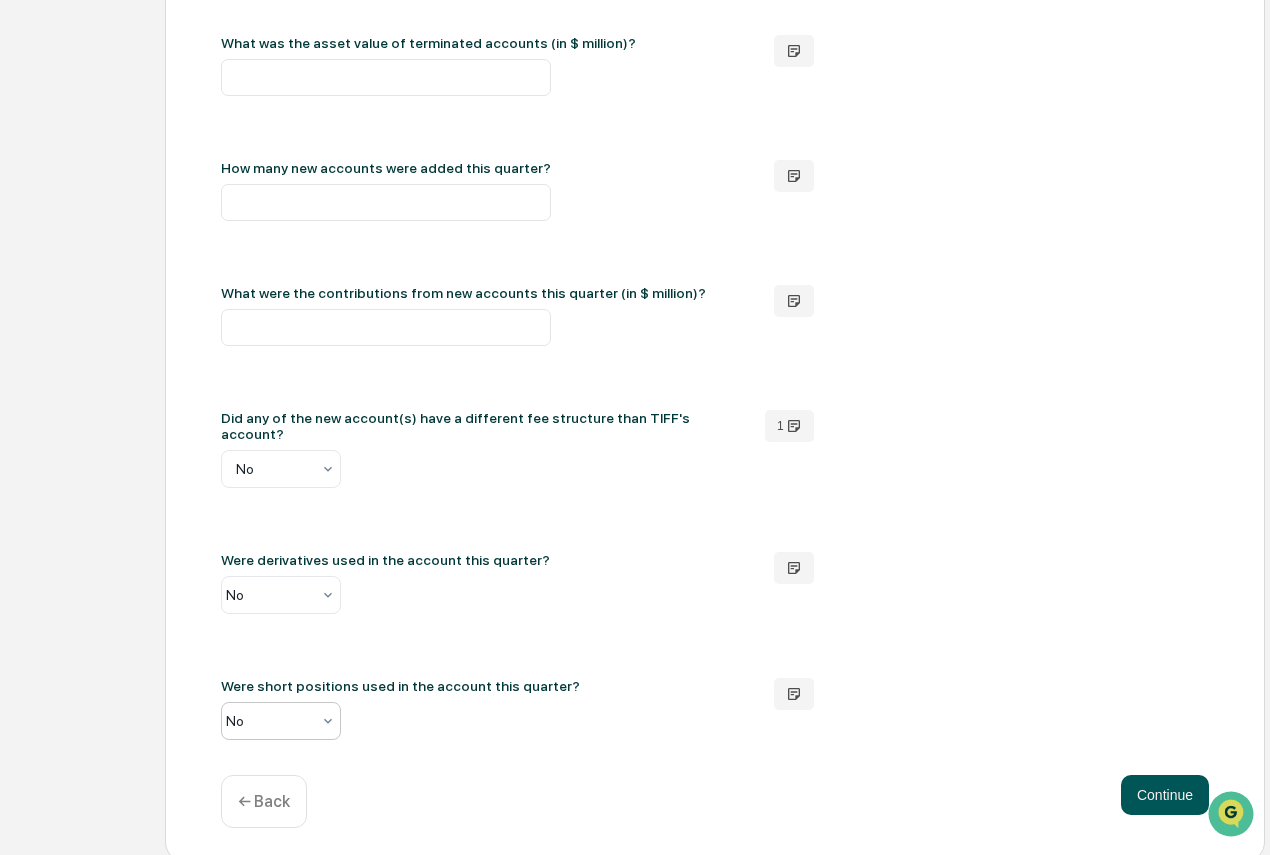 click on "Continue" at bounding box center [1165, 795] 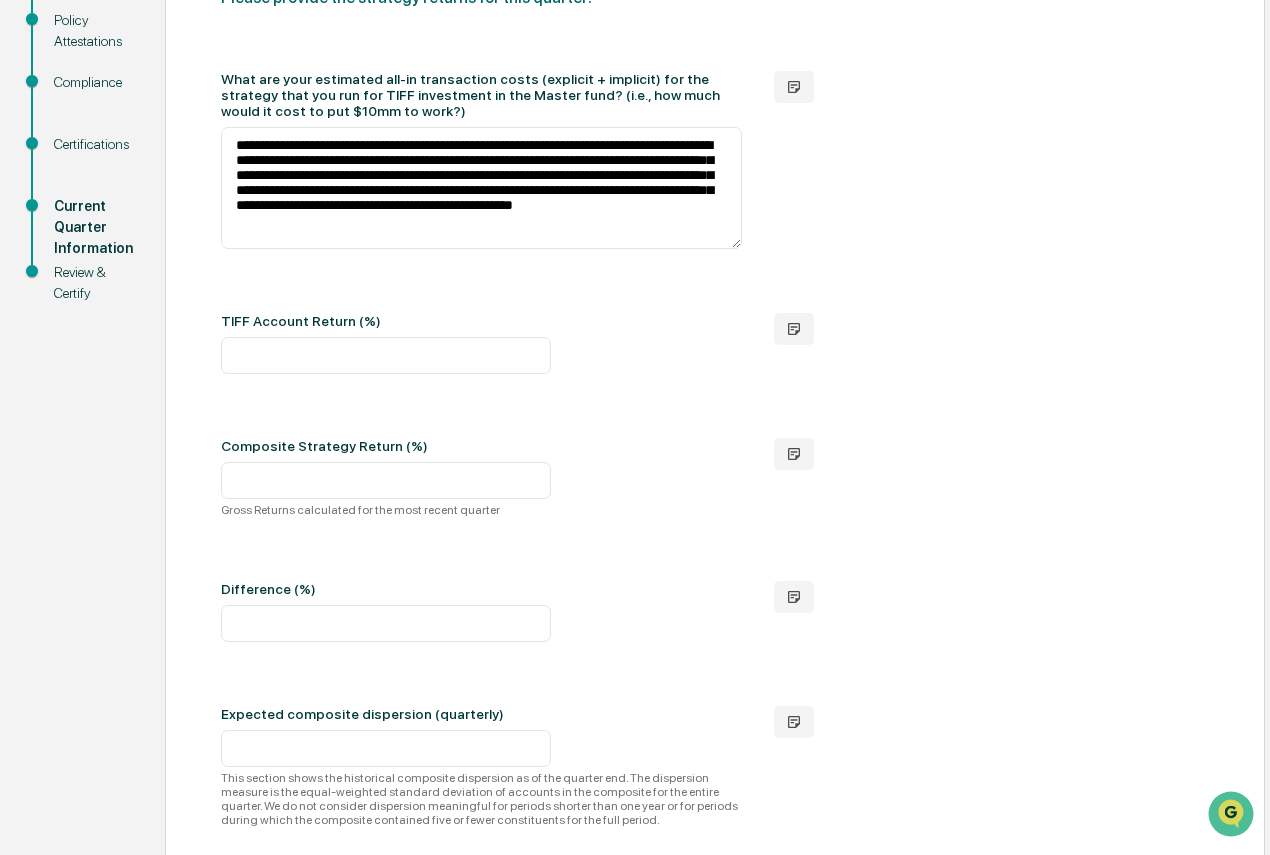 scroll, scrollTop: 379, scrollLeft: 0, axis: vertical 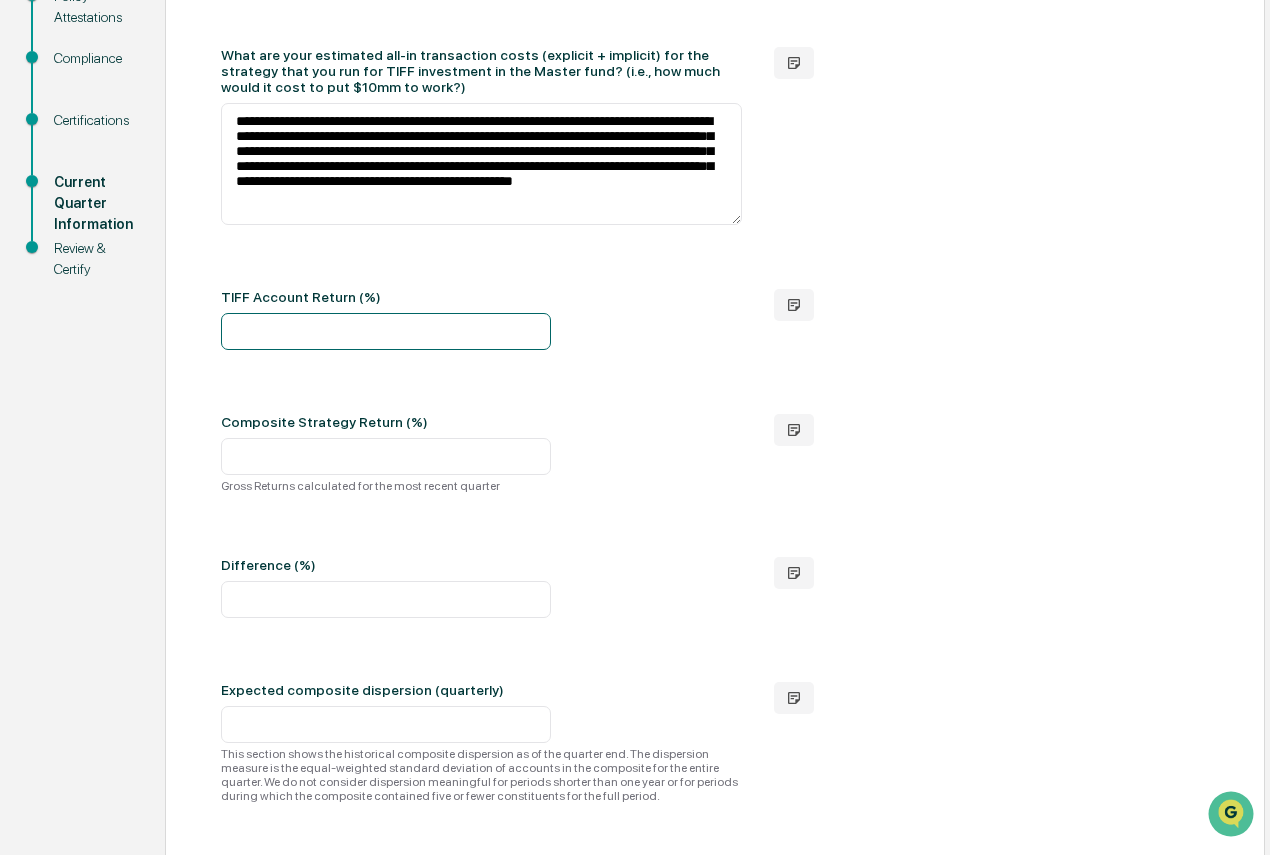 click at bounding box center [386, 331] 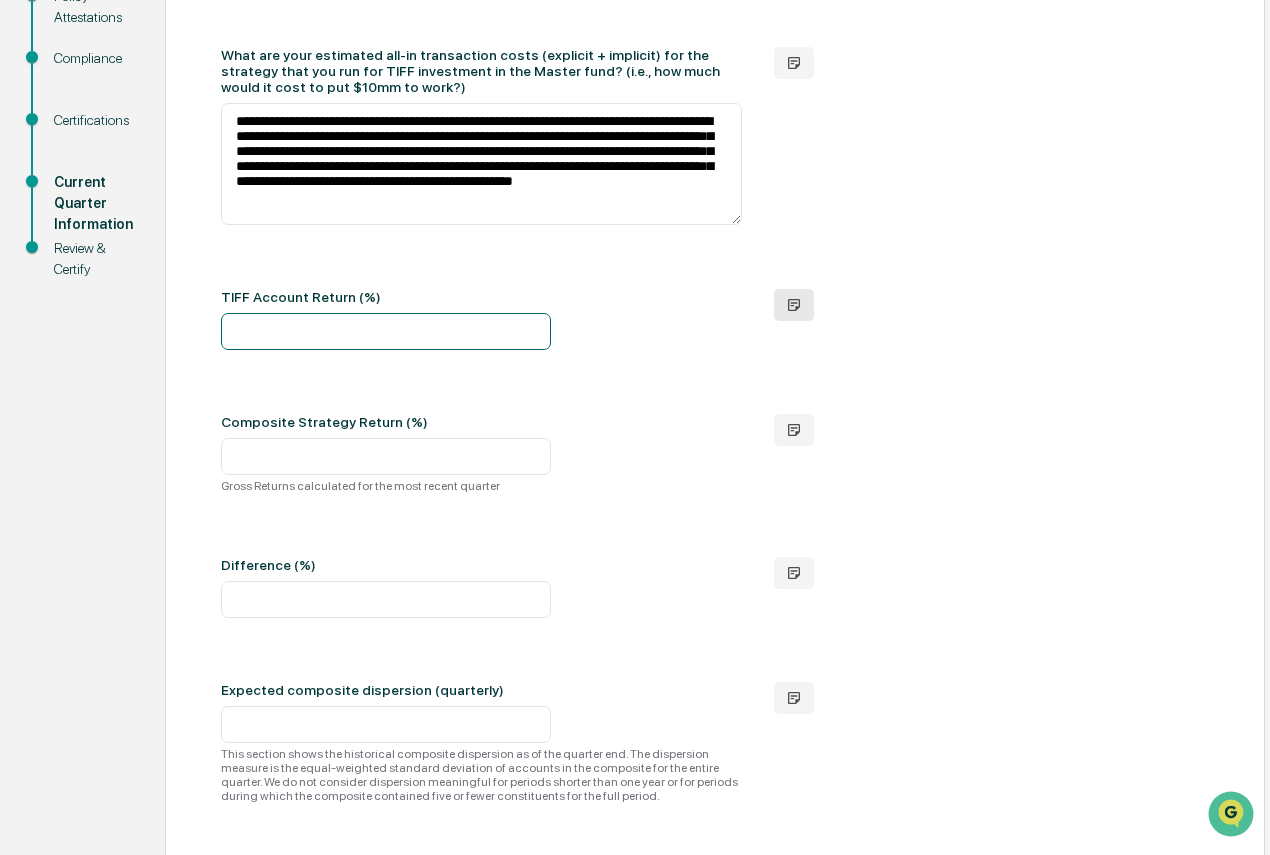 type on "*****" 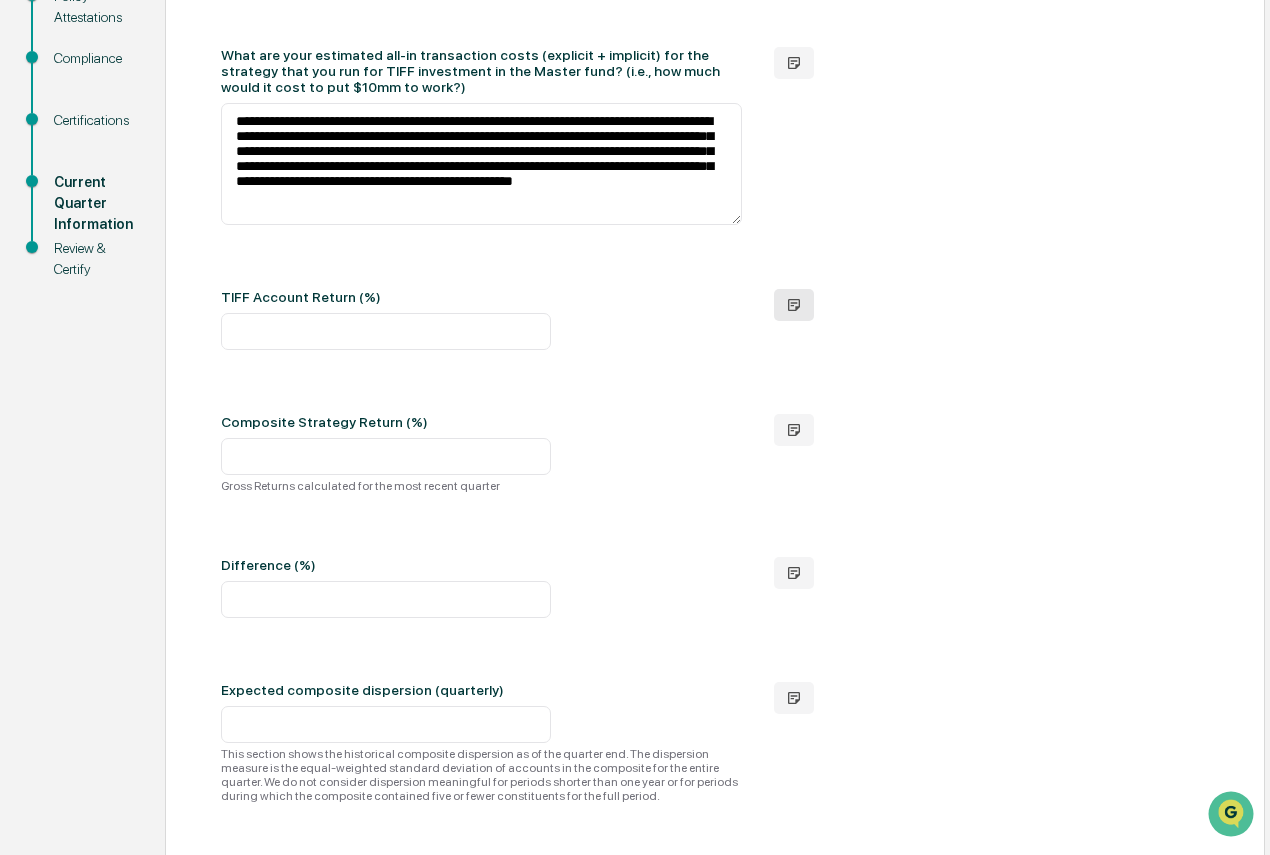 click 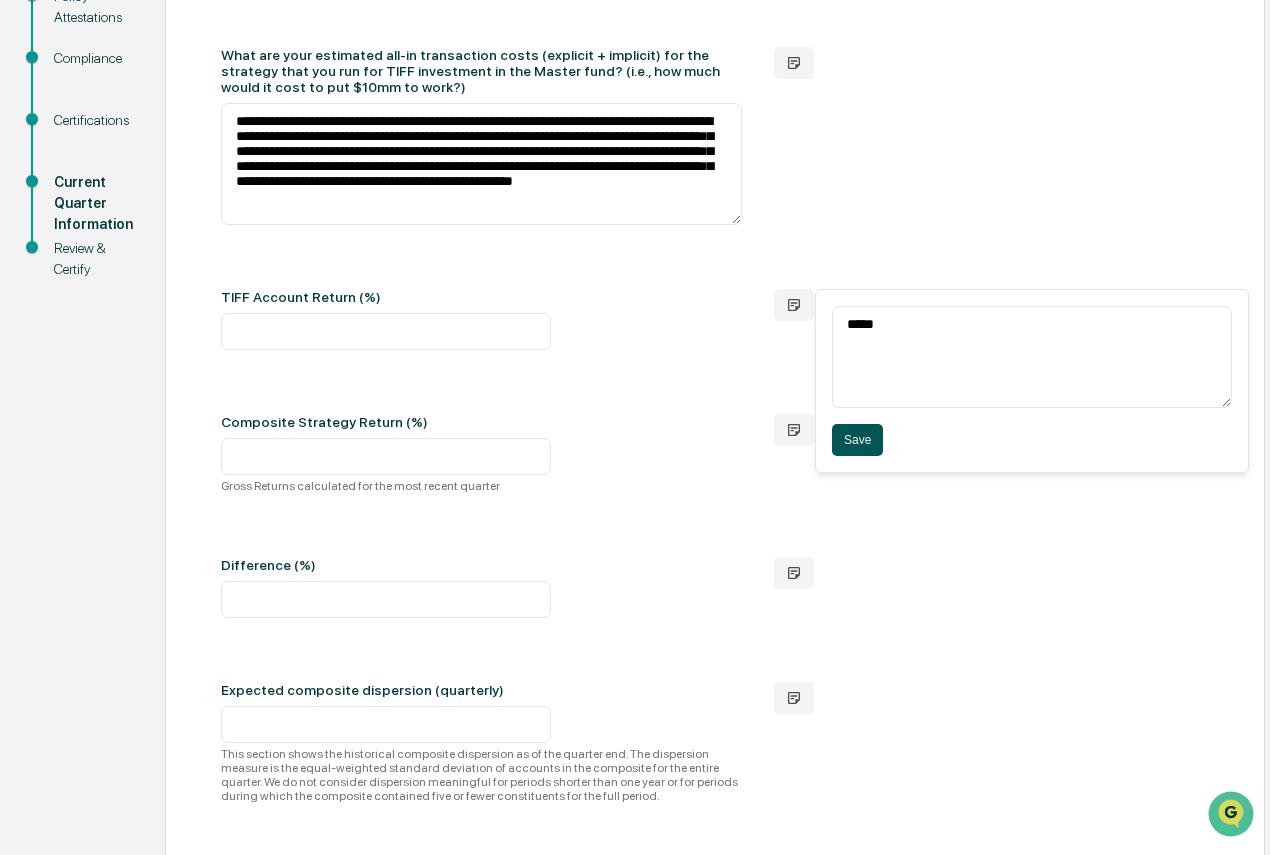 type on "*****" 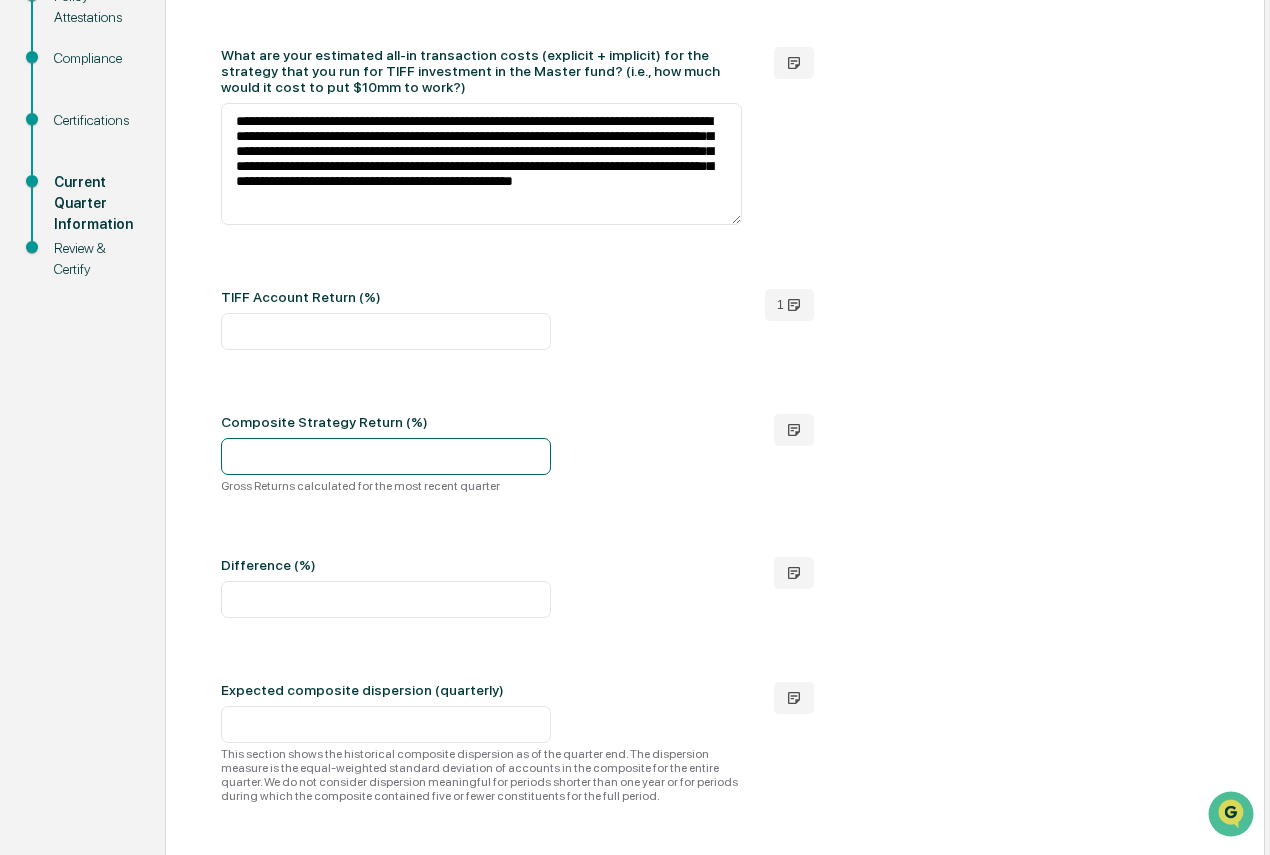 click at bounding box center (386, 456) 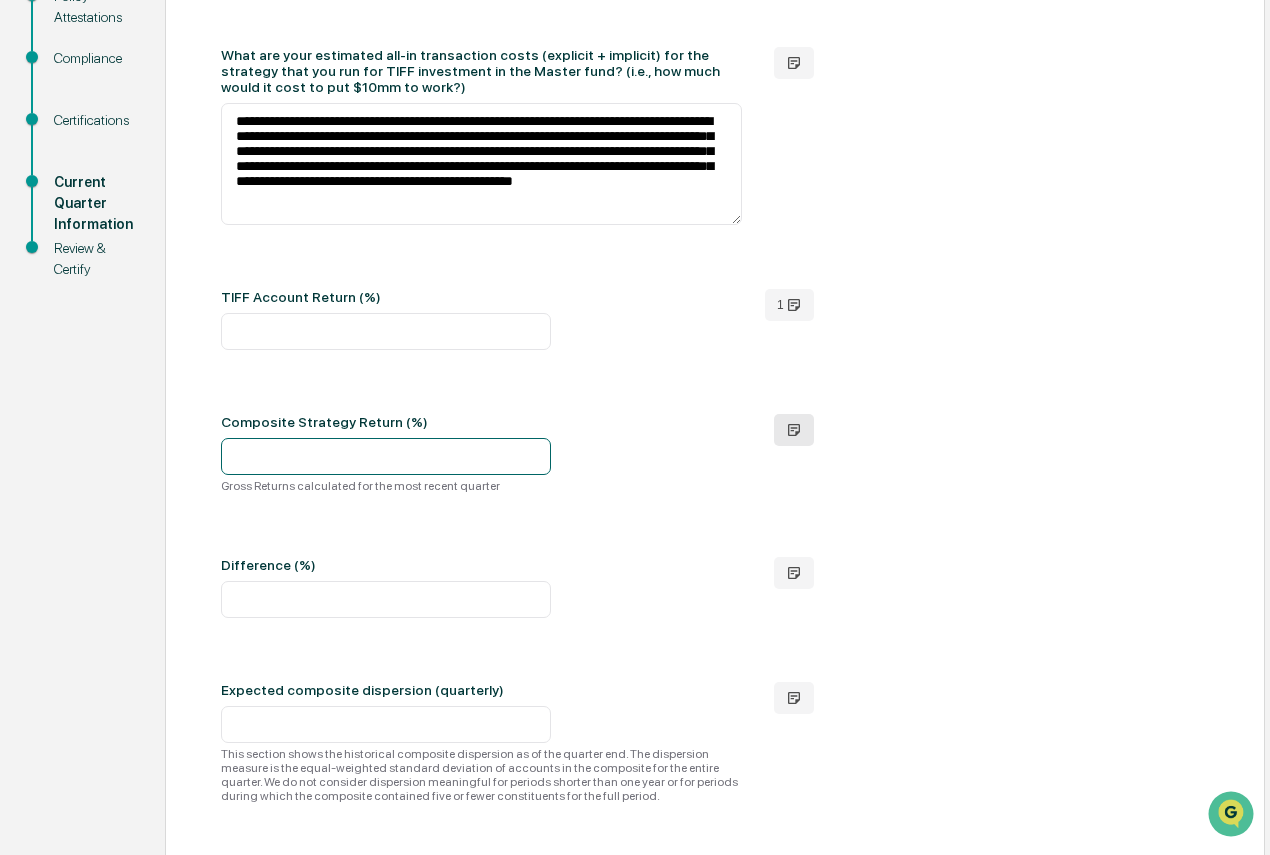 type on "*****" 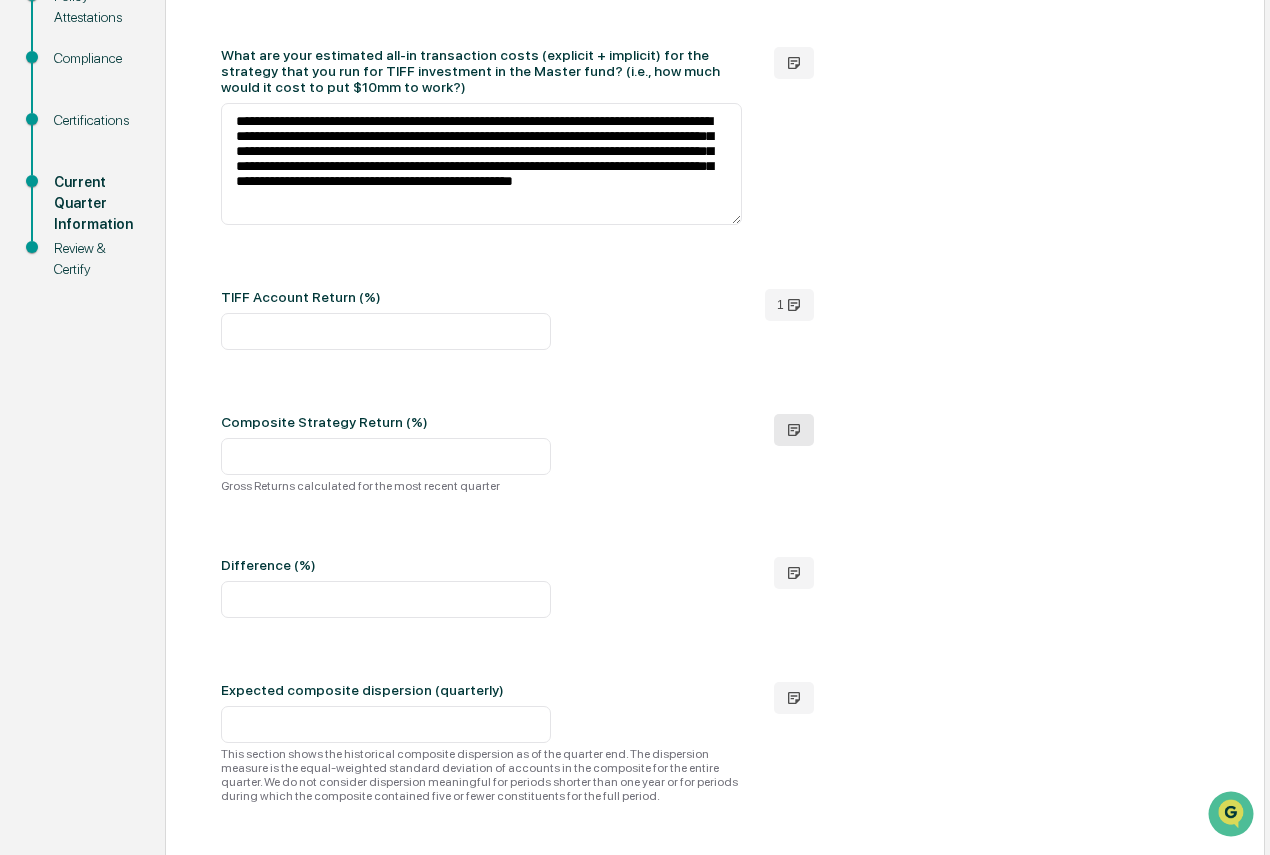 click at bounding box center [794, 430] 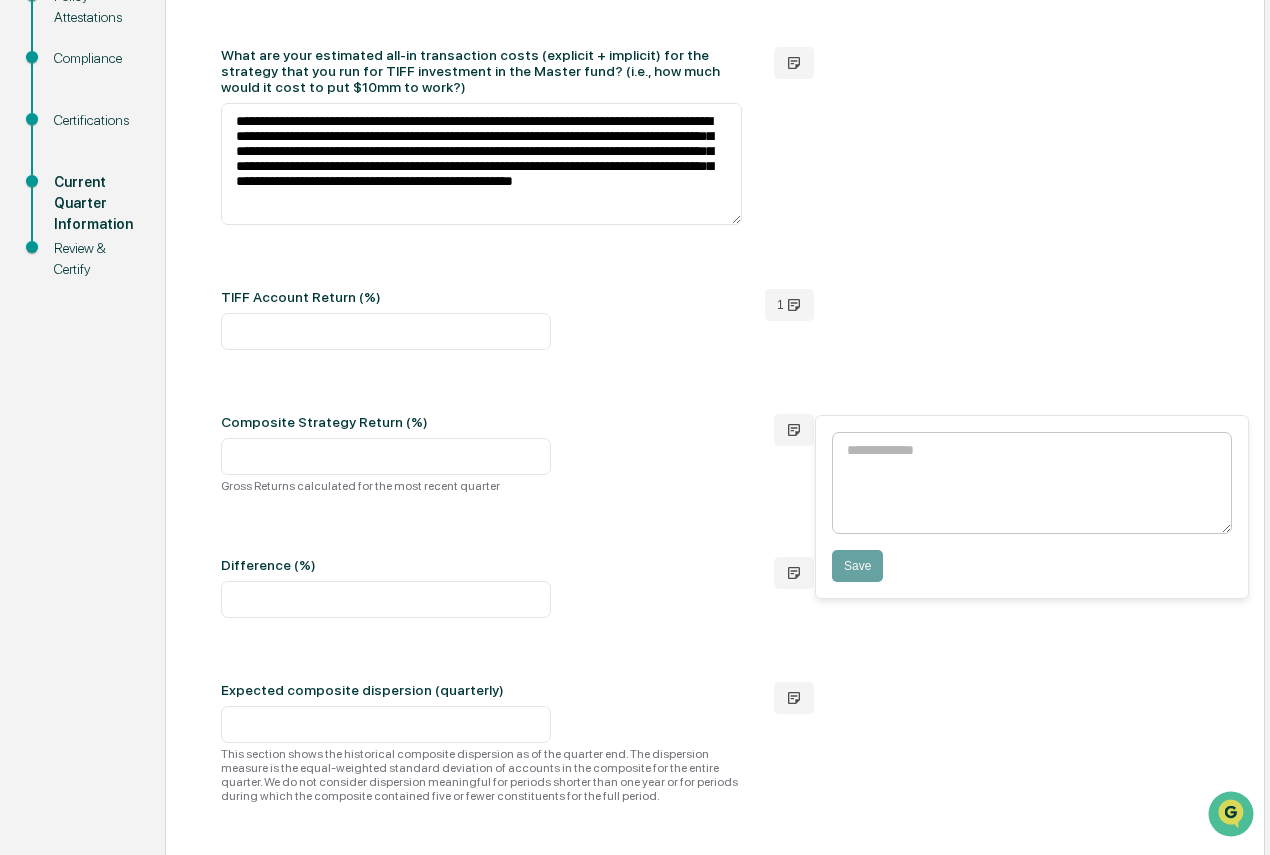 click at bounding box center (1032, 483) 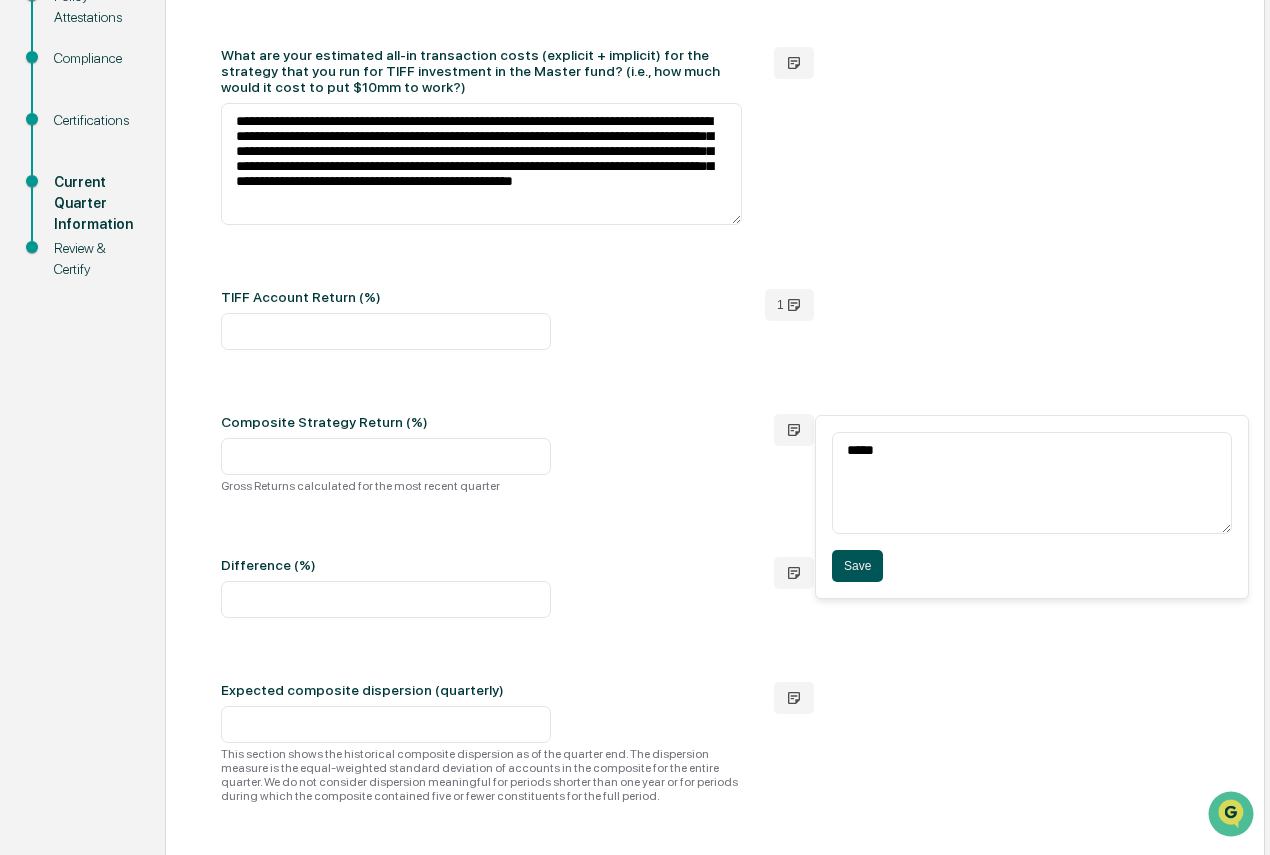 type on "*****" 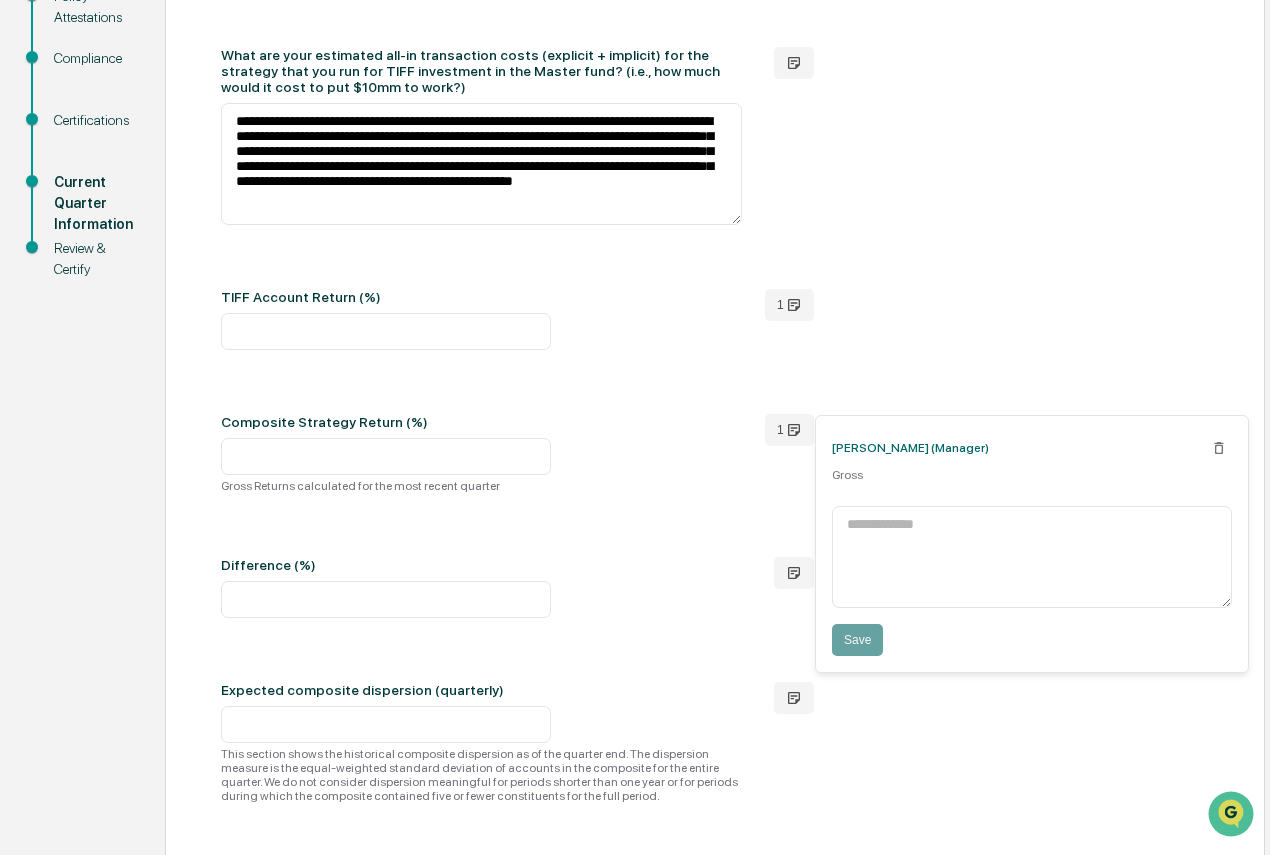 click on "**********" at bounding box center [715, 446] 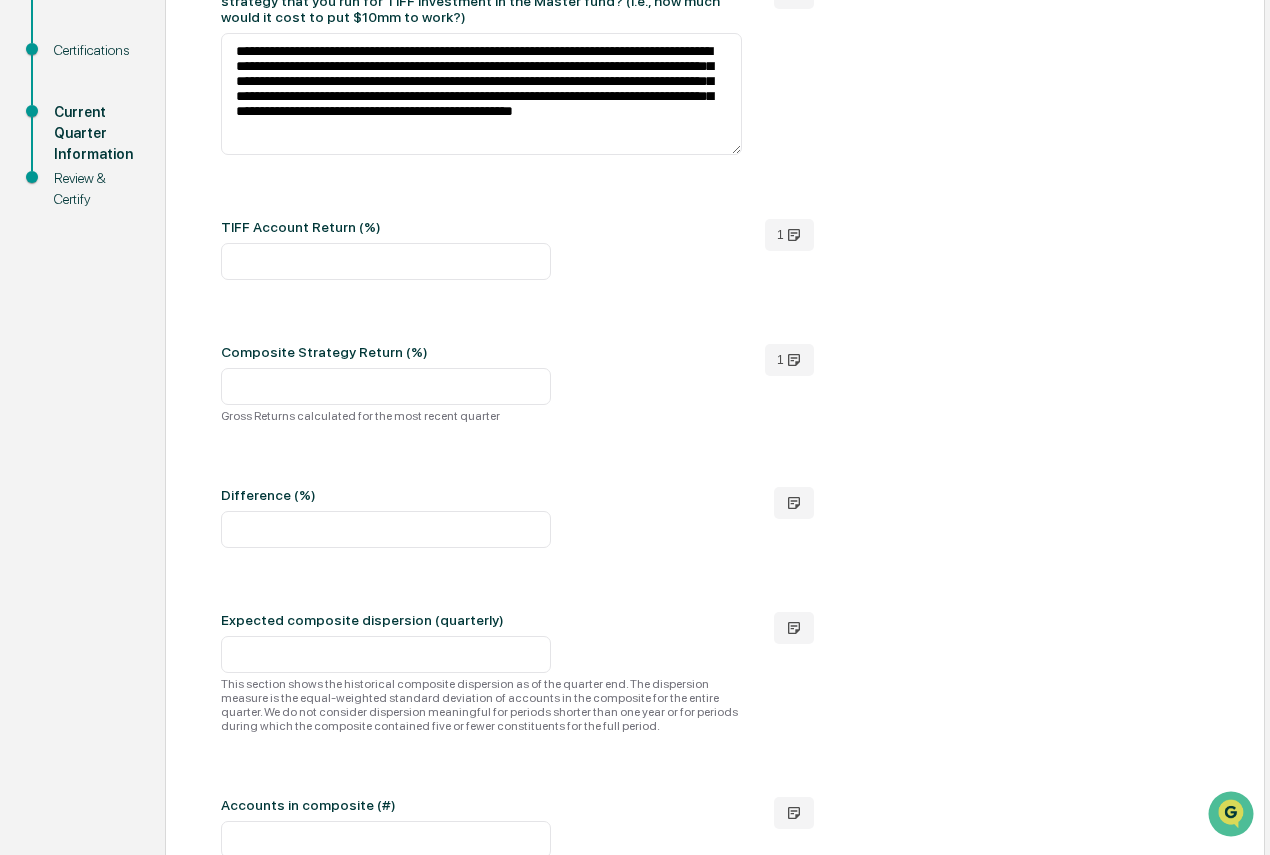 scroll, scrollTop: 479, scrollLeft: 0, axis: vertical 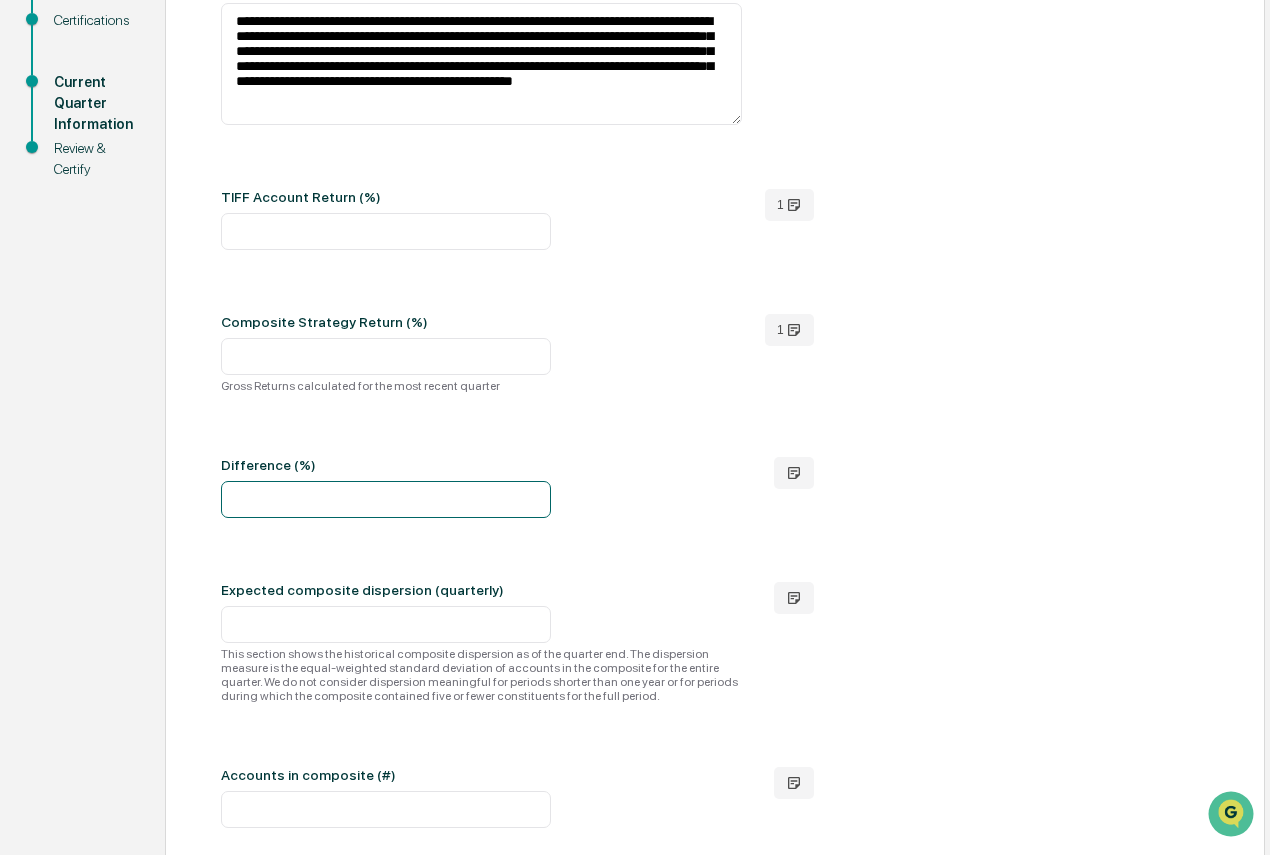 click at bounding box center (386, 499) 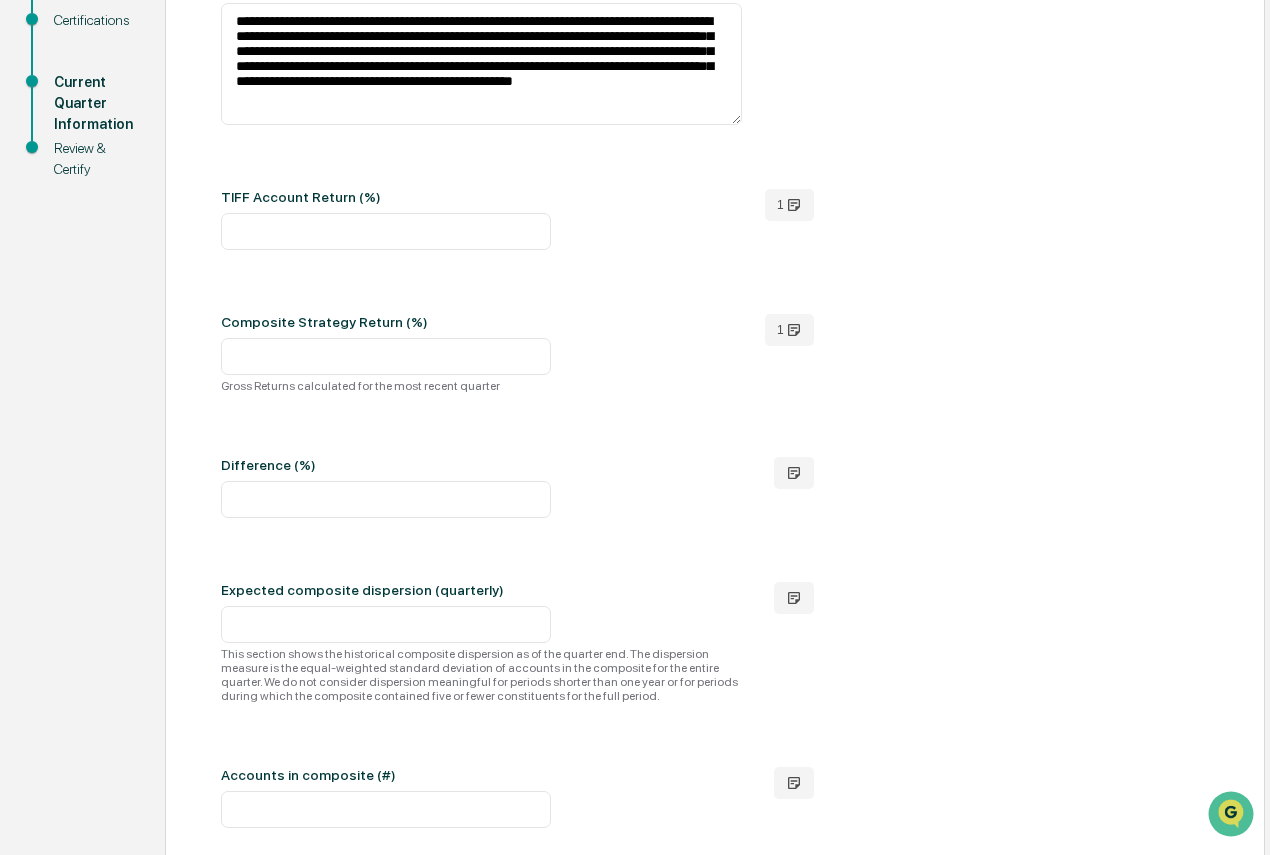 click on "**********" at bounding box center [715, 346] 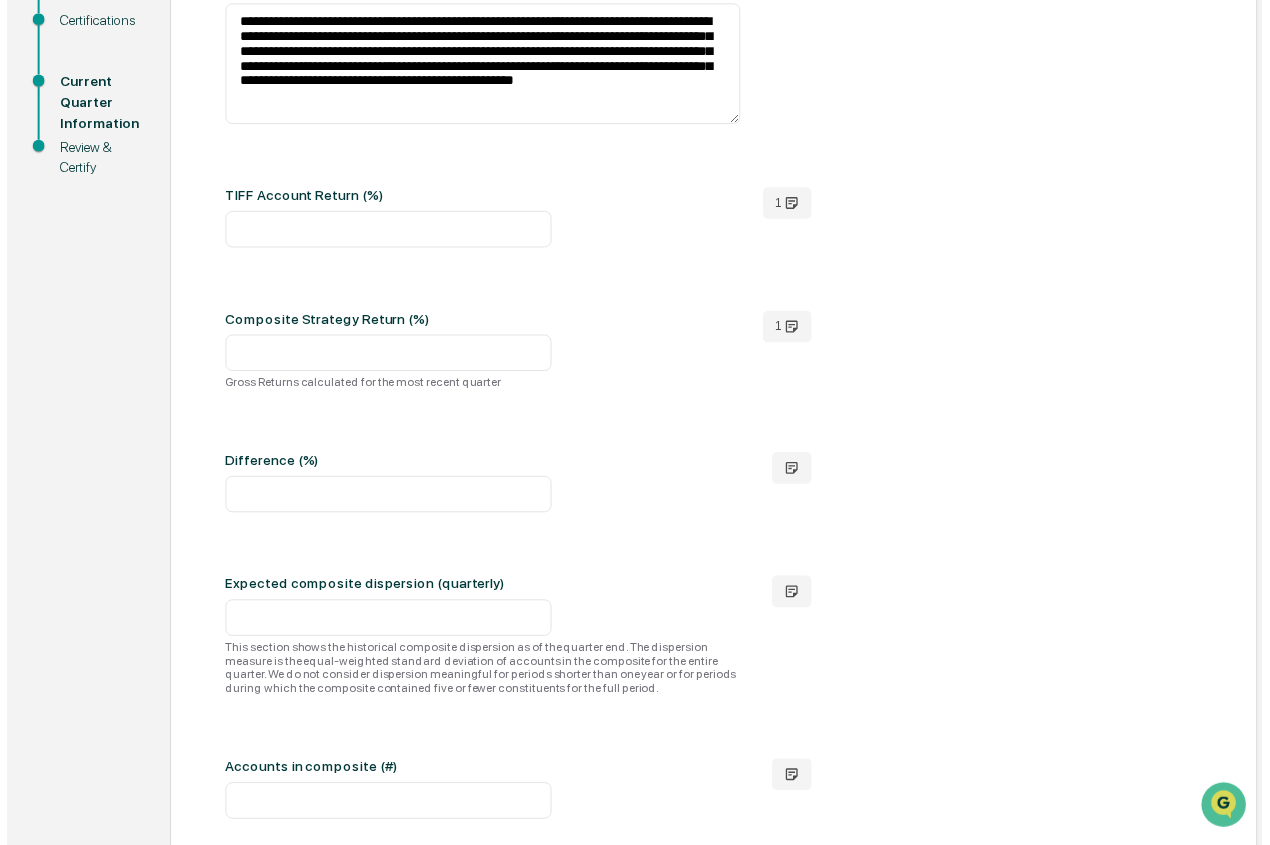 scroll, scrollTop: 579, scrollLeft: 0, axis: vertical 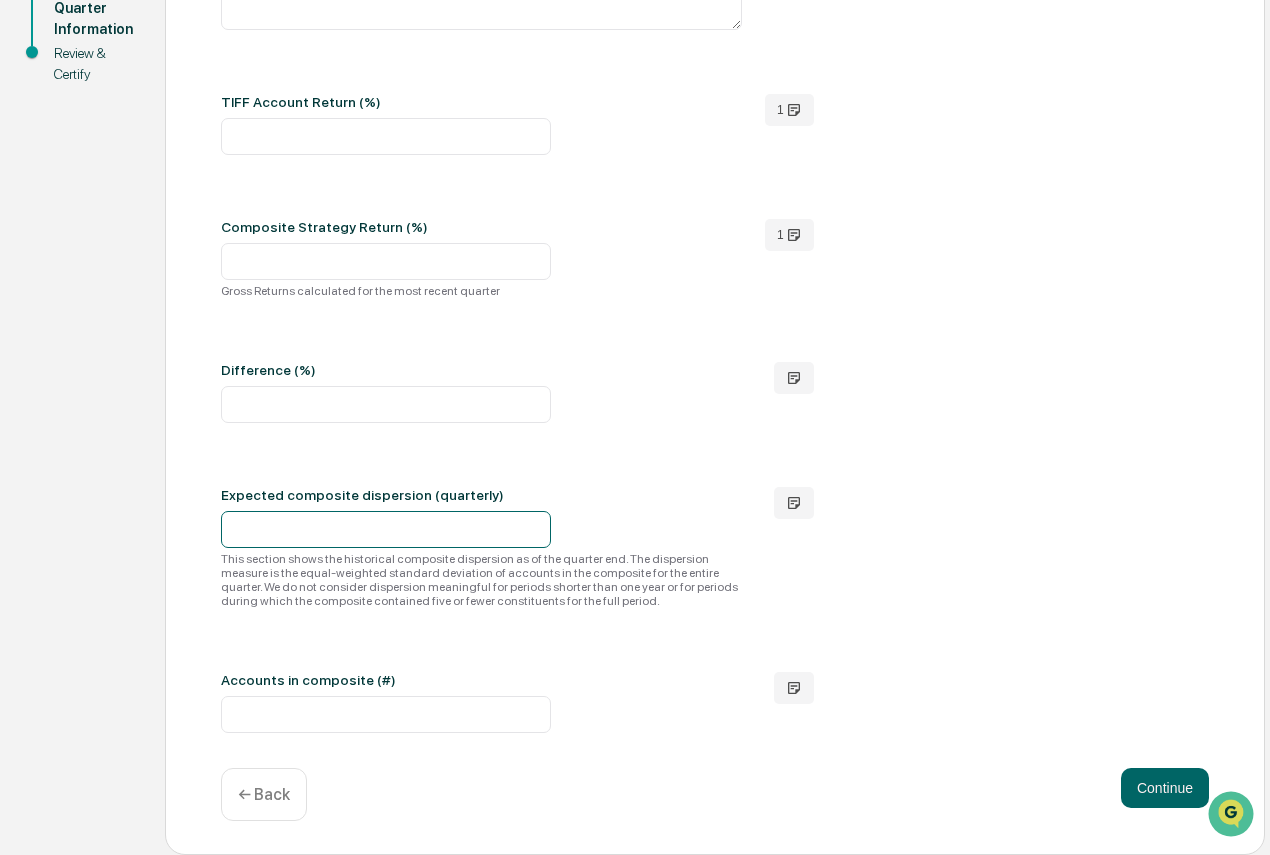 click at bounding box center (386, 529) 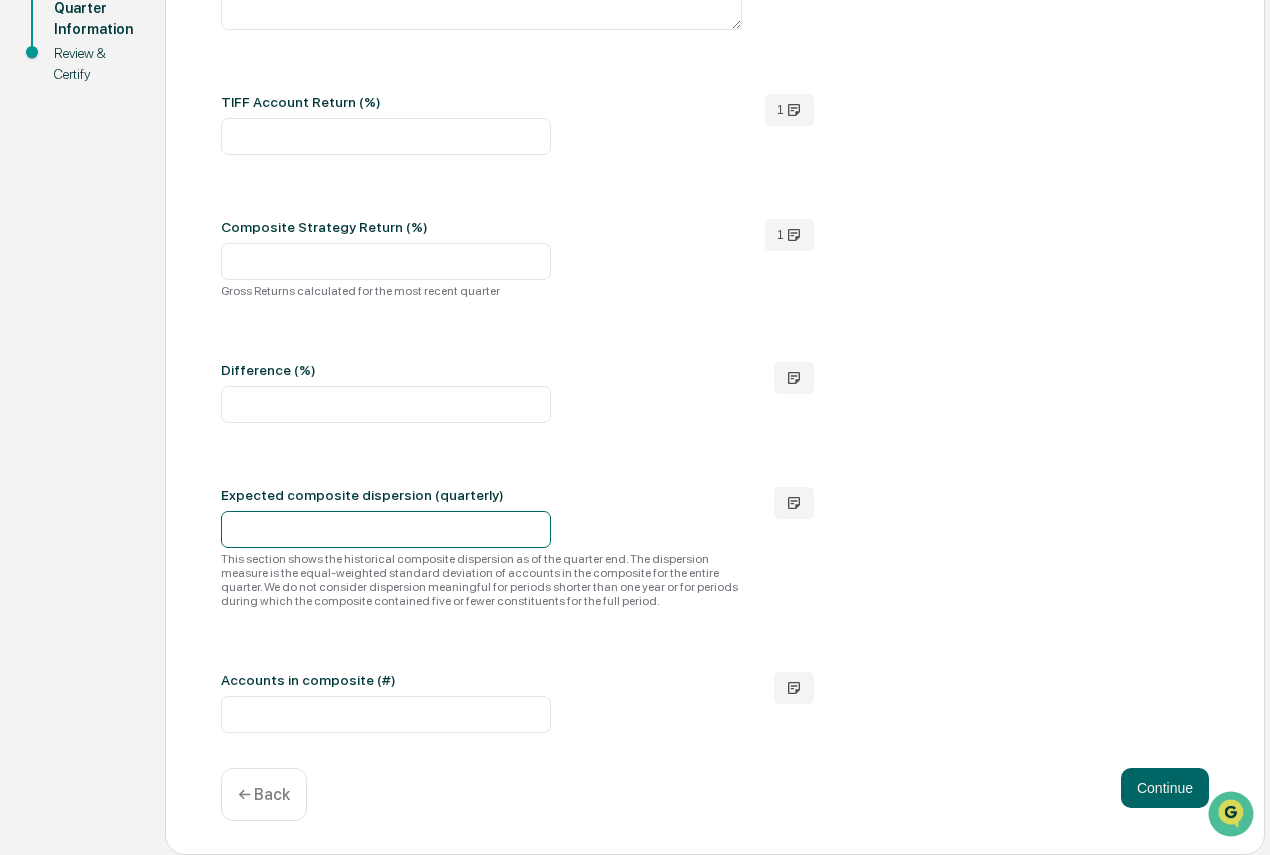 type on "**" 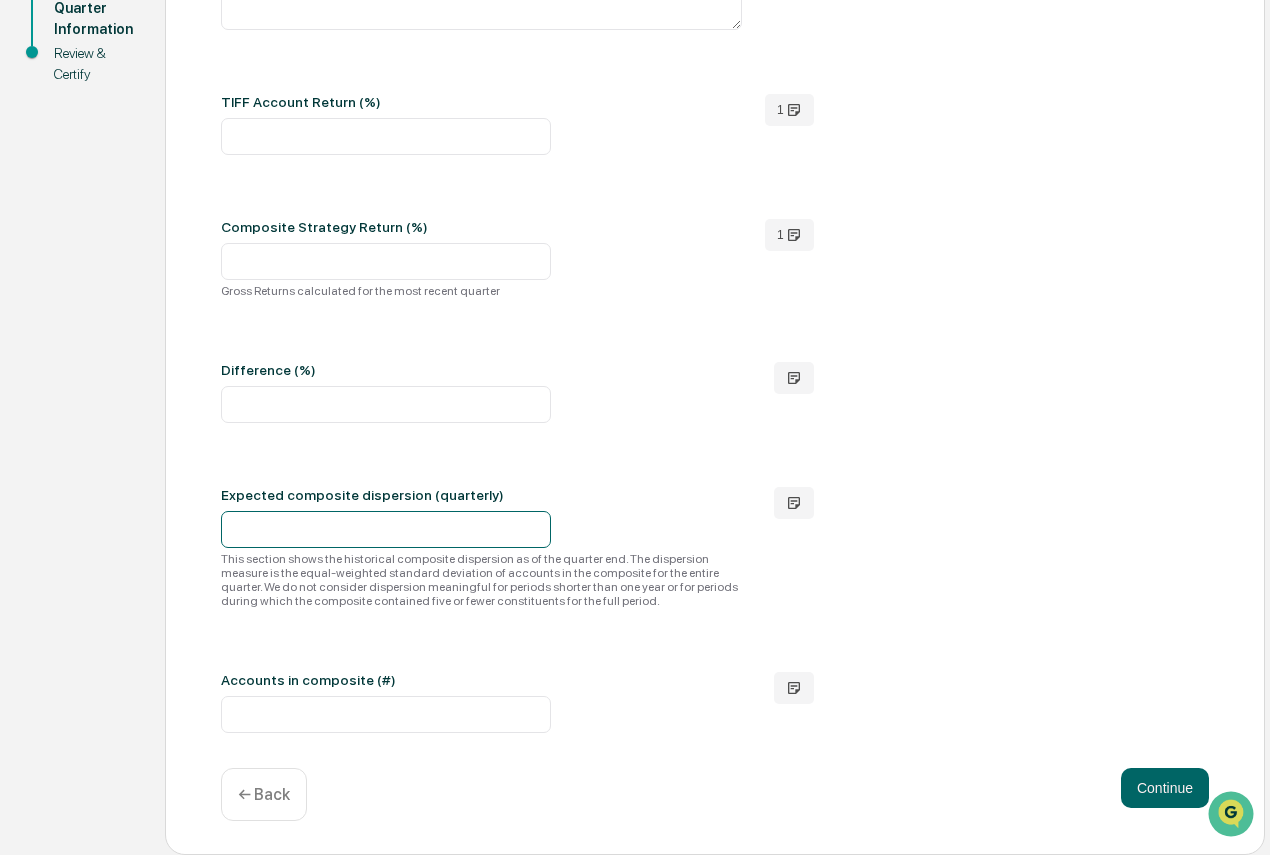 type 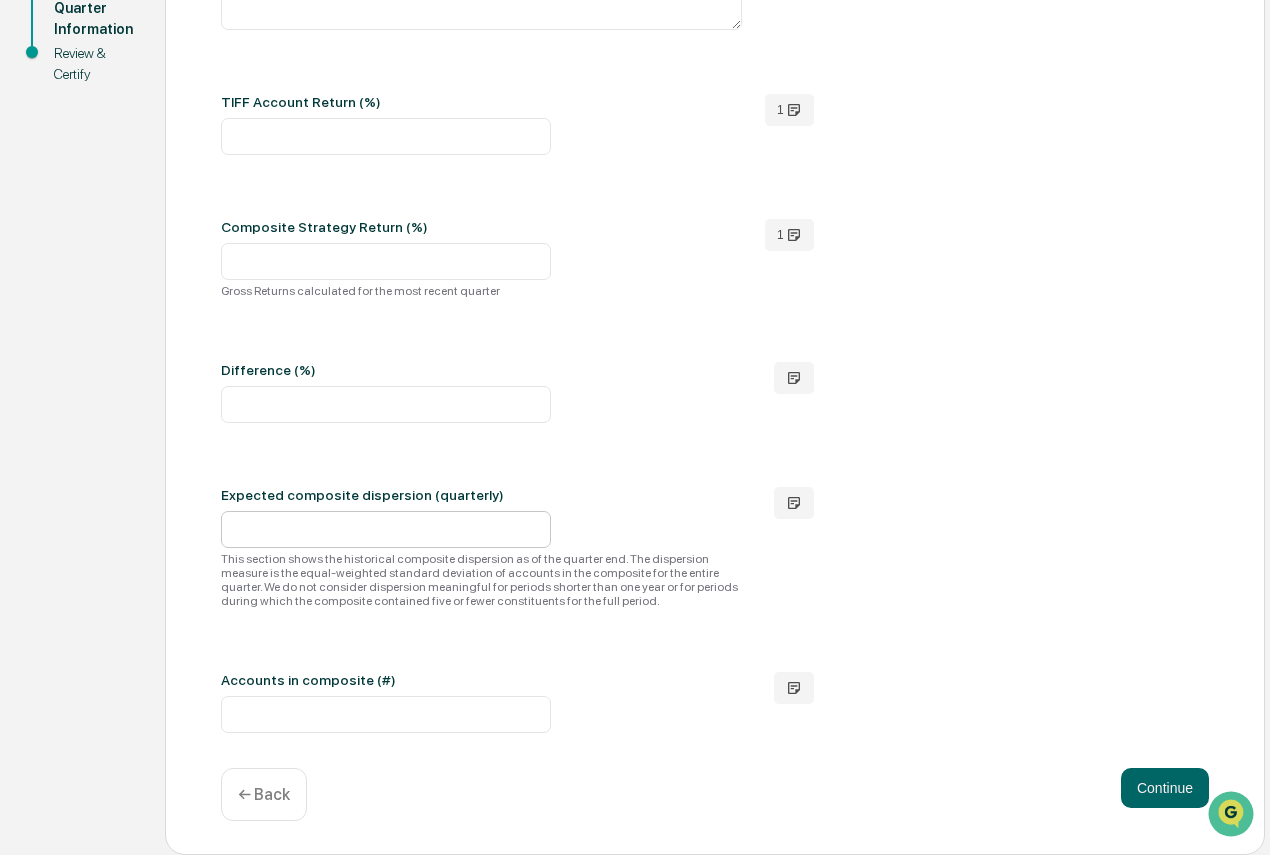 type 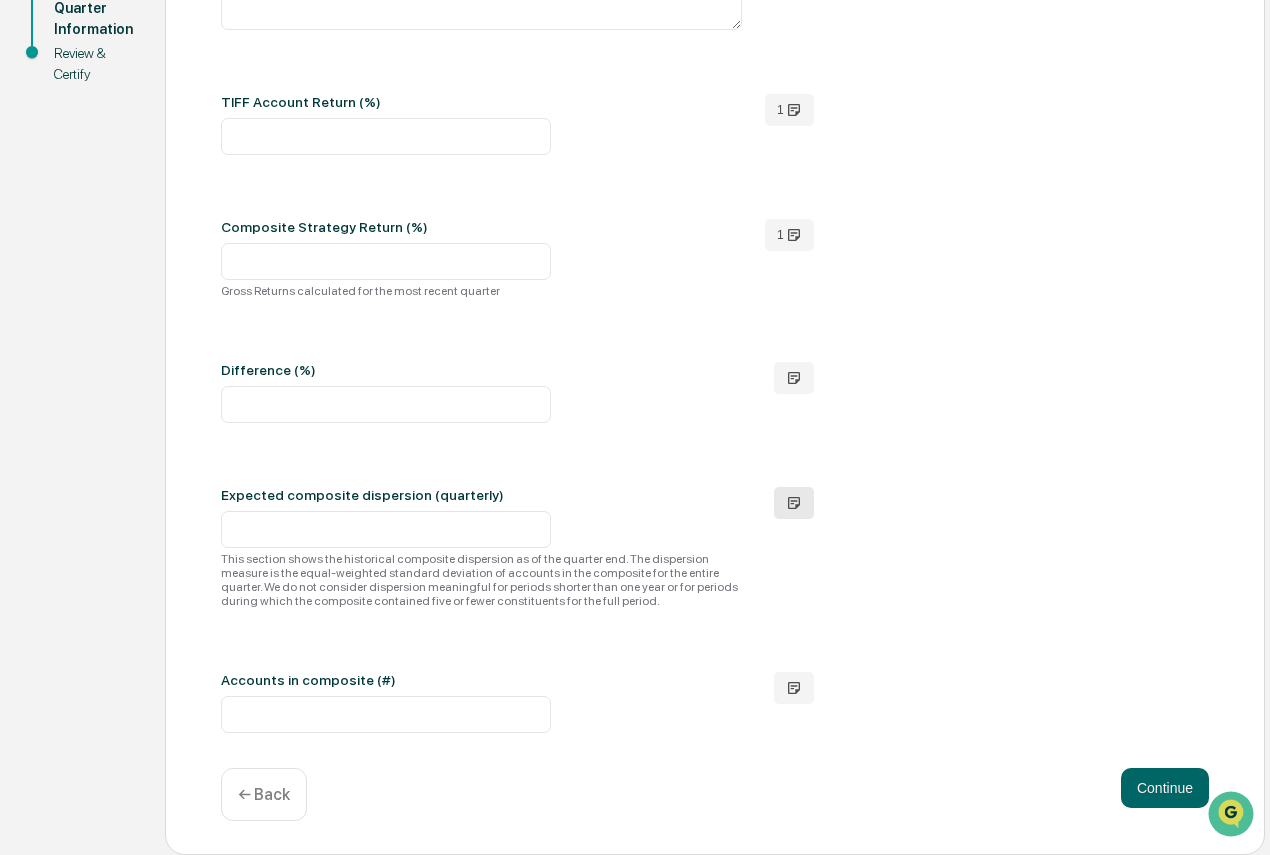 click 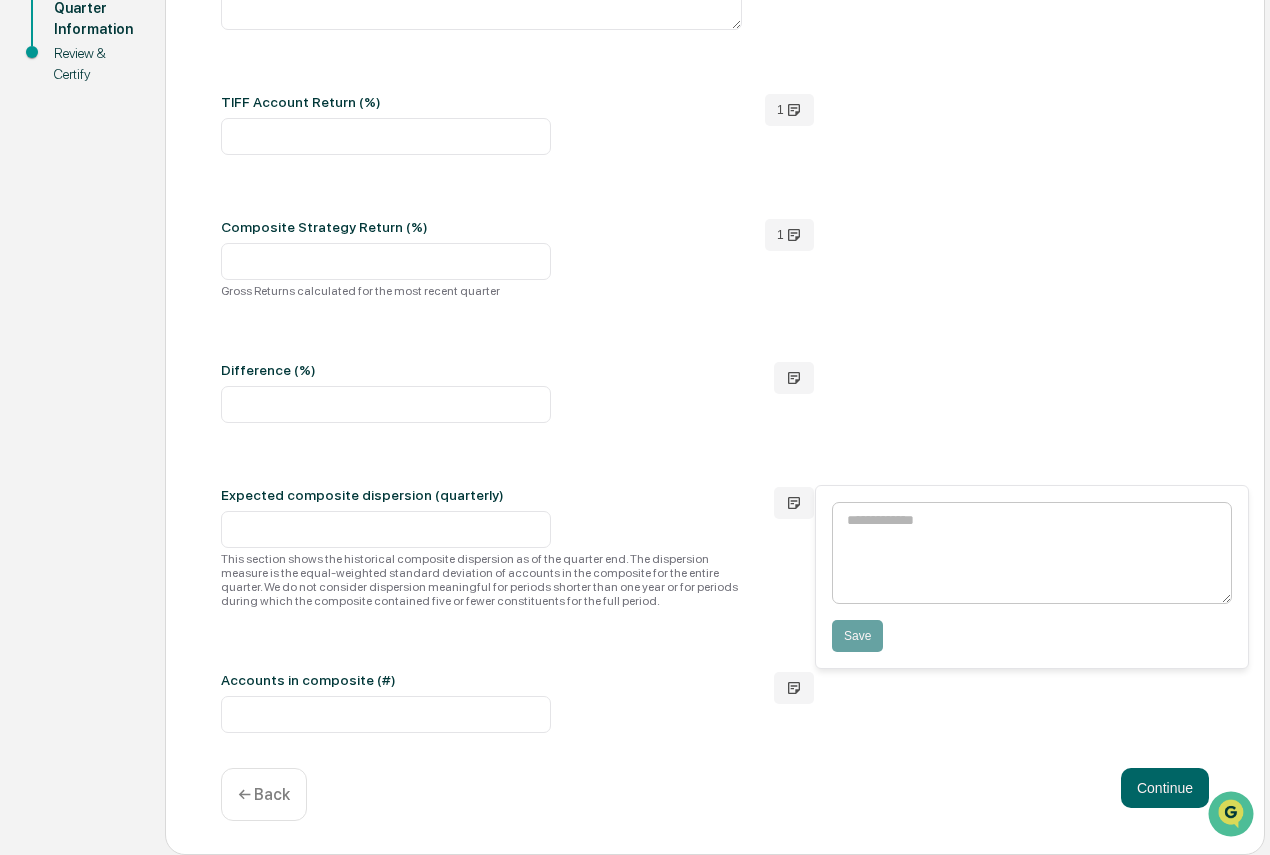 click at bounding box center [1032, 553] 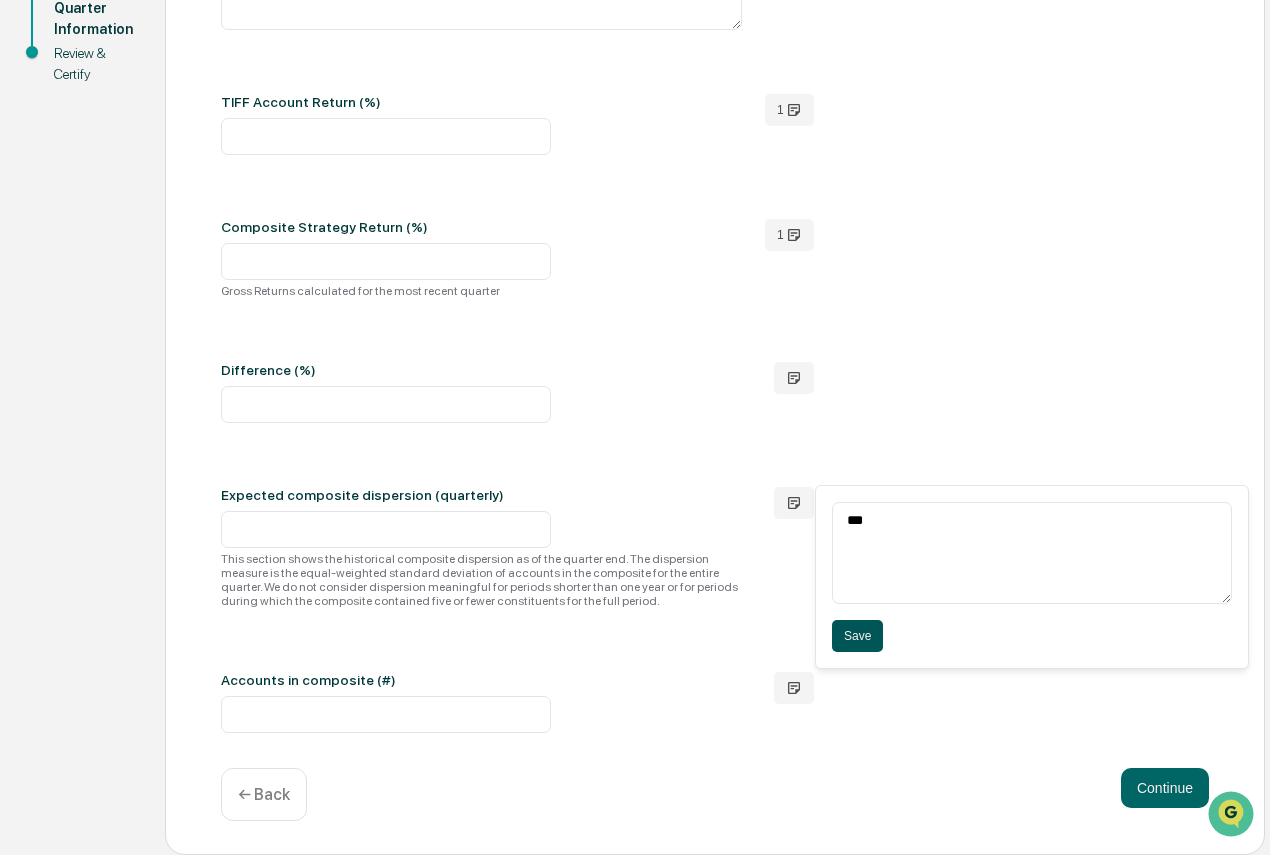 type on "***" 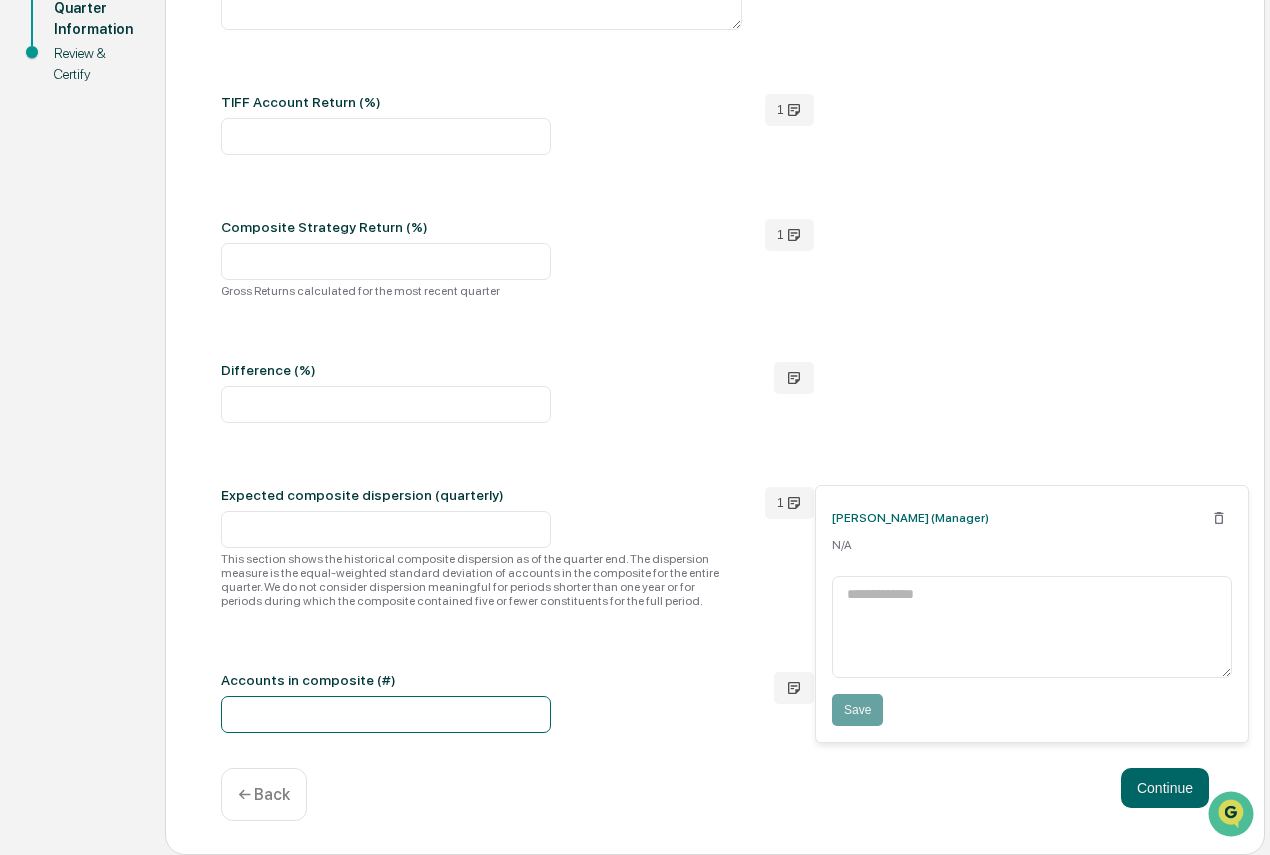 click at bounding box center [386, 714] 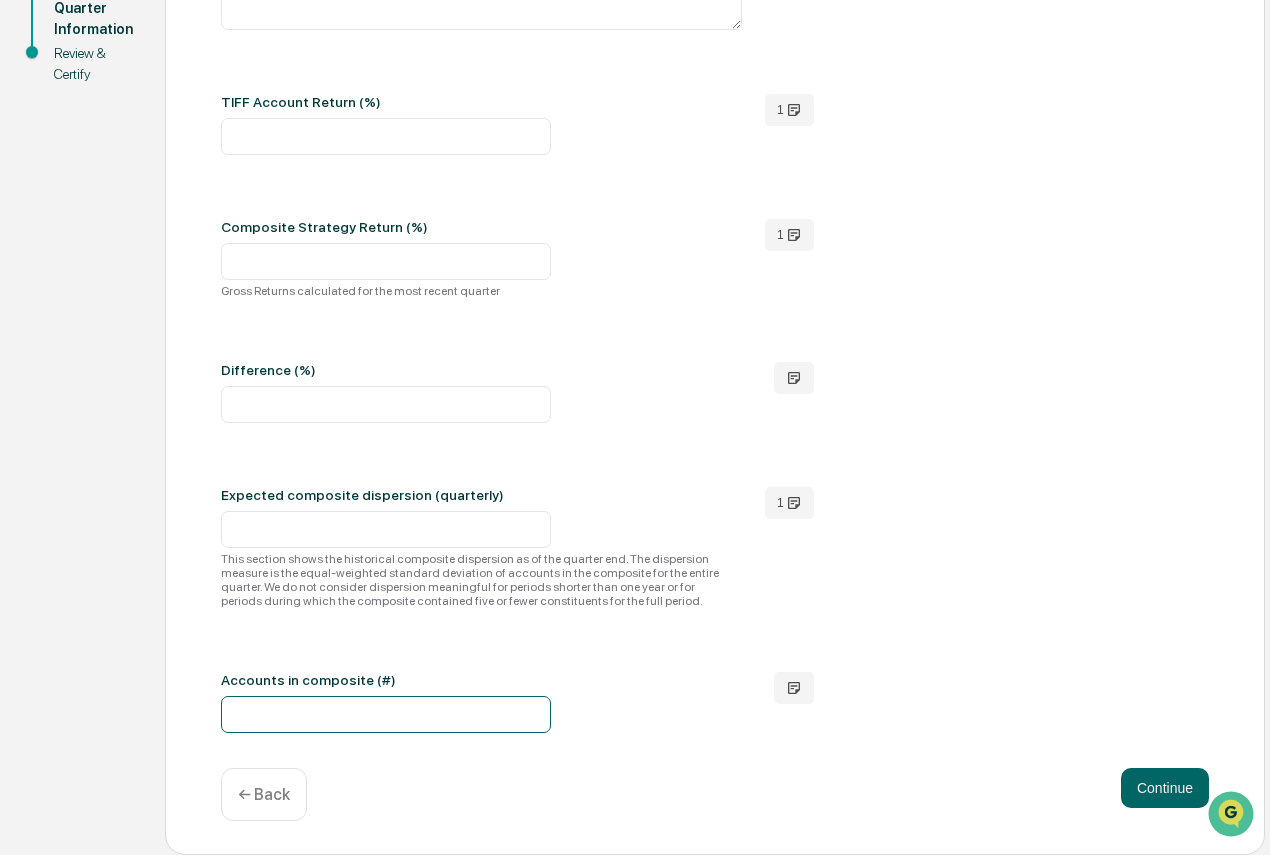 type on "**" 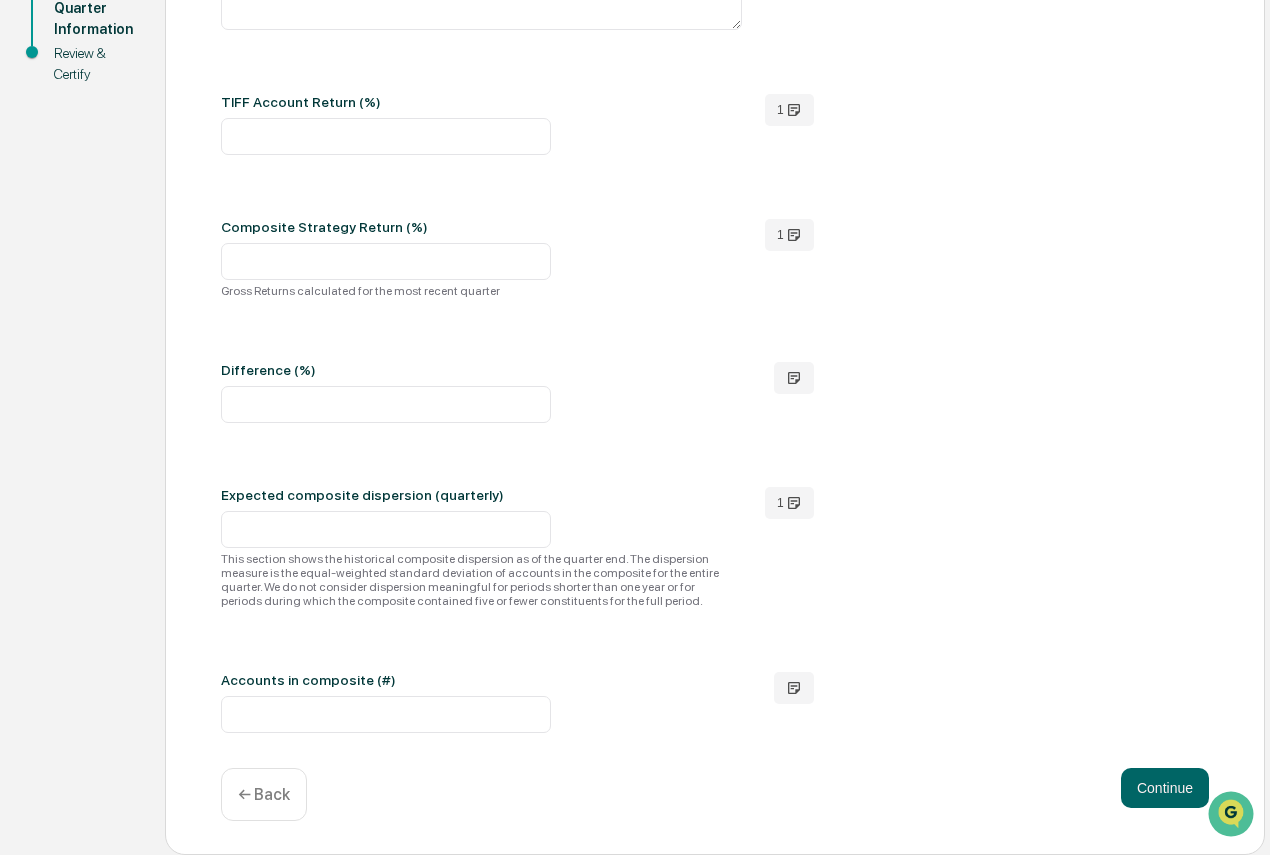 click on "**********" at bounding box center (715, 228) 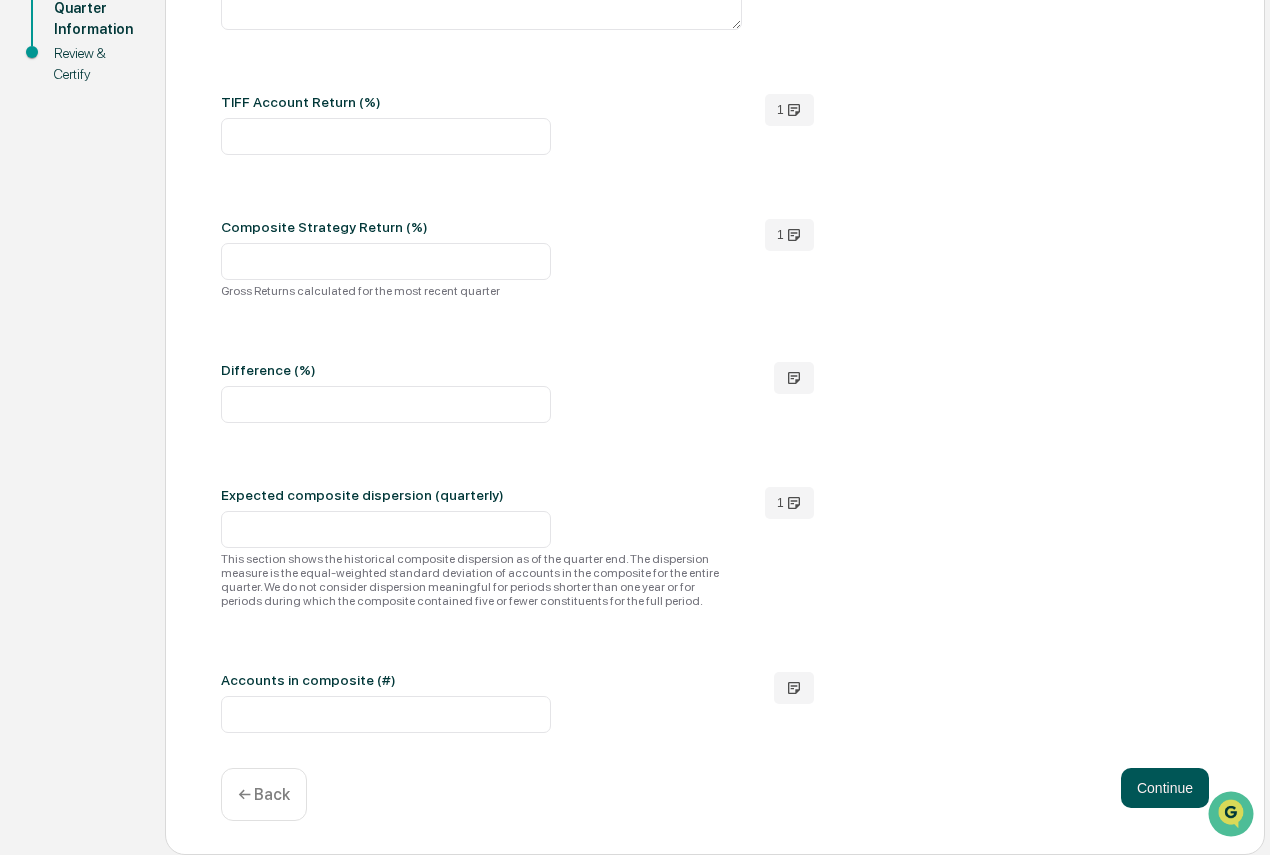 click on "Continue" at bounding box center [1165, 788] 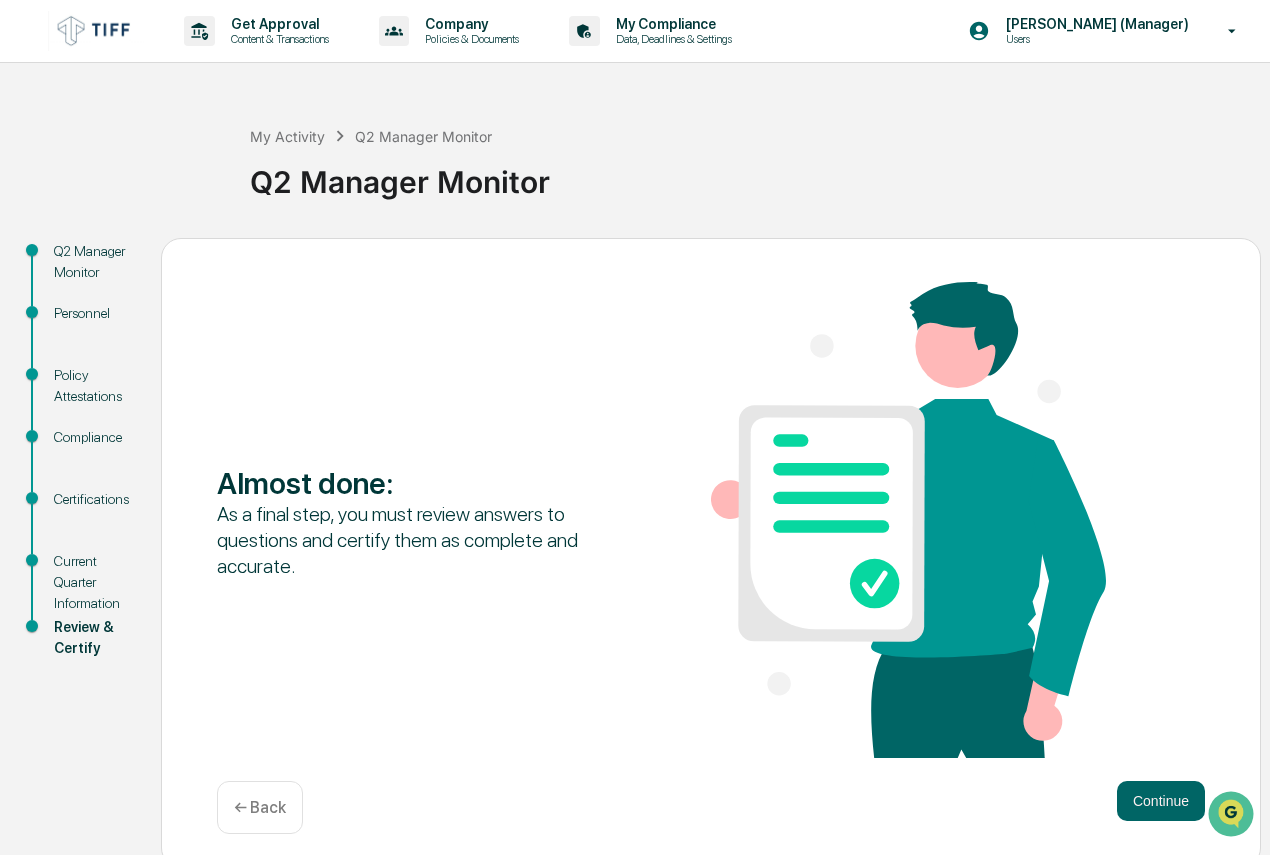 scroll, scrollTop: 13, scrollLeft: 0, axis: vertical 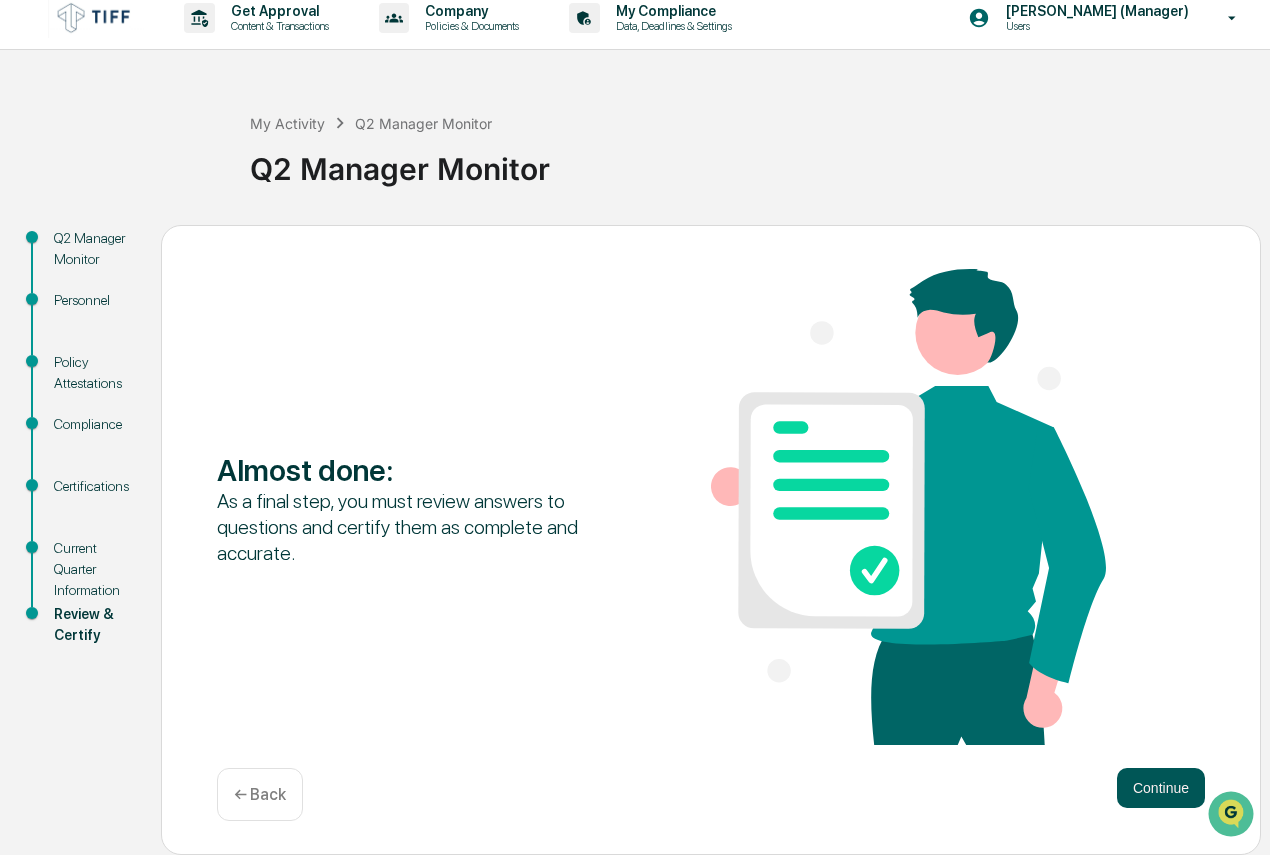 click on "Continue" at bounding box center (1161, 788) 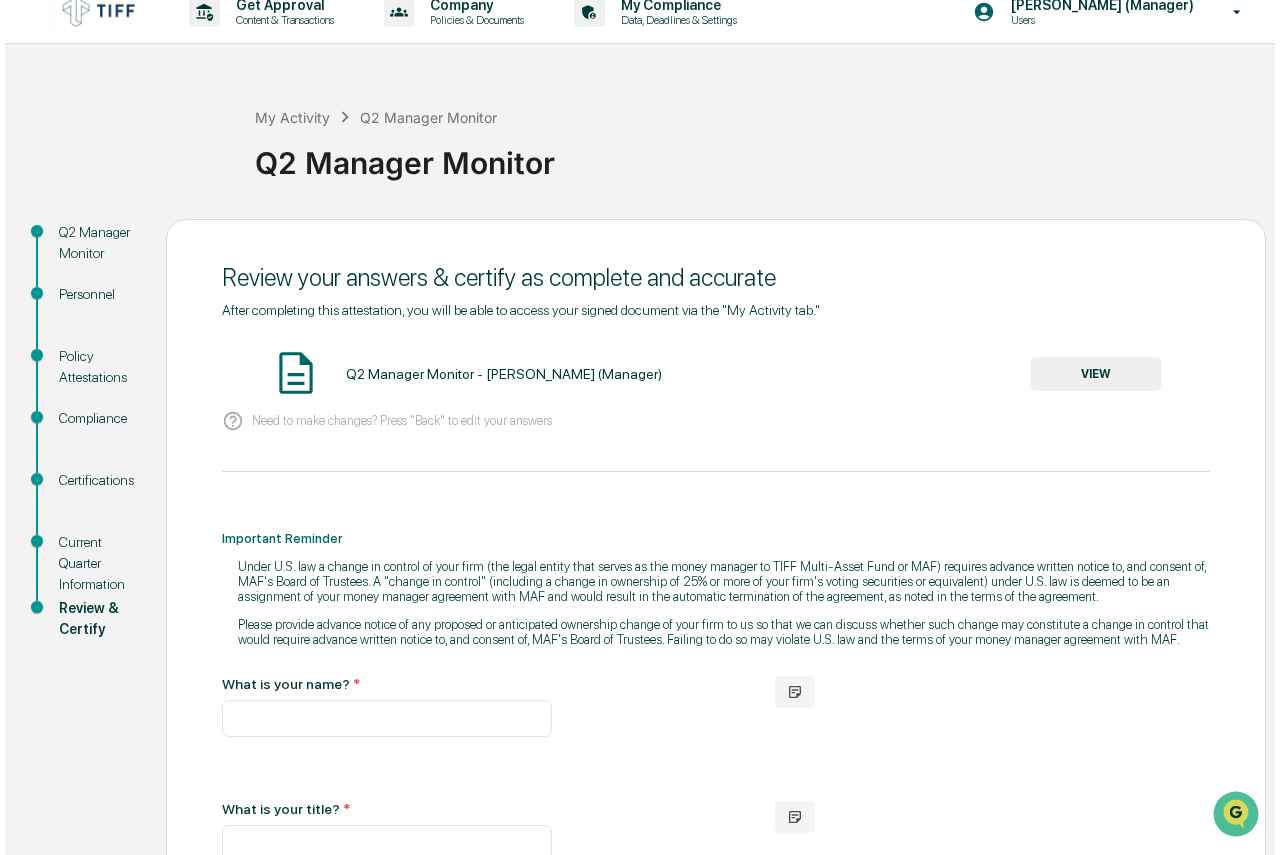 scroll, scrollTop: 0, scrollLeft: 0, axis: both 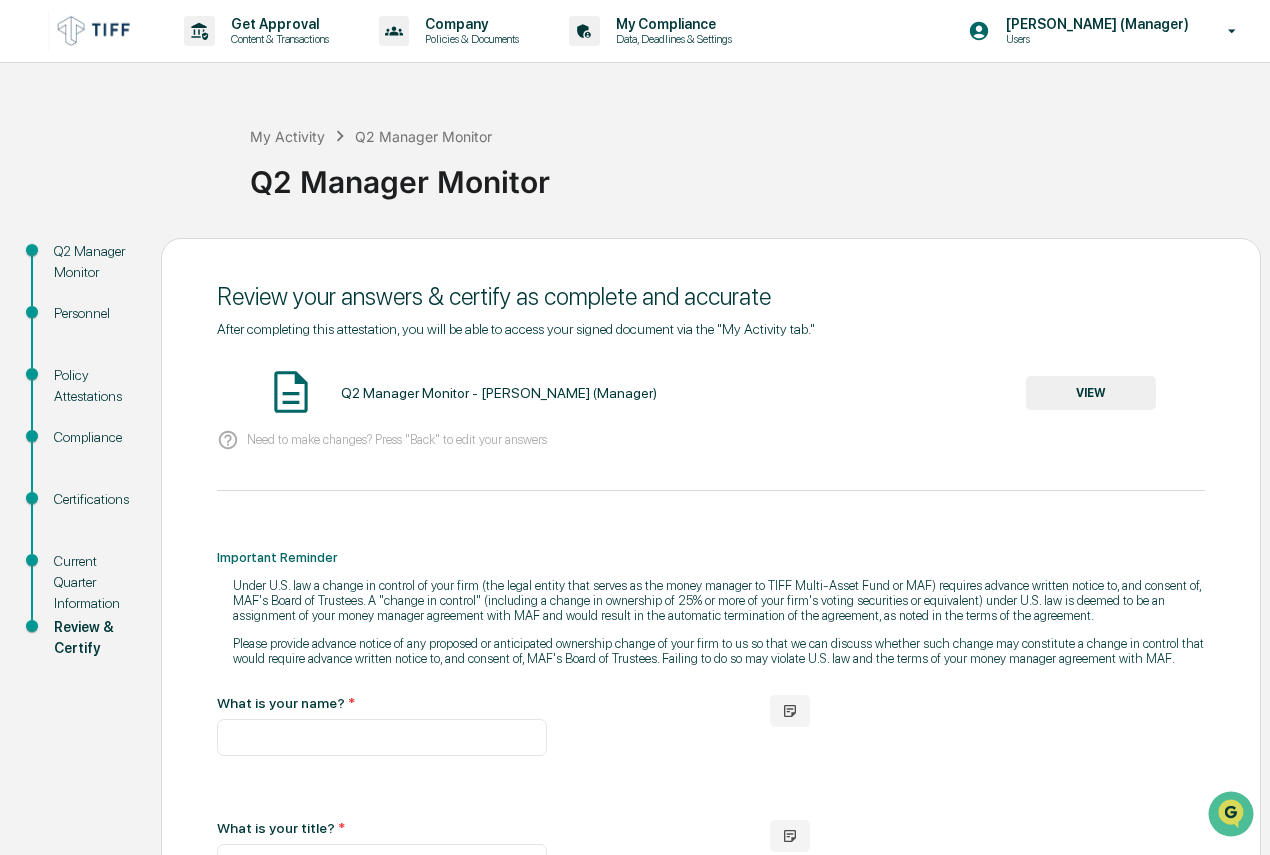 click on "Users" at bounding box center [1088, 39] 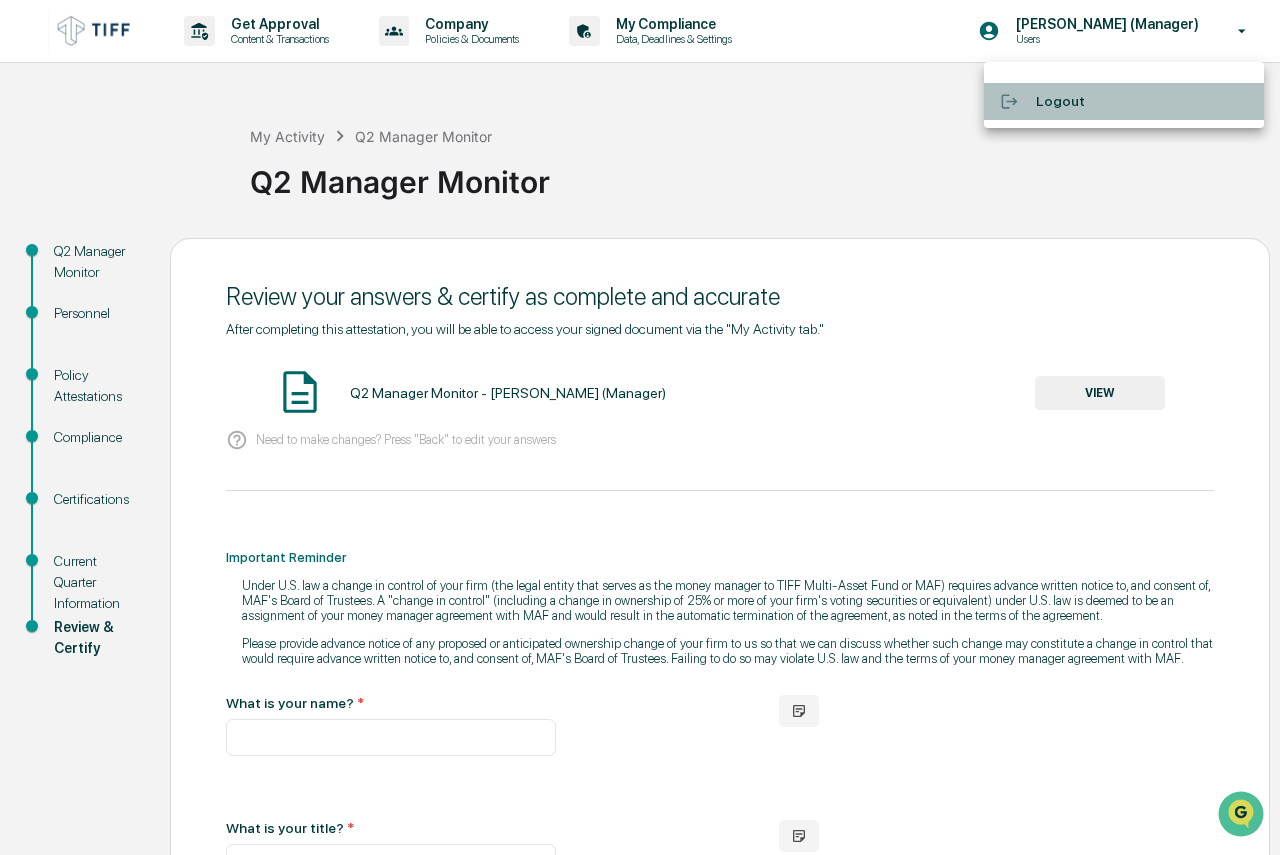 click on "Logout" at bounding box center [1124, 101] 